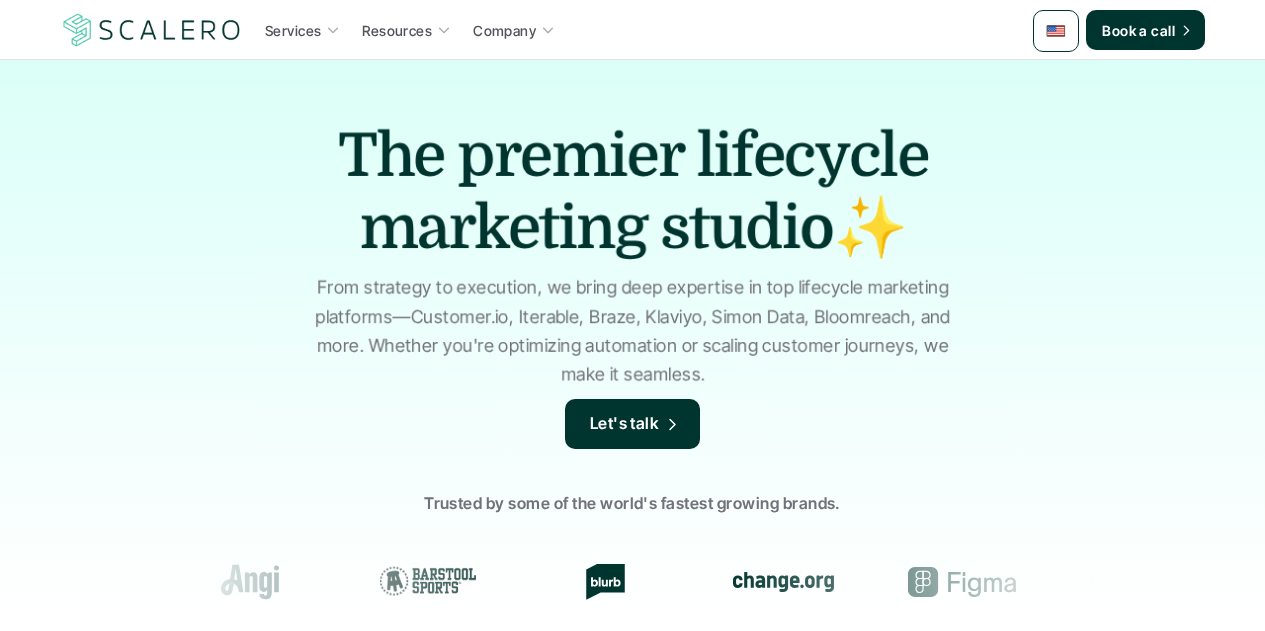scroll, scrollTop: 3443, scrollLeft: 0, axis: vertical 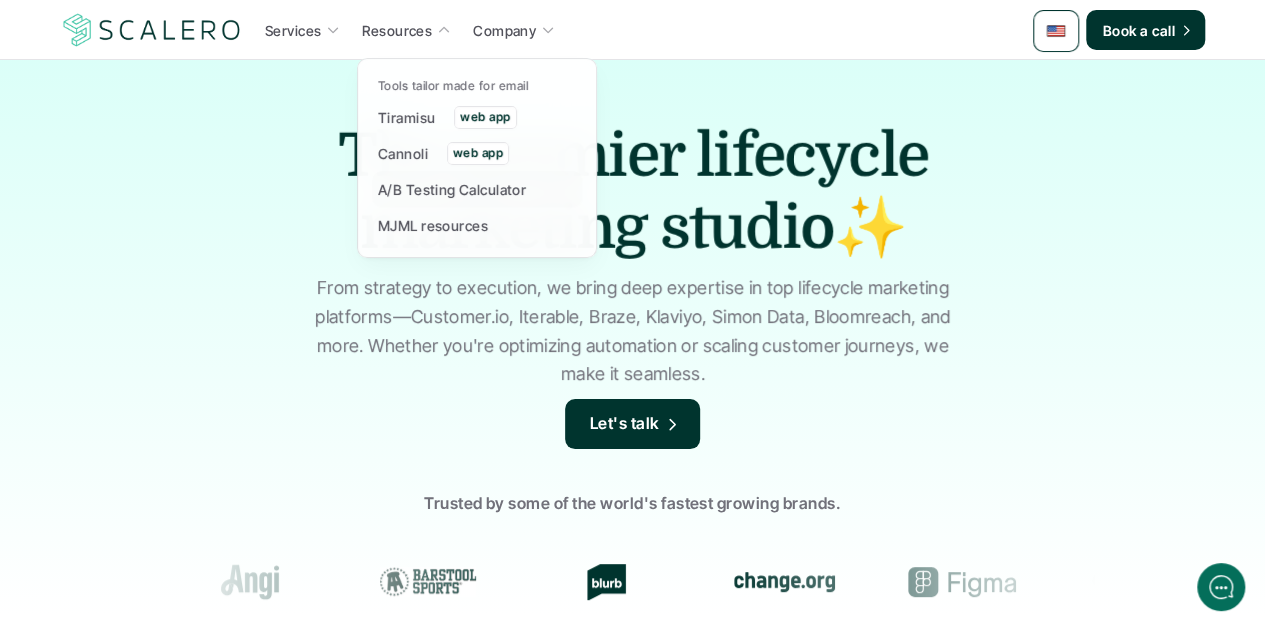 click on "A/B Testing Calculator" at bounding box center (452, 189) 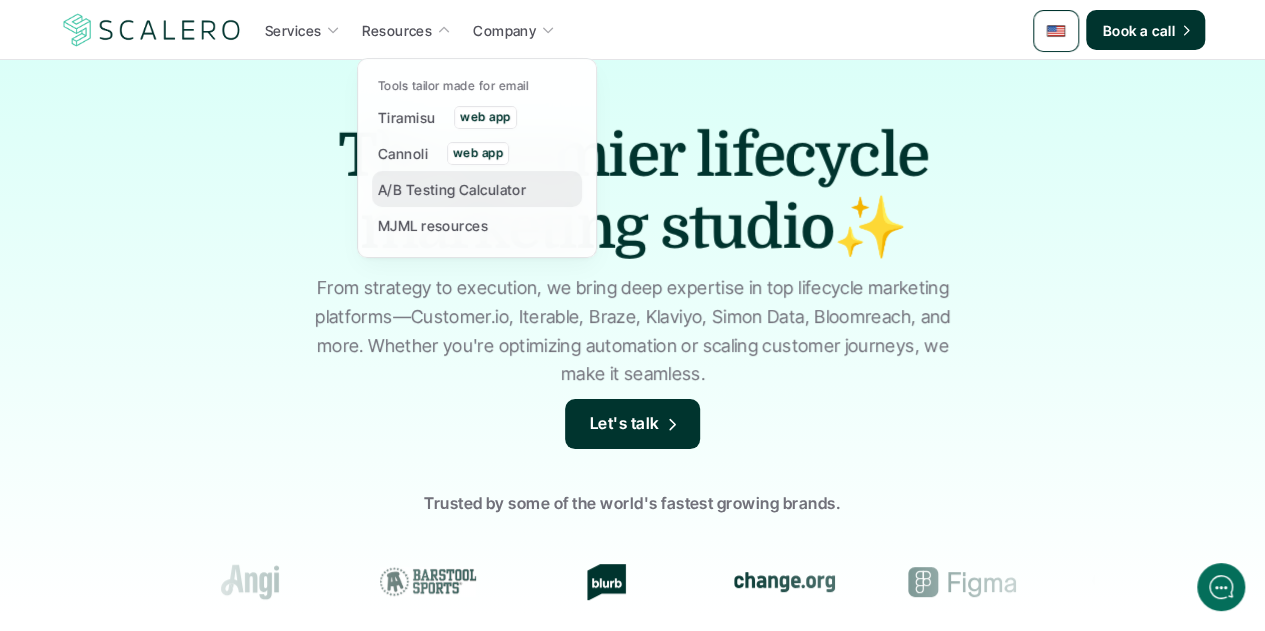 click on "A/B Testing Calculator" at bounding box center (452, 189) 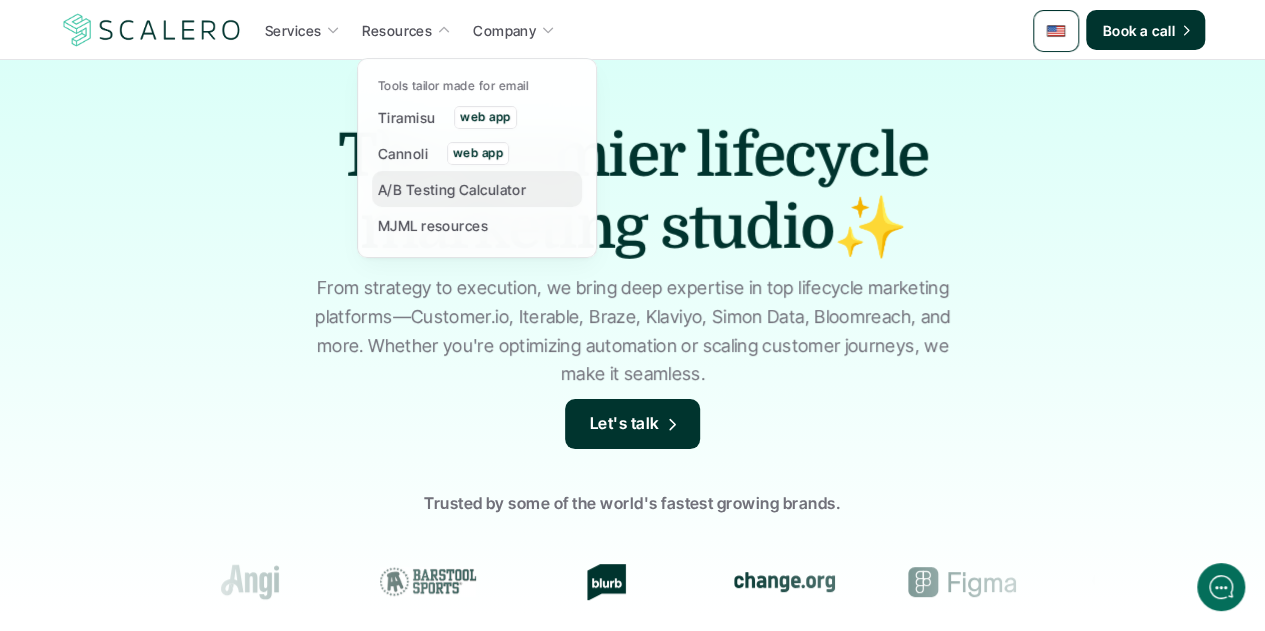 click on "A/B Testing Calculator" at bounding box center [452, 189] 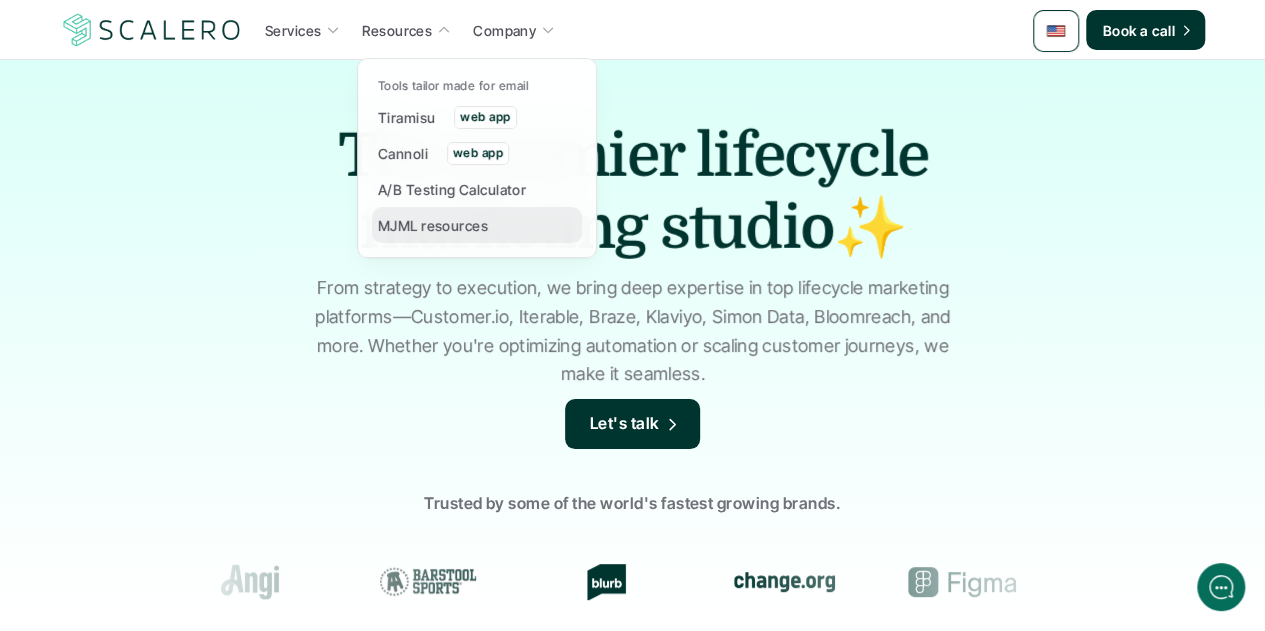 click on "MJML resources" at bounding box center [433, 225] 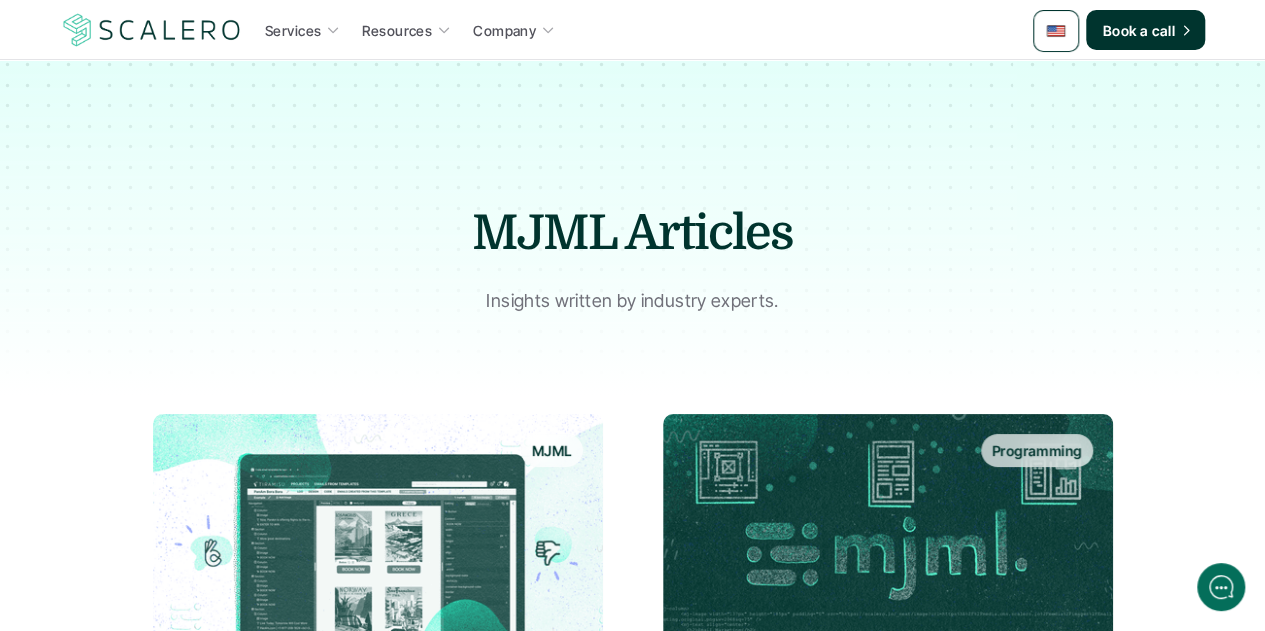 scroll, scrollTop: 0, scrollLeft: 0, axis: both 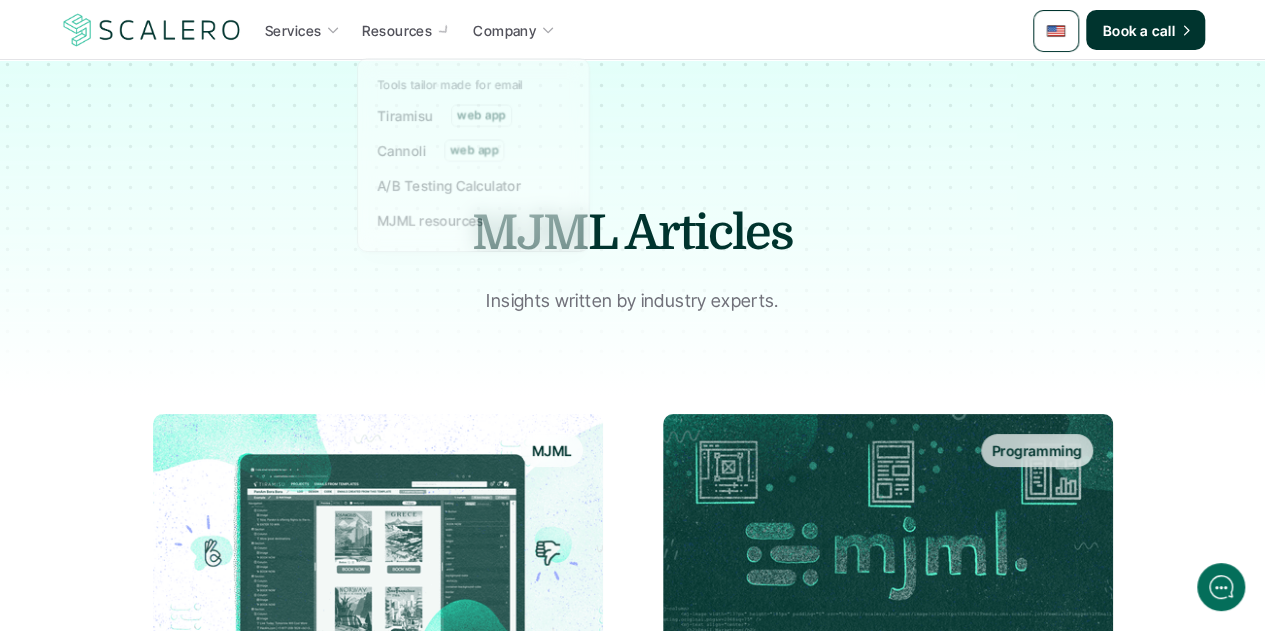 click on "Resources" at bounding box center [397, 30] 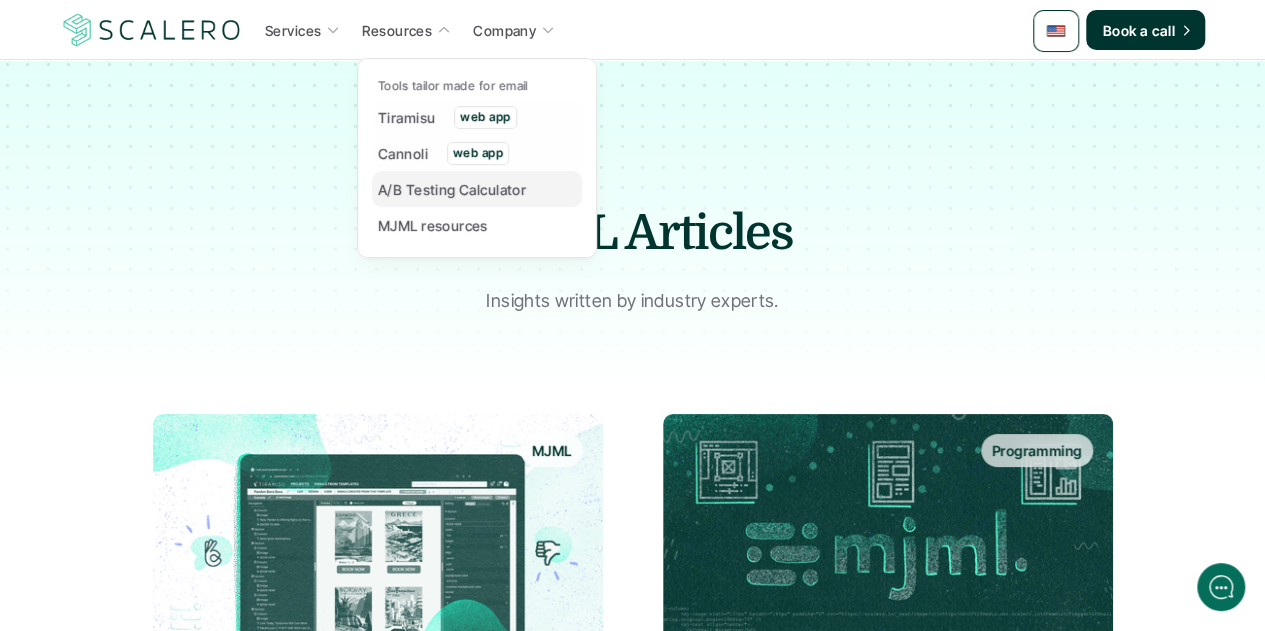 click on "A/B Testing Calculator" at bounding box center (452, 189) 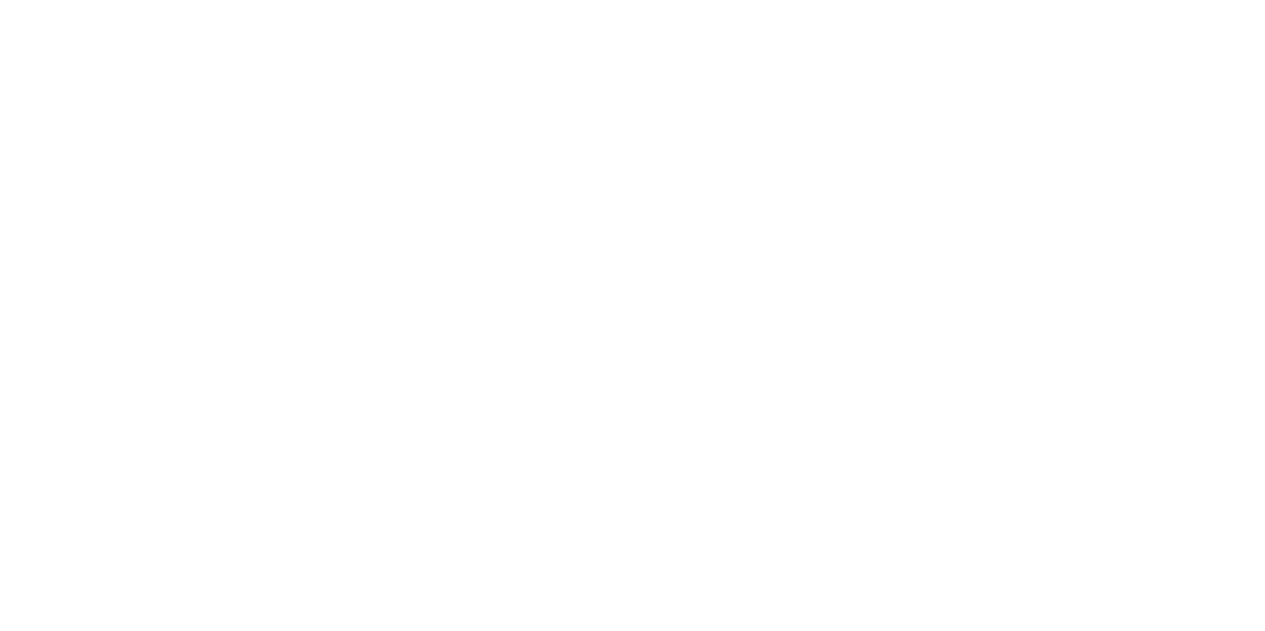 scroll, scrollTop: 0, scrollLeft: 0, axis: both 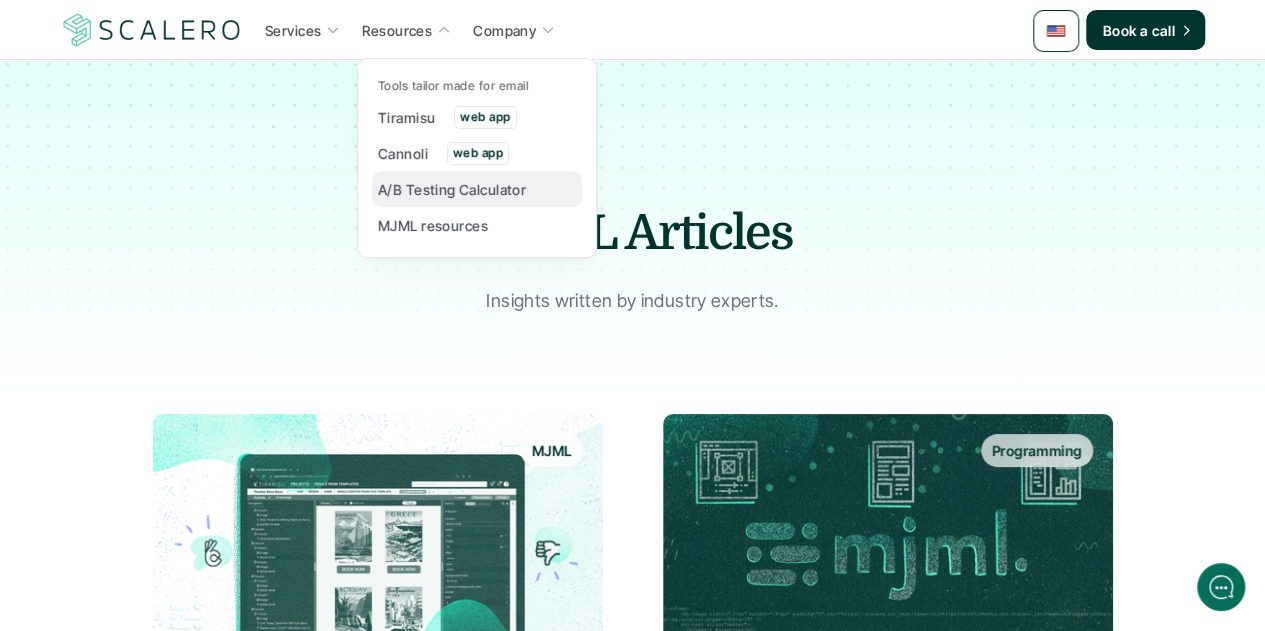 click on "A/B Testing Calculator" at bounding box center [452, 189] 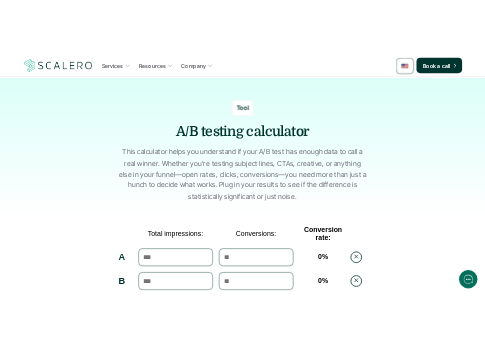 scroll, scrollTop: 0, scrollLeft: 0, axis: both 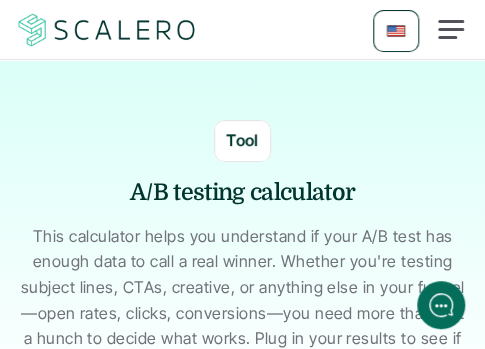 click at bounding box center (451, 30) 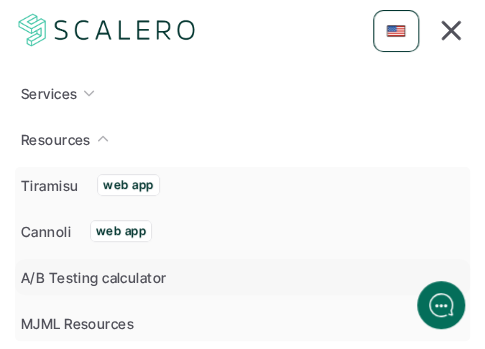 click on "A/B Testing calculator" at bounding box center (93, 277) 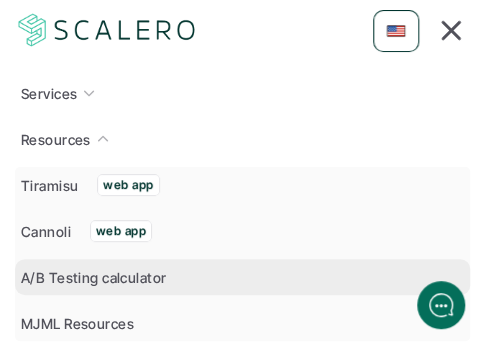 click on "A/B Testing calculator" at bounding box center (93, 277) 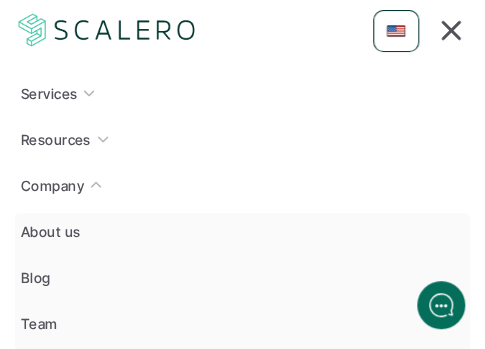 scroll, scrollTop: 900, scrollLeft: 0, axis: vertical 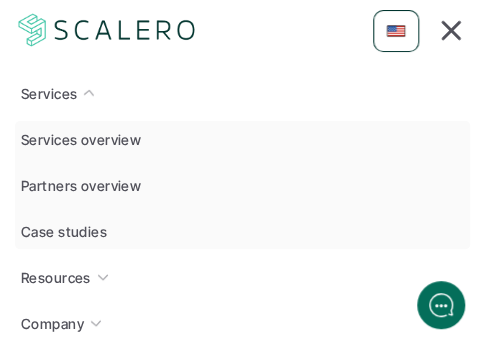 click at bounding box center (451, 30) 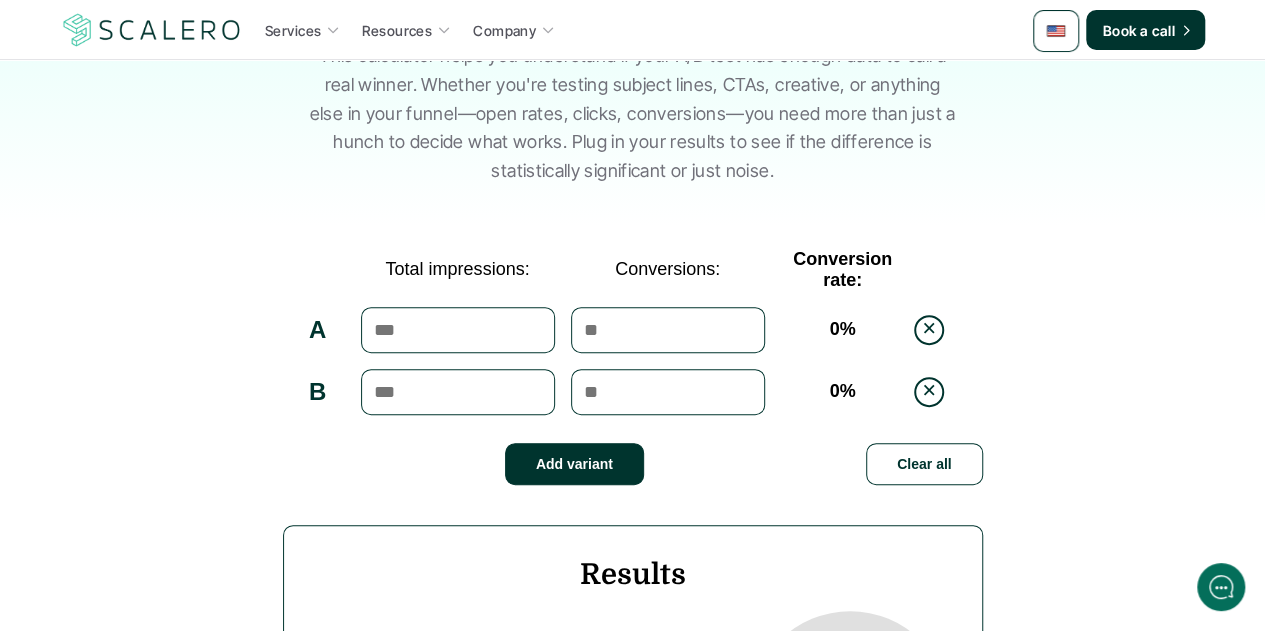scroll, scrollTop: 0, scrollLeft: 0, axis: both 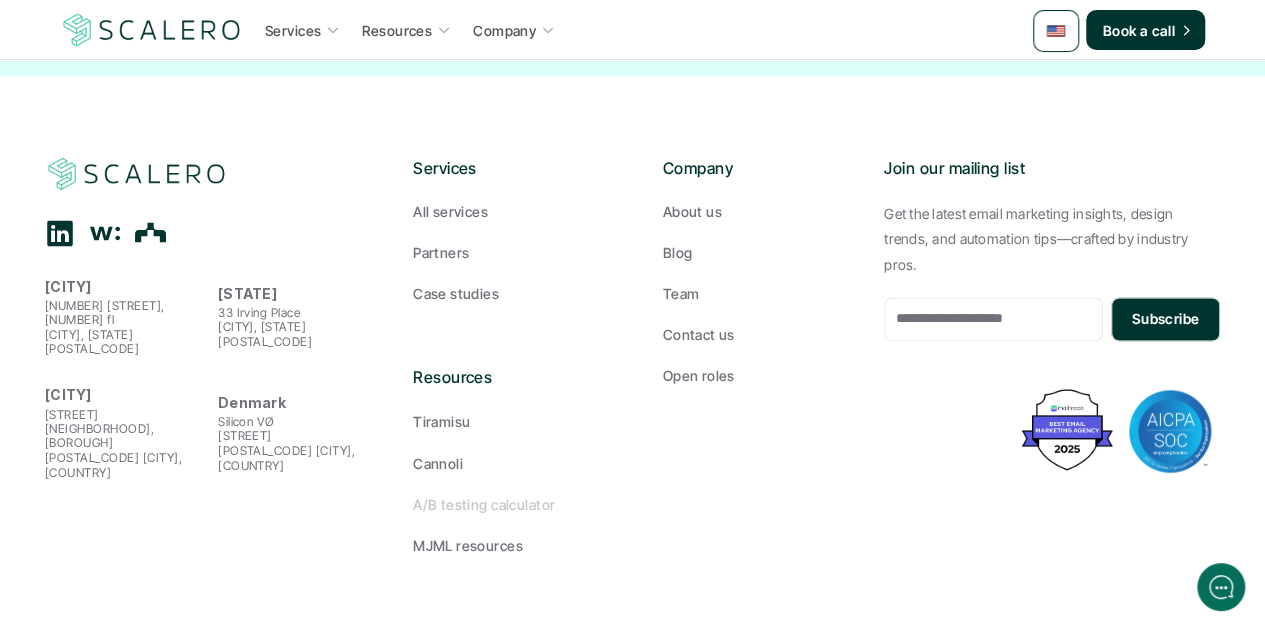 click on "A/B testing calculator" at bounding box center (484, 503) 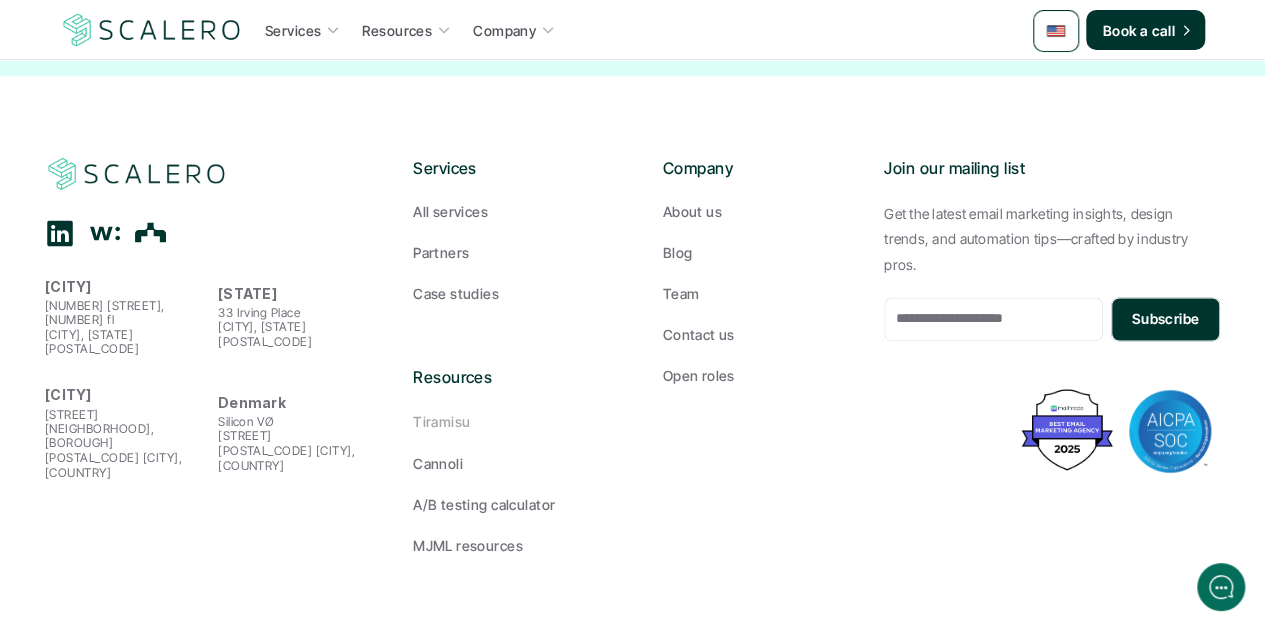 scroll, scrollTop: 0, scrollLeft: 0, axis: both 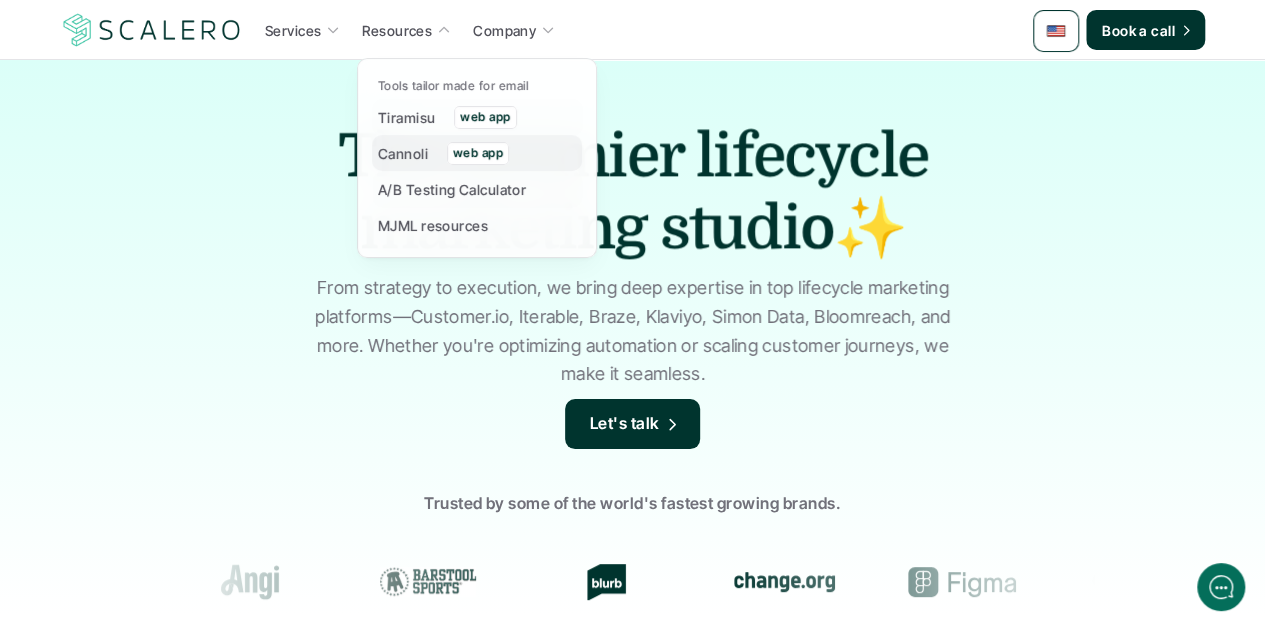 click on "A/B Testing Calculator" at bounding box center (452, 189) 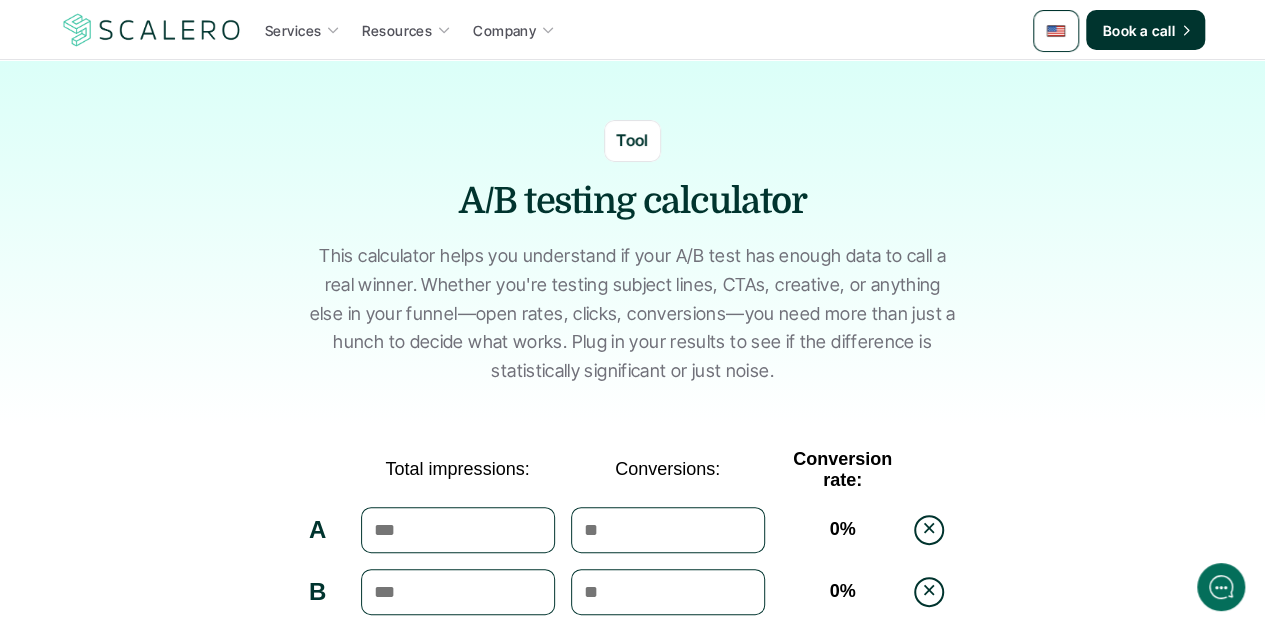 scroll, scrollTop: 0, scrollLeft: 0, axis: both 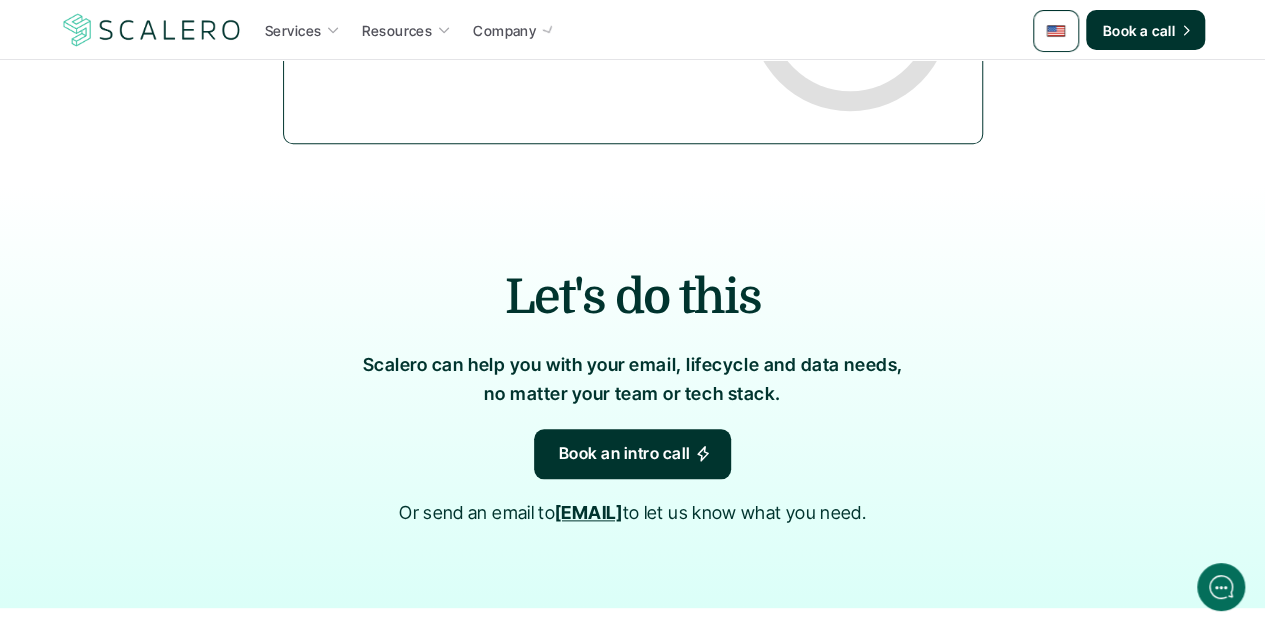 click at bounding box center (1056, 31) 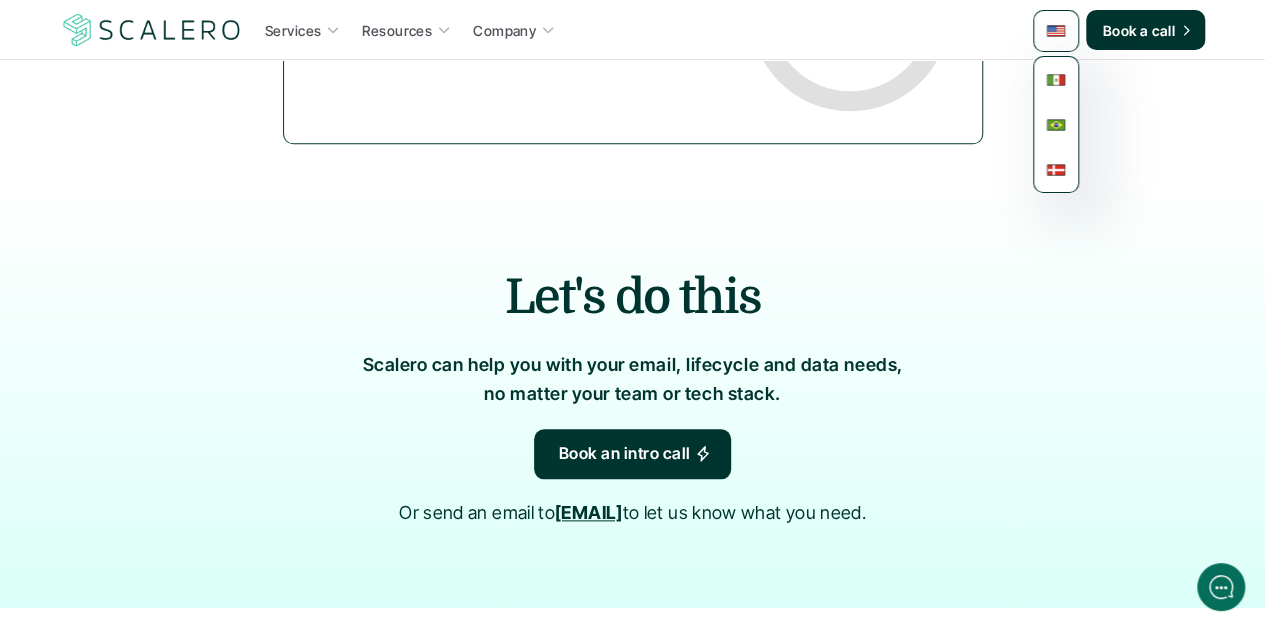 click at bounding box center [1056, 80] 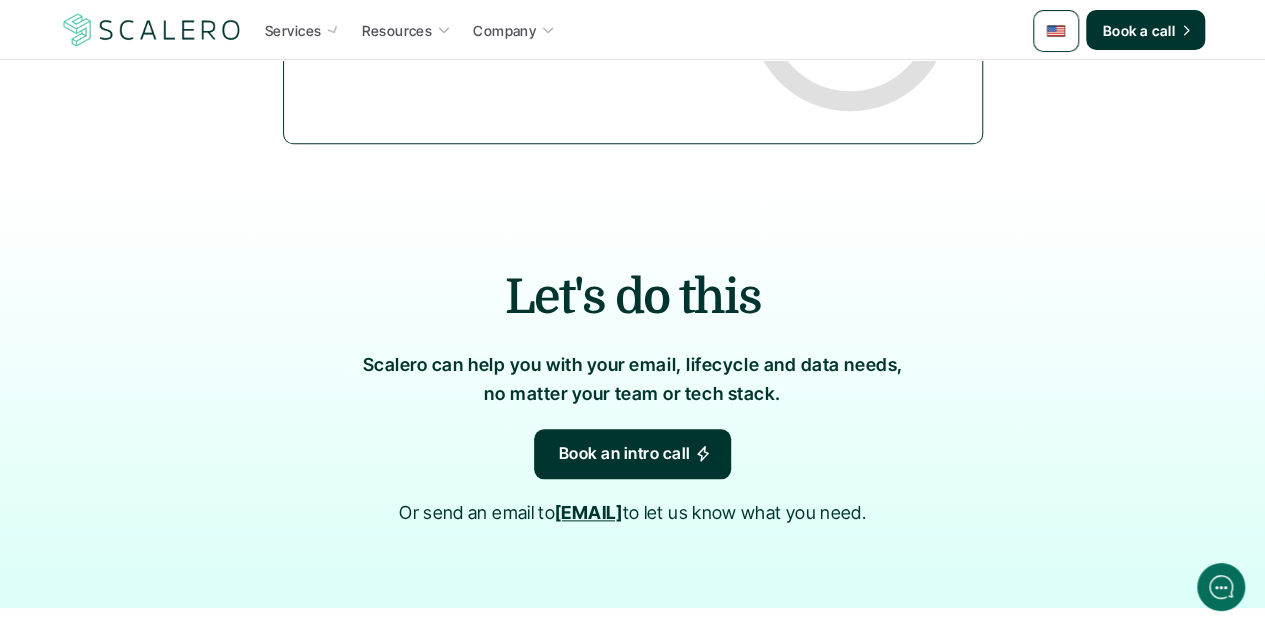 click at bounding box center [152, 30] 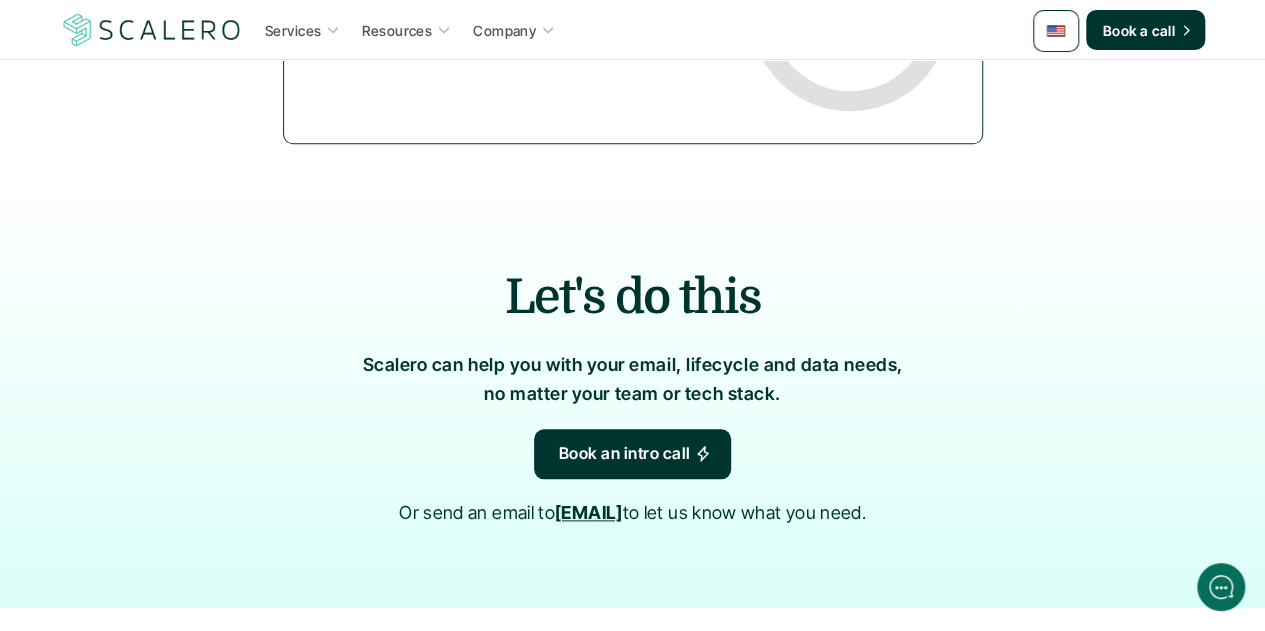 scroll, scrollTop: 0, scrollLeft: 0, axis: both 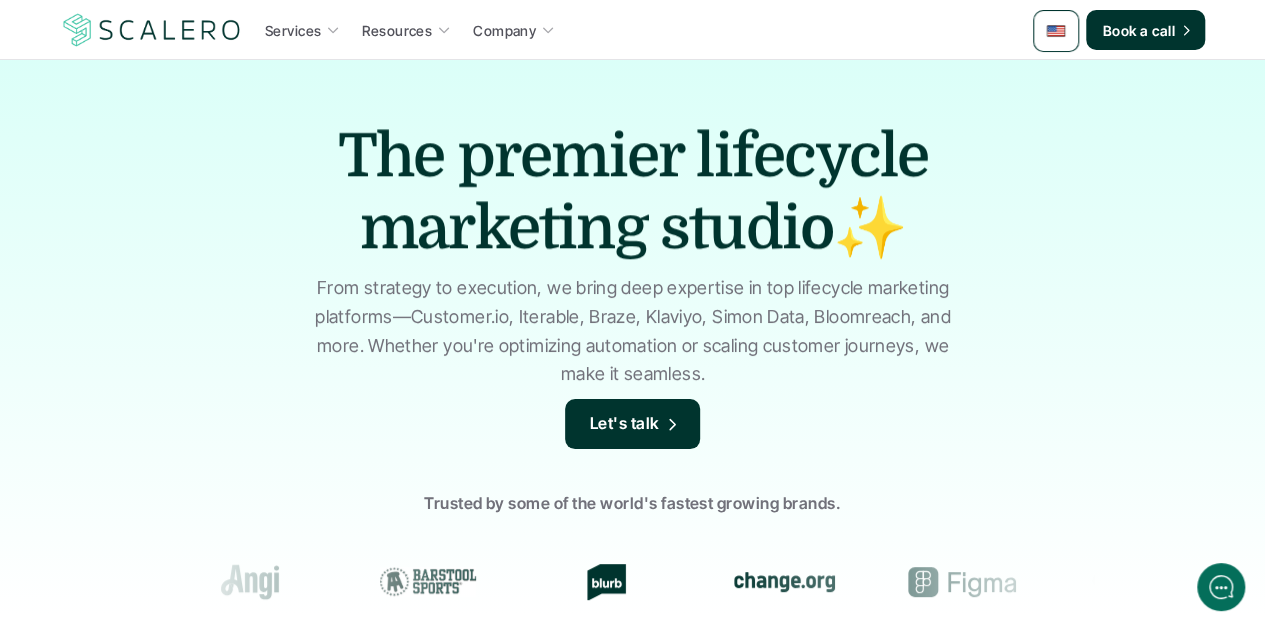 click at bounding box center [1056, 31] 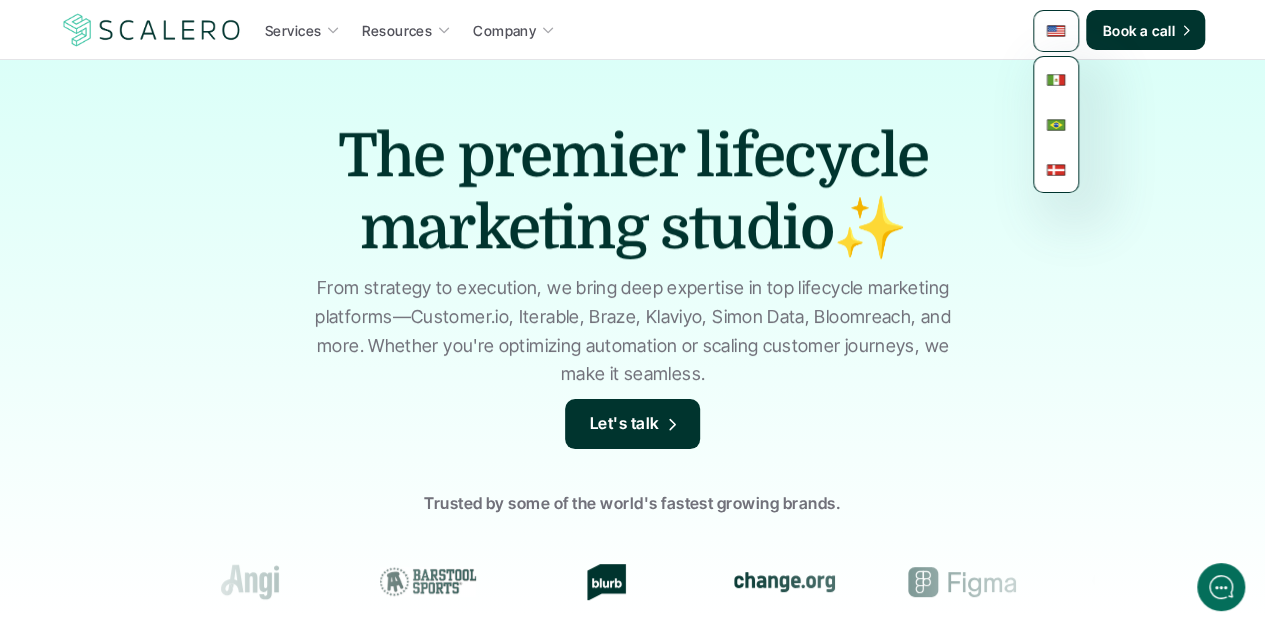 click at bounding box center [1056, 80] 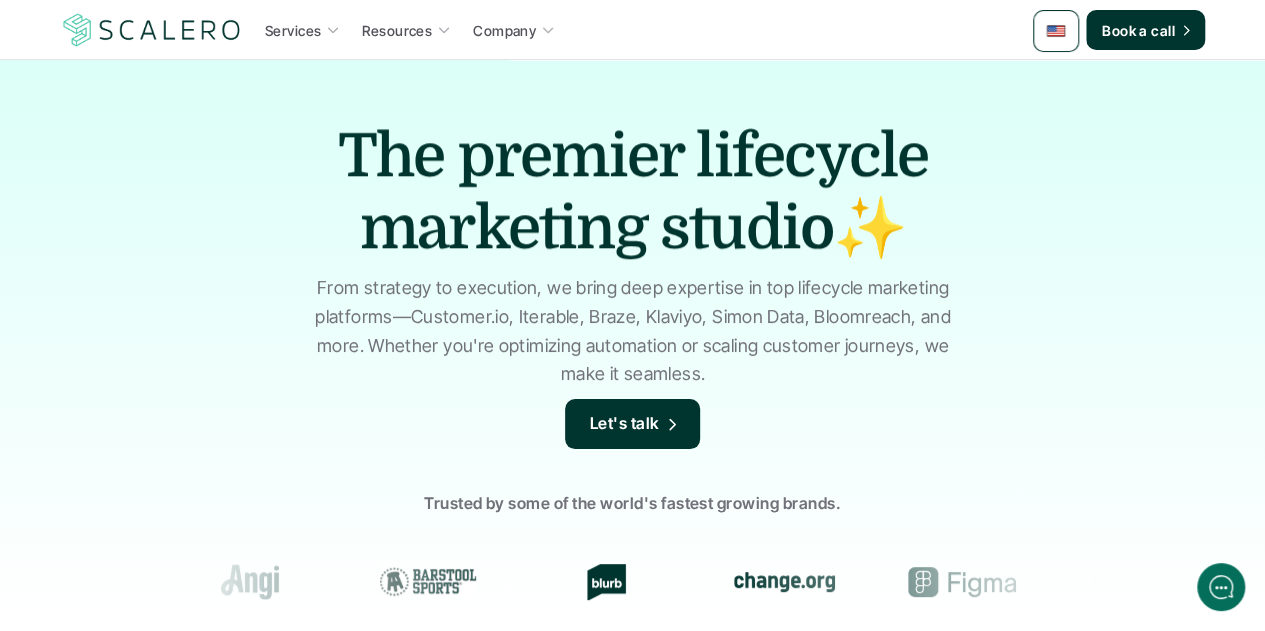 click at bounding box center (1056, 31) 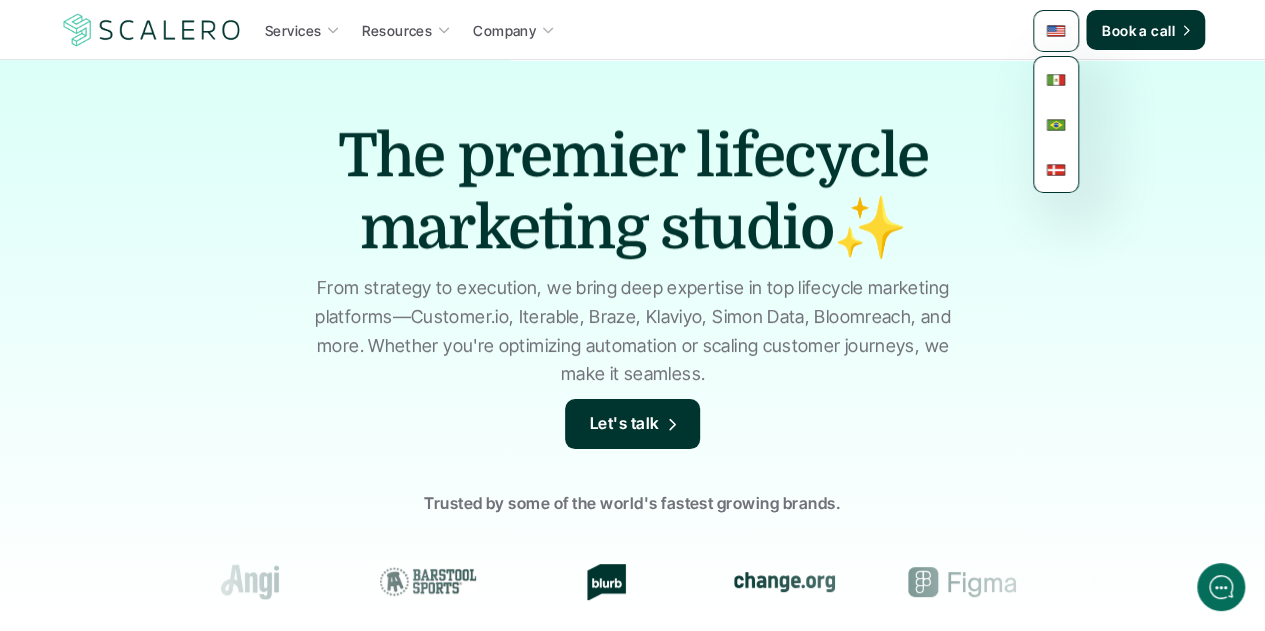 click at bounding box center [1056, 80] 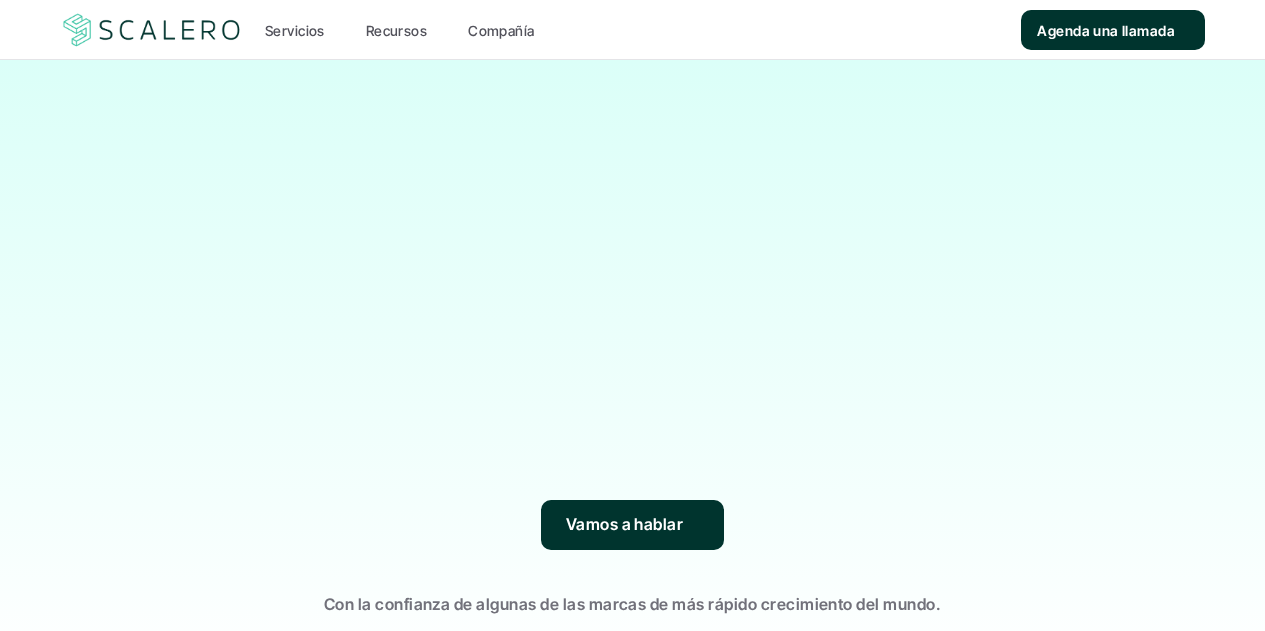 scroll, scrollTop: 0, scrollLeft: 0, axis: both 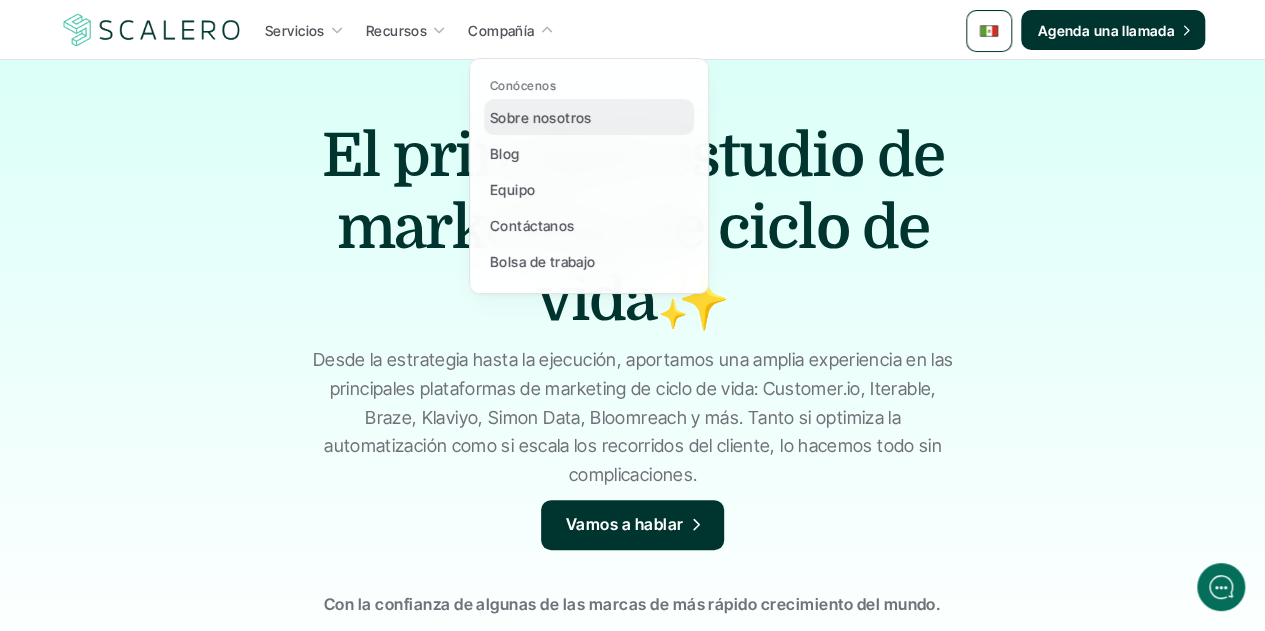 click on "Sobre nosotros" at bounding box center (541, 117) 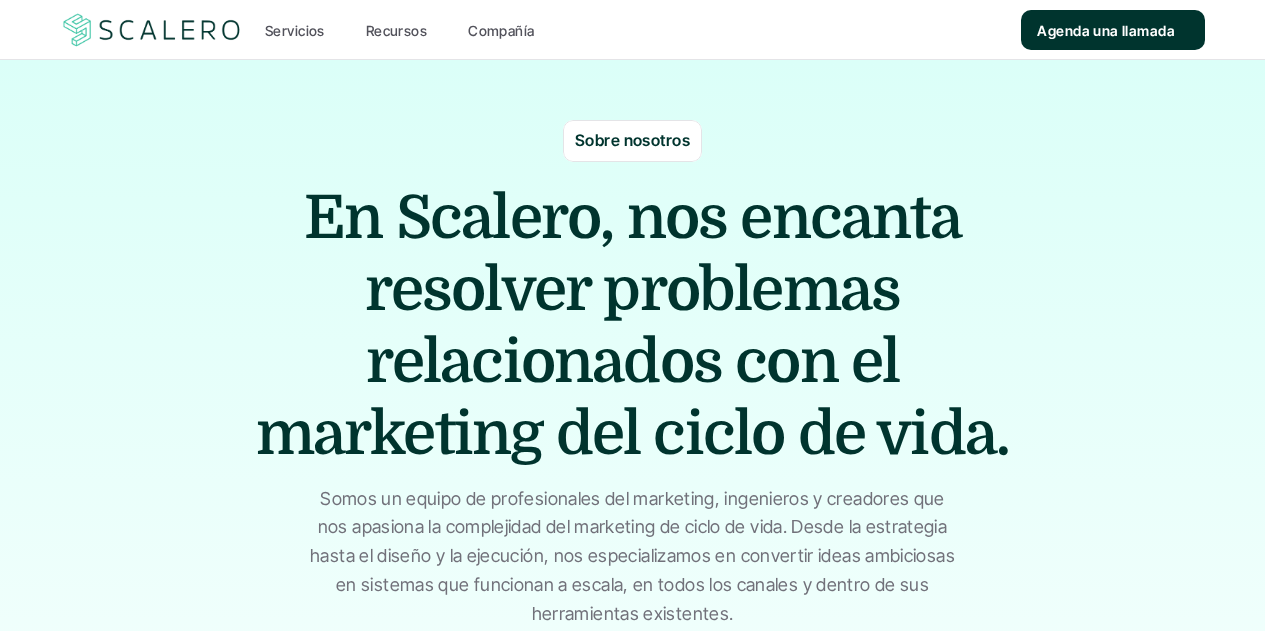 scroll, scrollTop: 0, scrollLeft: 0, axis: both 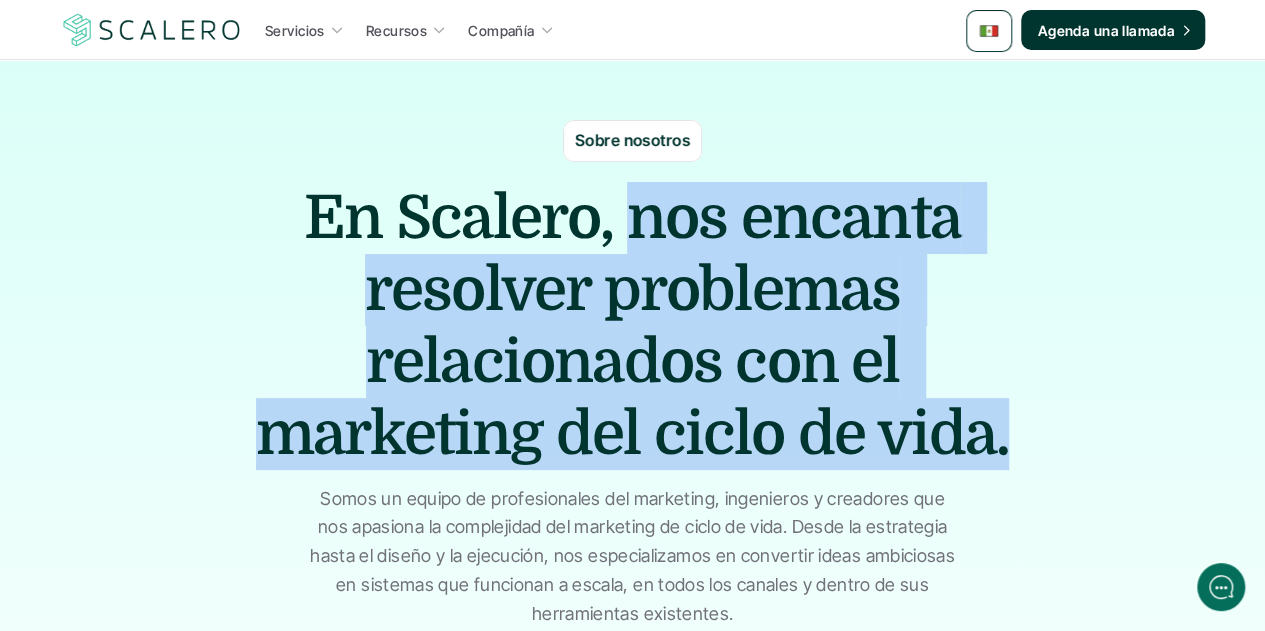 drag, startPoint x: 640, startPoint y: 223, endPoint x: 1000, endPoint y: 441, distance: 420.86102 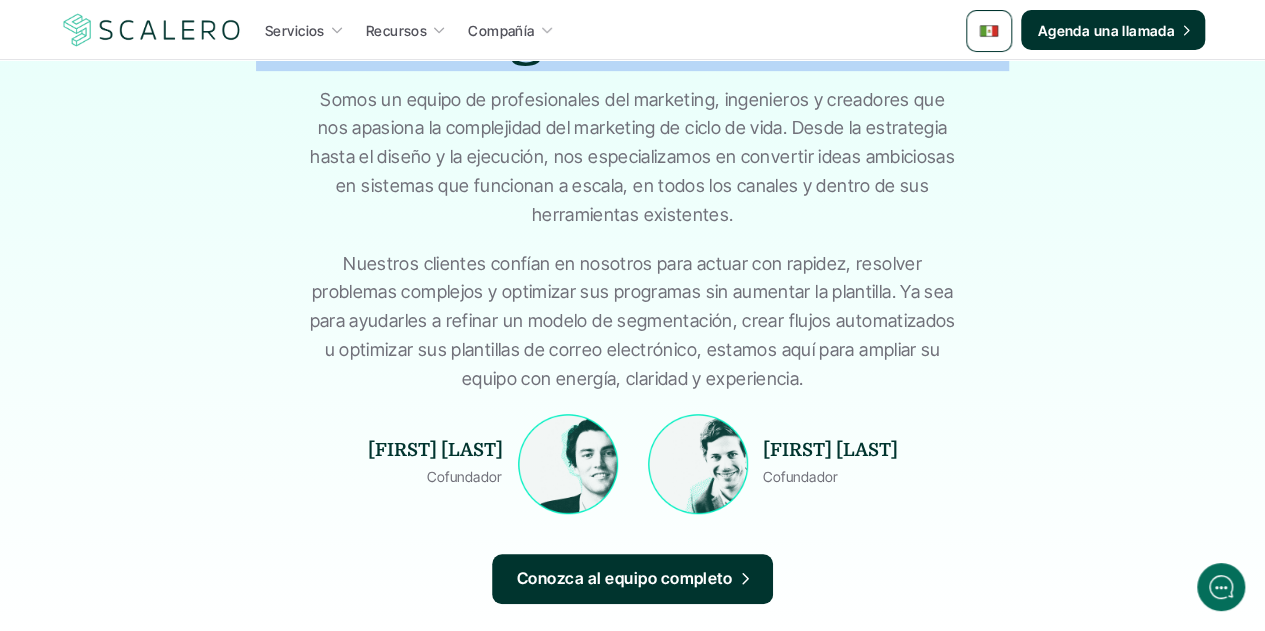 scroll, scrollTop: 400, scrollLeft: 0, axis: vertical 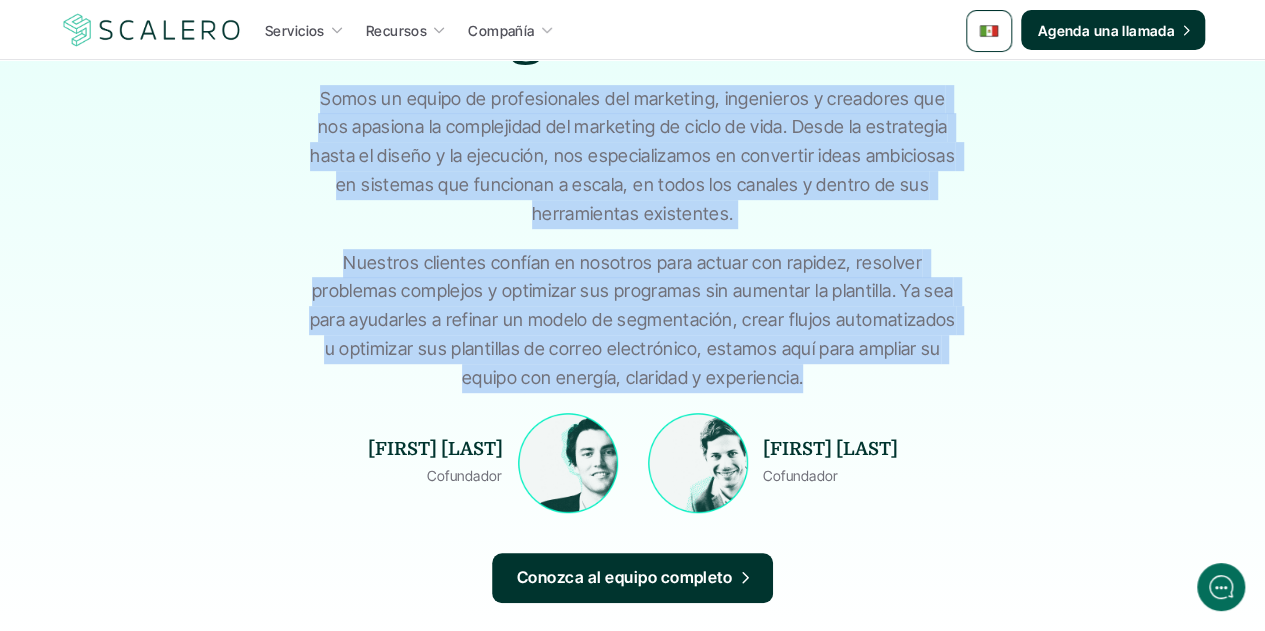 drag, startPoint x: 802, startPoint y: 379, endPoint x: 310, endPoint y: 97, distance: 567.0873 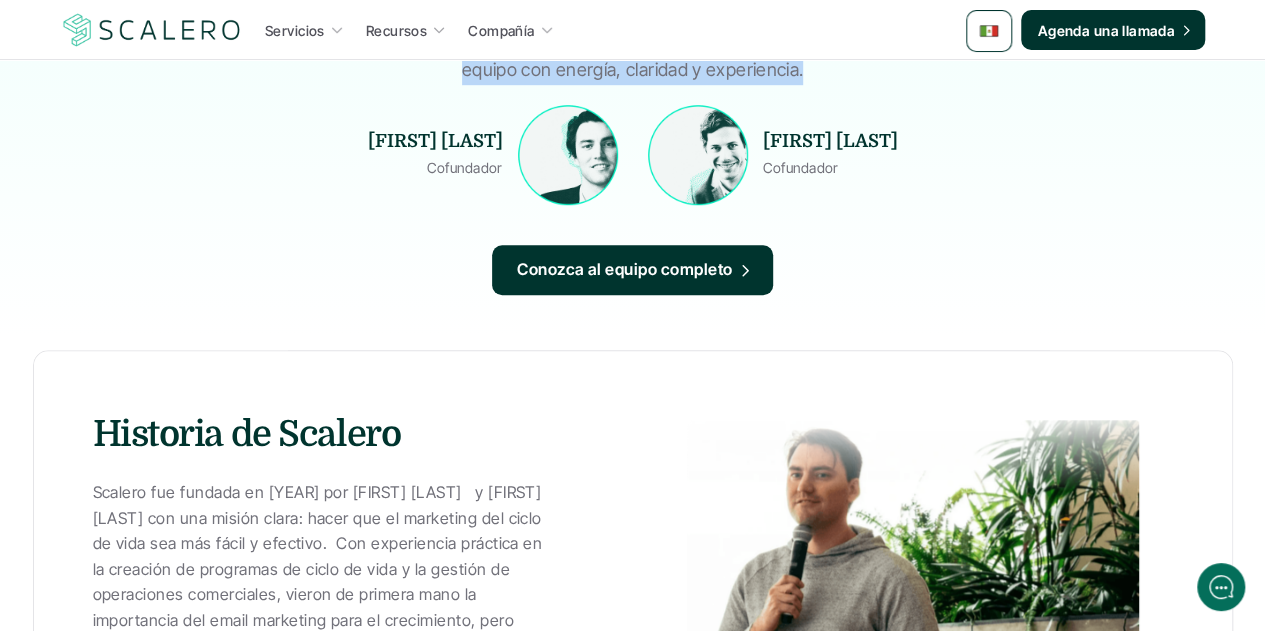 scroll, scrollTop: 800, scrollLeft: 0, axis: vertical 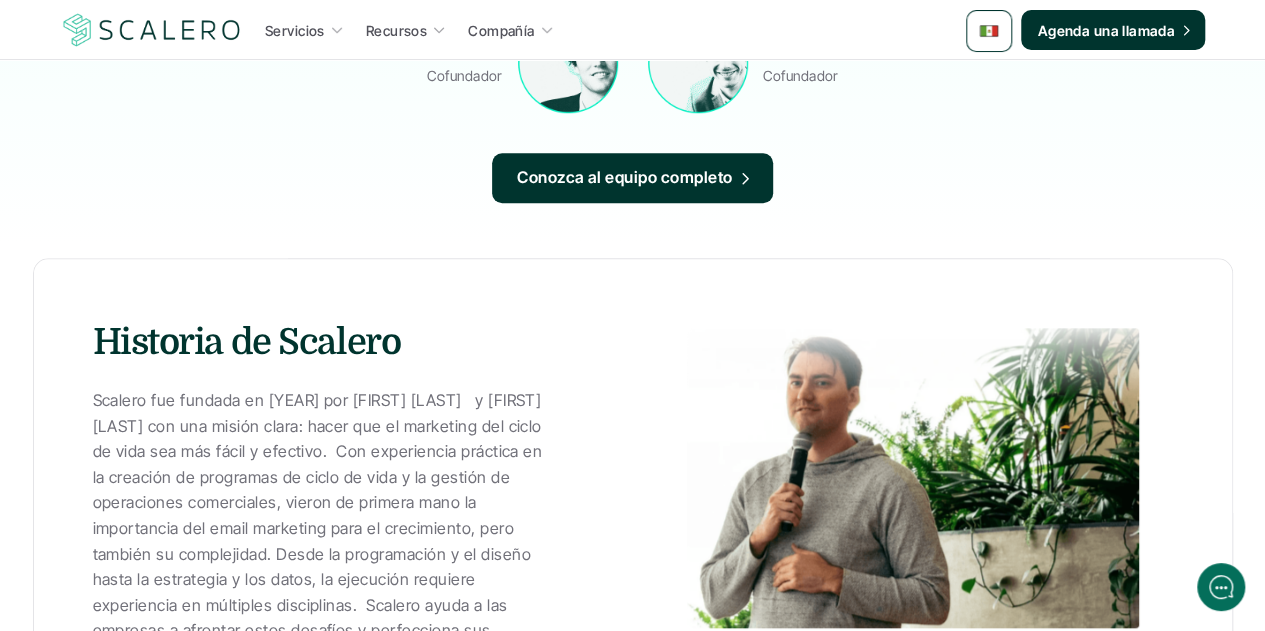 drag, startPoint x: 380, startPoint y: 332, endPoint x: 86, endPoint y: 325, distance: 294.0833 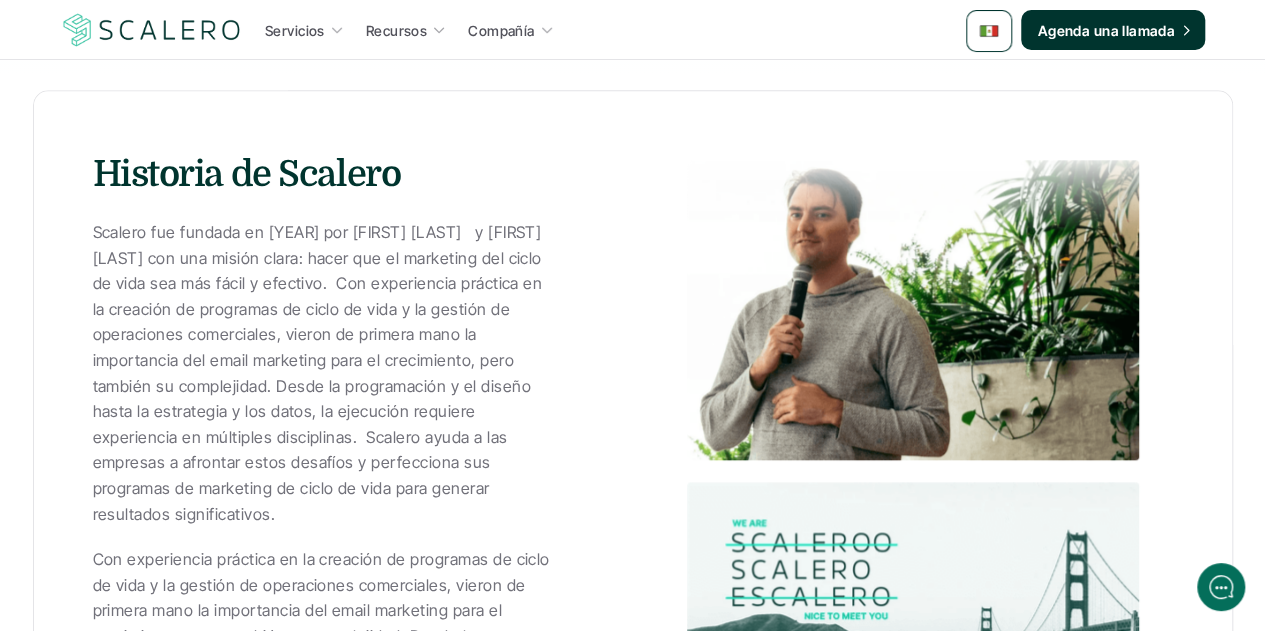 scroll, scrollTop: 1000, scrollLeft: 0, axis: vertical 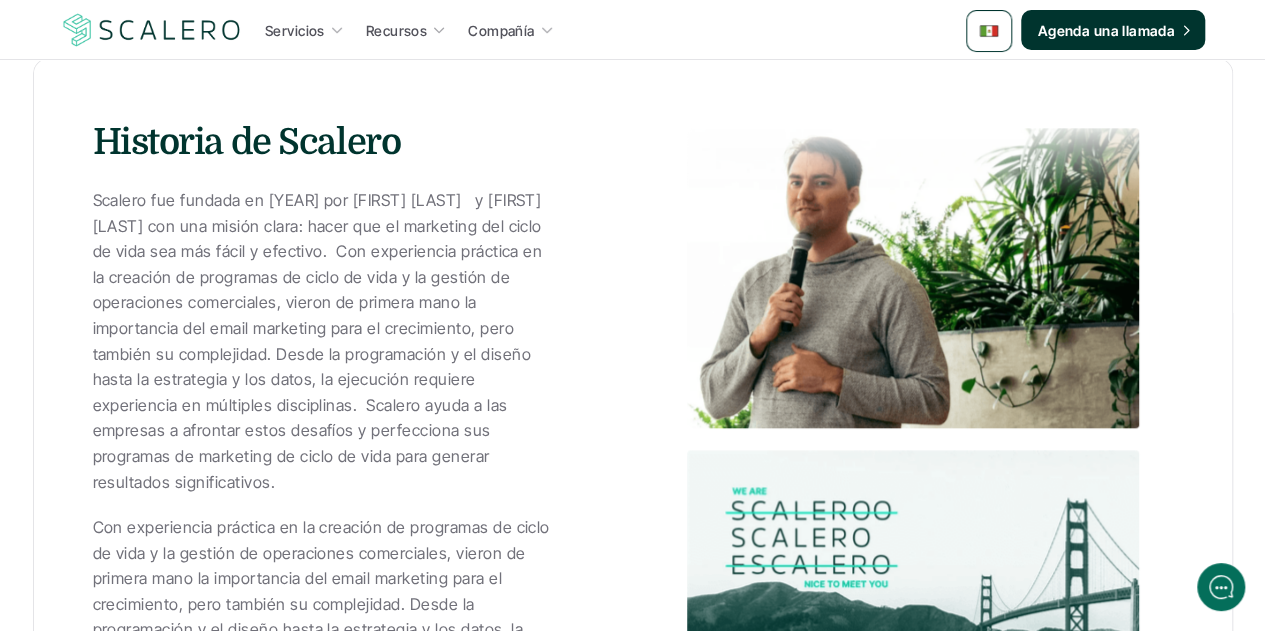 click on "Scalero fue fundada en 2019 por Brant Cebulla   y Will Pearson con una misión clara: hacer que el marketing del ciclo de vida sea más fácil y efectivo." at bounding box center [325, 341] 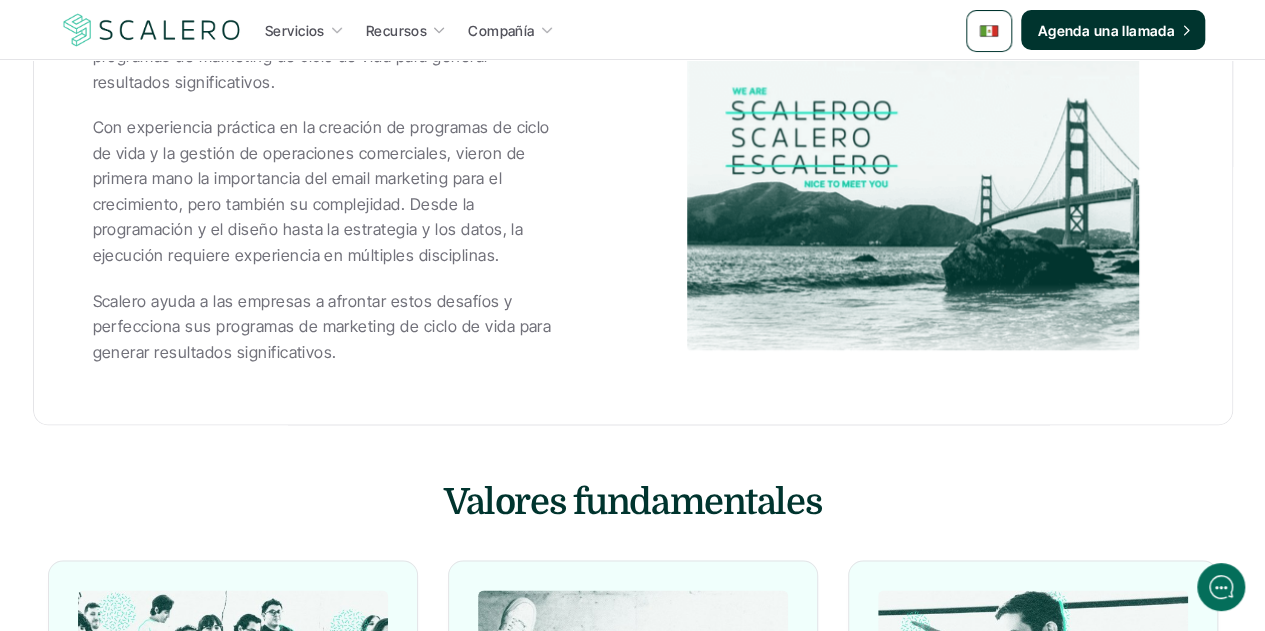 scroll, scrollTop: 1600, scrollLeft: 0, axis: vertical 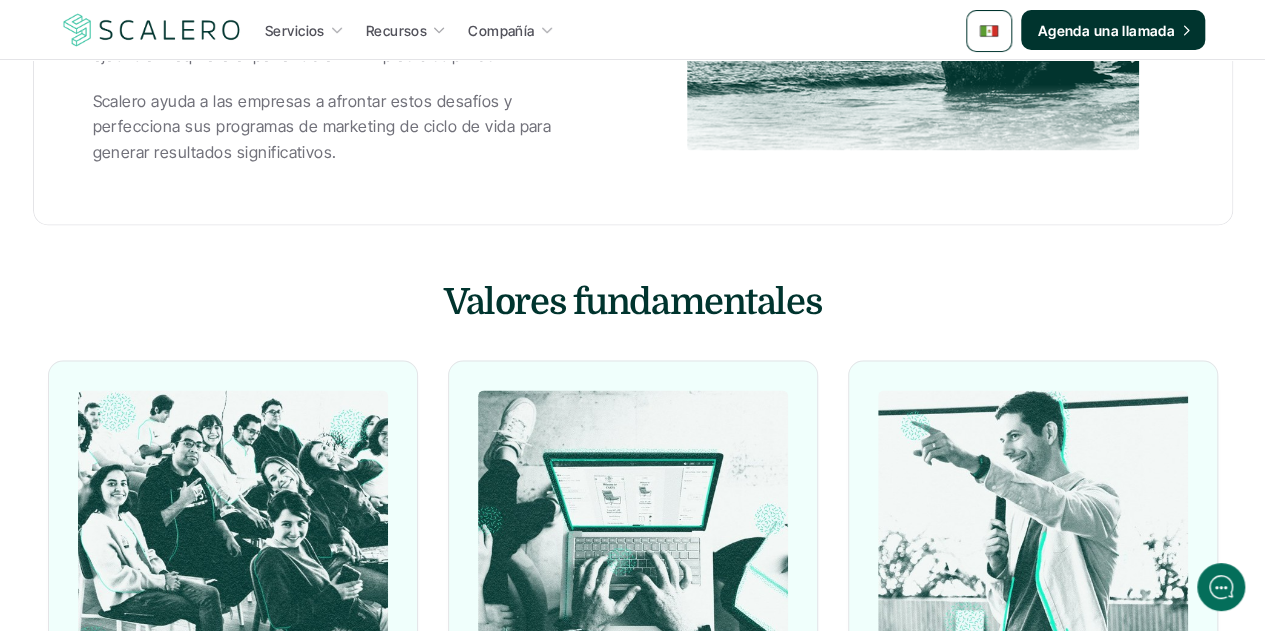 click on "Valores fundamentales" at bounding box center [633, 302] 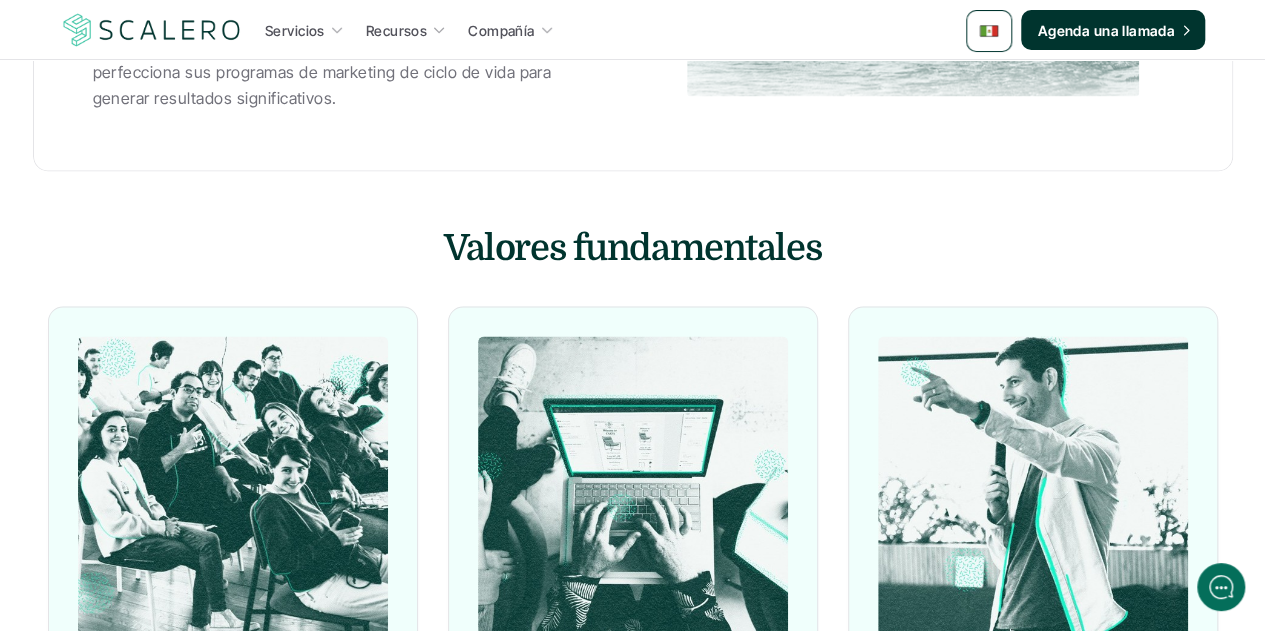 scroll, scrollTop: 1700, scrollLeft: 0, axis: vertical 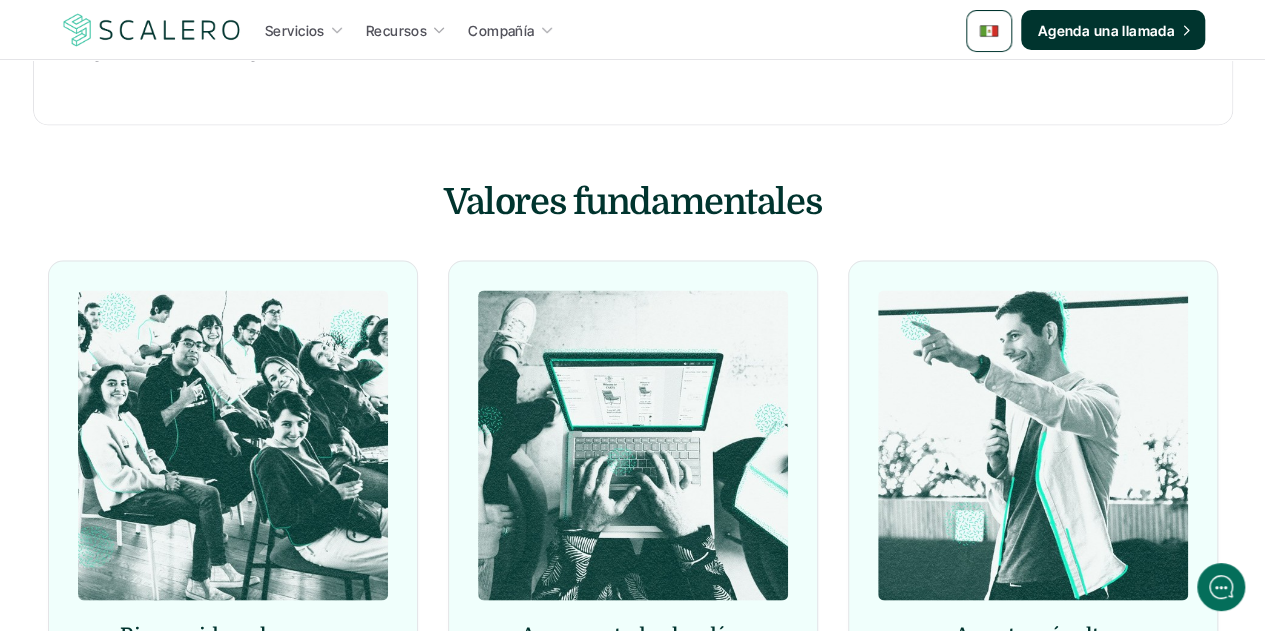 drag, startPoint x: 276, startPoint y: 435, endPoint x: 106, endPoint y: 408, distance: 172.13077 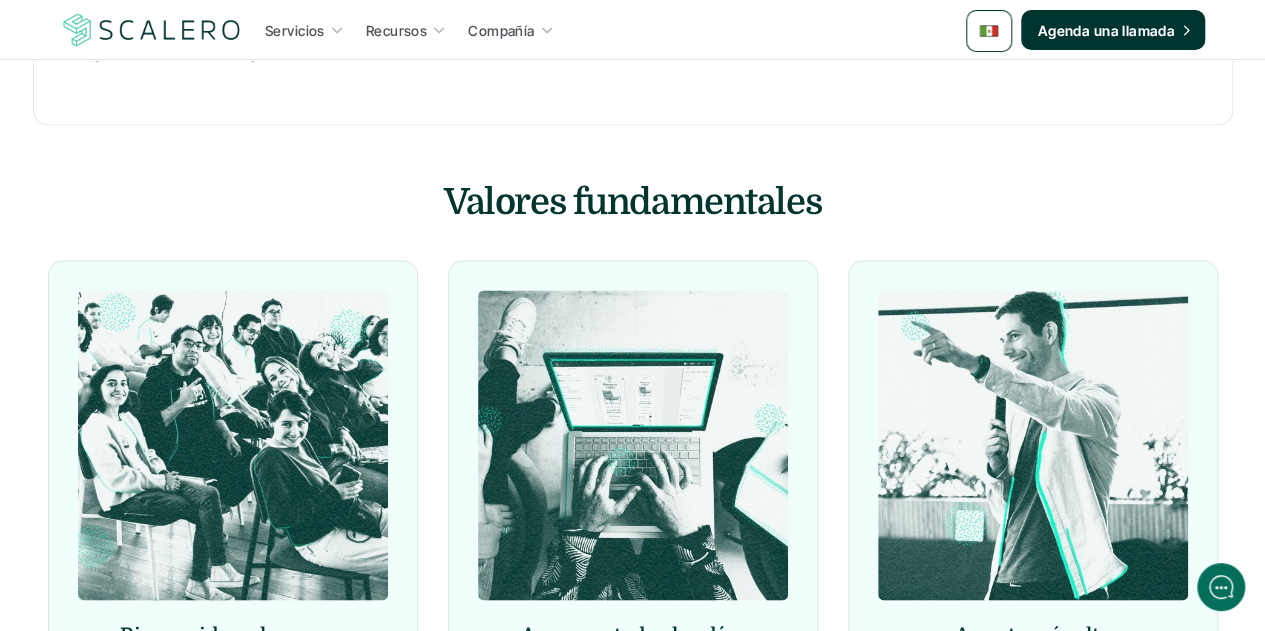 drag, startPoint x: 740, startPoint y: 400, endPoint x: 491, endPoint y: 400, distance: 249 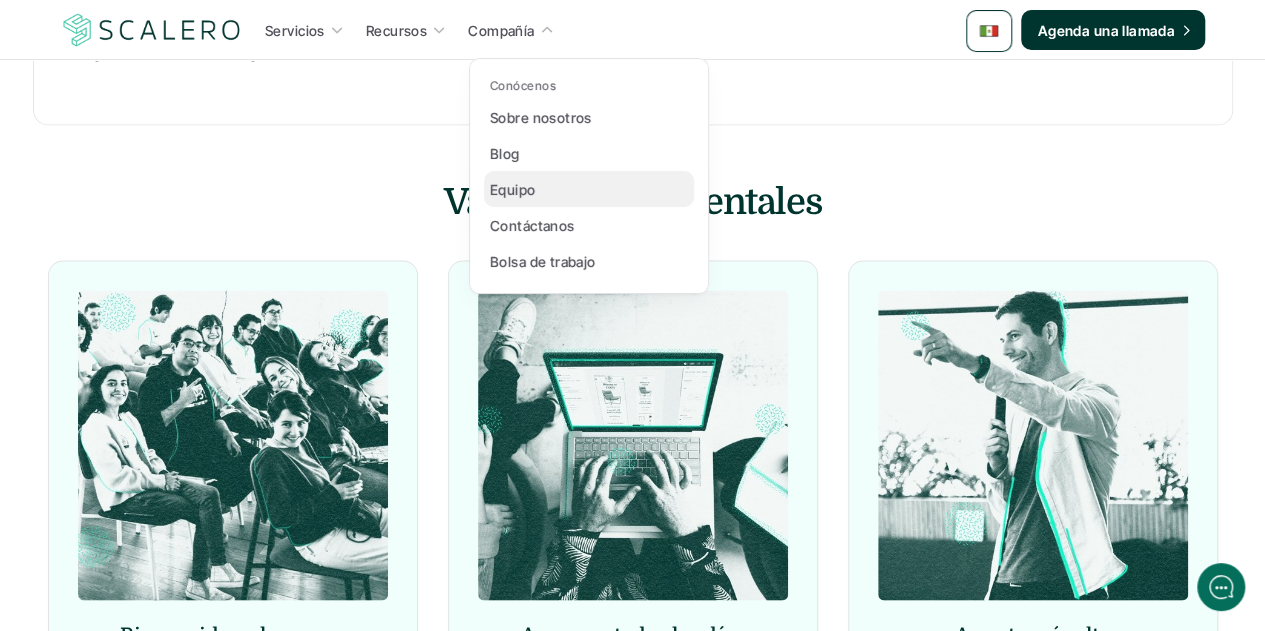 click on "Equipo" at bounding box center (513, 189) 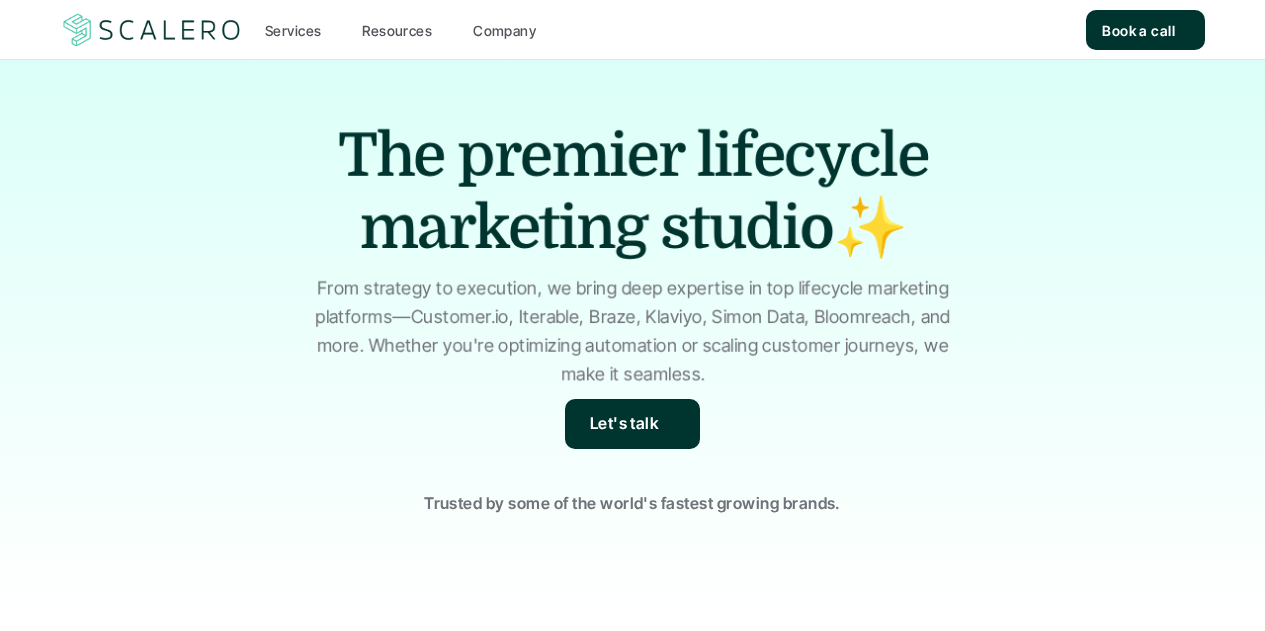 scroll, scrollTop: 0, scrollLeft: 0, axis: both 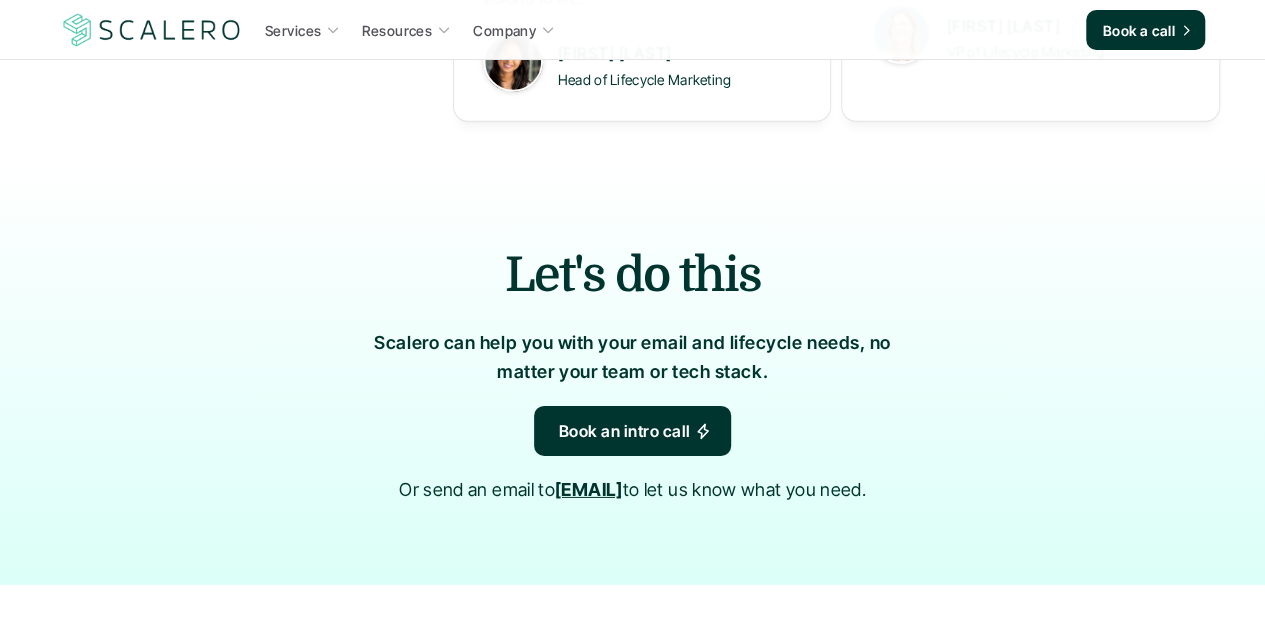 drag, startPoint x: 1271, startPoint y: 36, endPoint x: 1265, endPoint y: 466, distance: 430.04187 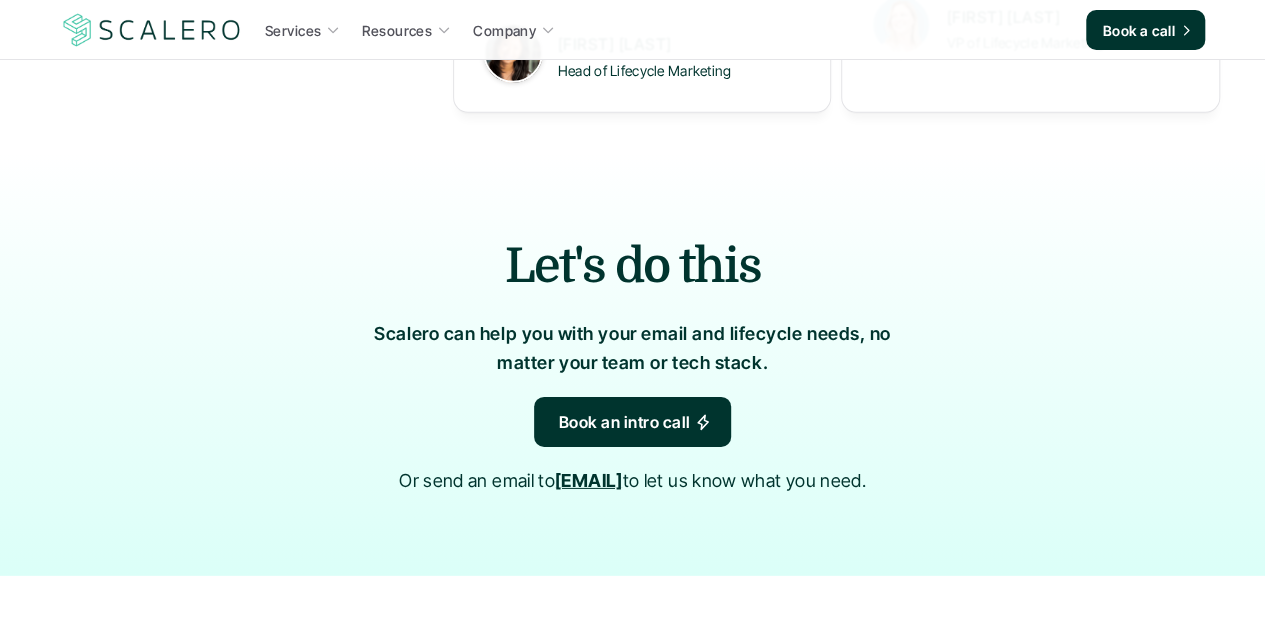 scroll, scrollTop: 0, scrollLeft: 0, axis: both 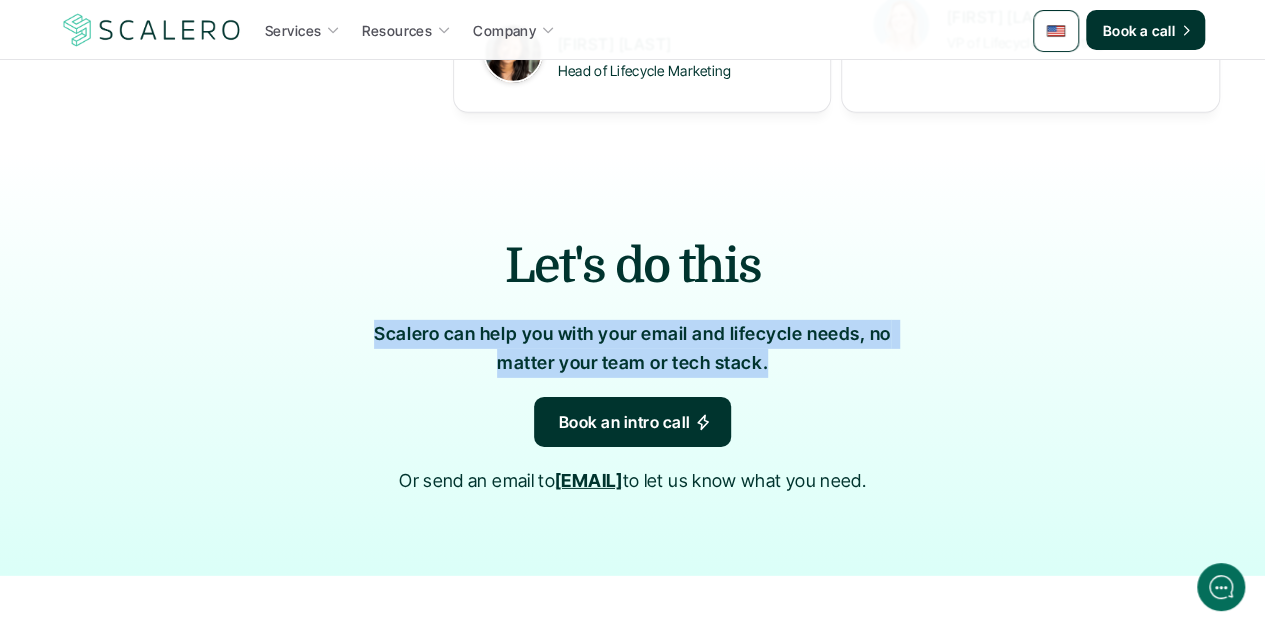 drag, startPoint x: 720, startPoint y: 357, endPoint x: 330, endPoint y: 334, distance: 390.6776 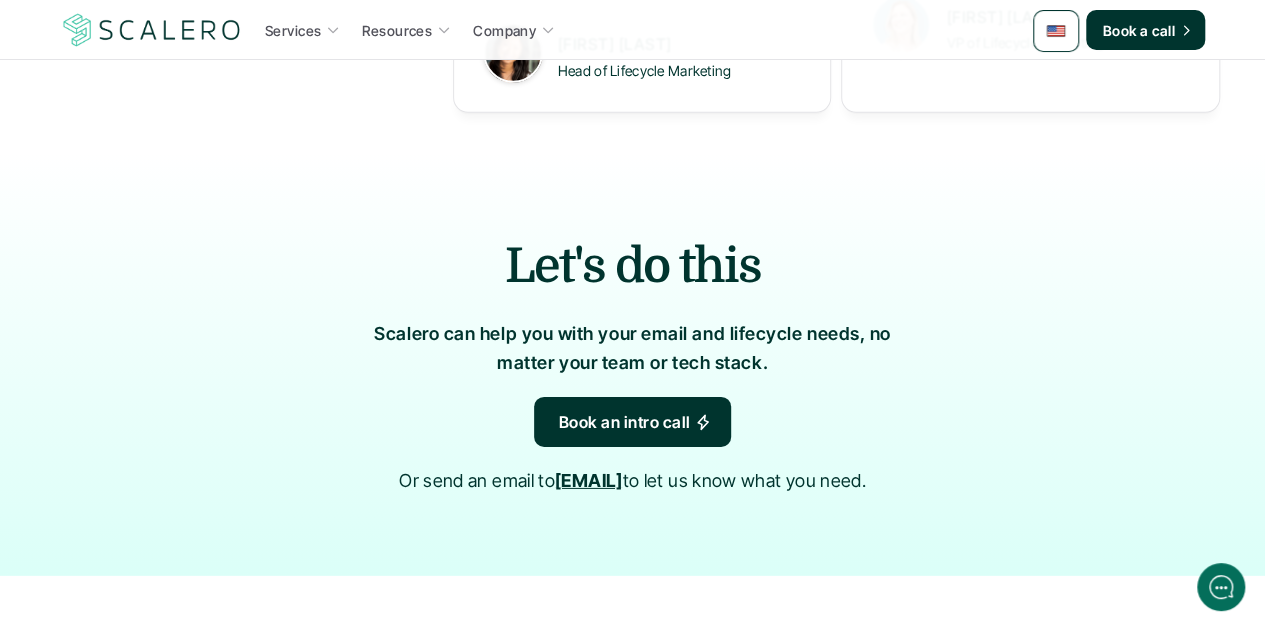 click at bounding box center (1056, 31) 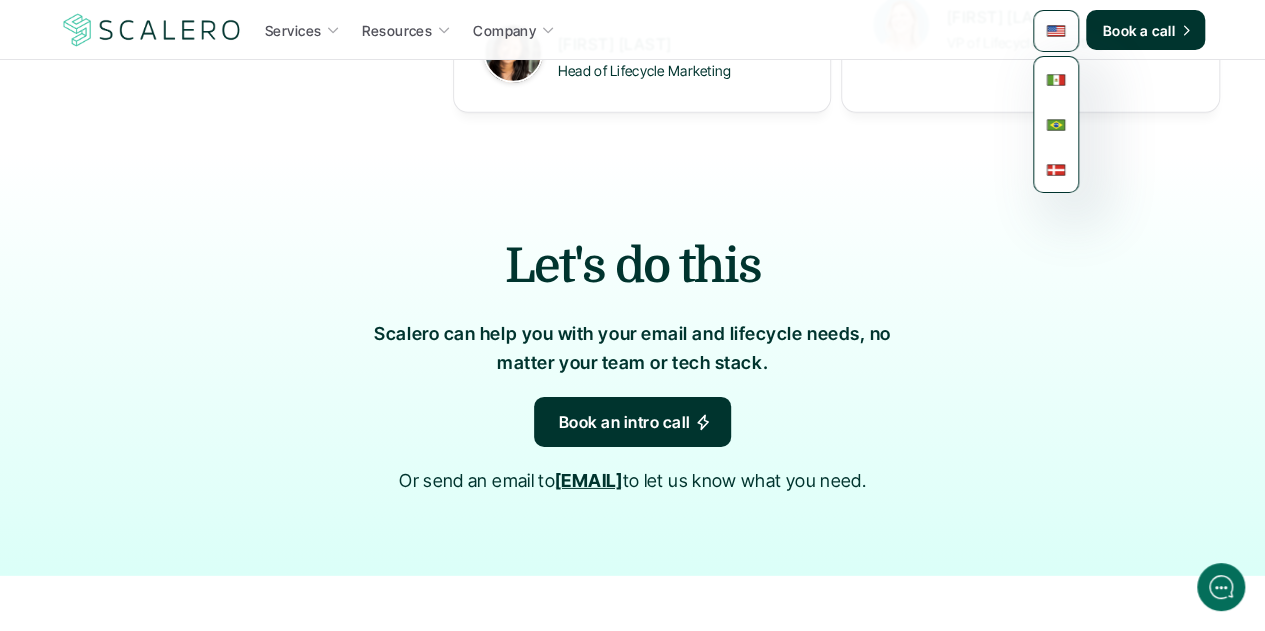 click at bounding box center [1056, 79] 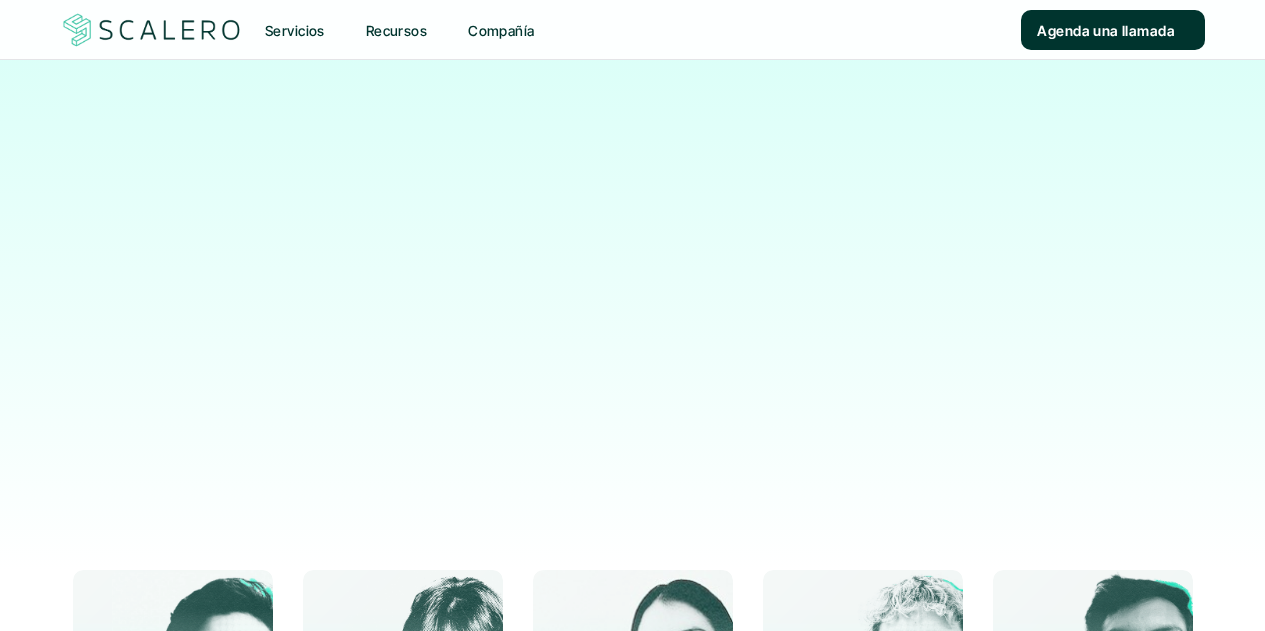 scroll, scrollTop: 0, scrollLeft: 0, axis: both 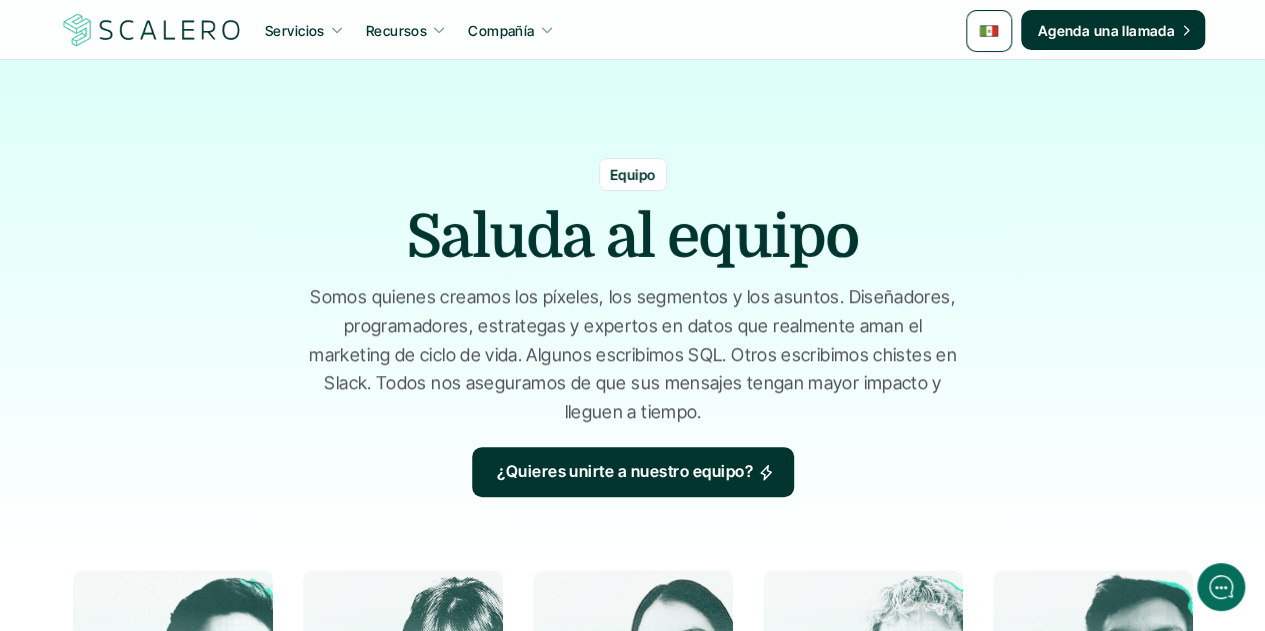 click on "Somos quienes creamos los píxeles, los segmentos y los asuntos. Diseñadores, programadores, estrategas y expertos en datos que realmente aman el marketing de ciclo de vida. Algunos escribimos SQL. Otros escribimos chistes en Slack. Todos nos aseguramos de que sus mensajes tengan mayor impacto y lleguen a tiempo." at bounding box center (633, 355) 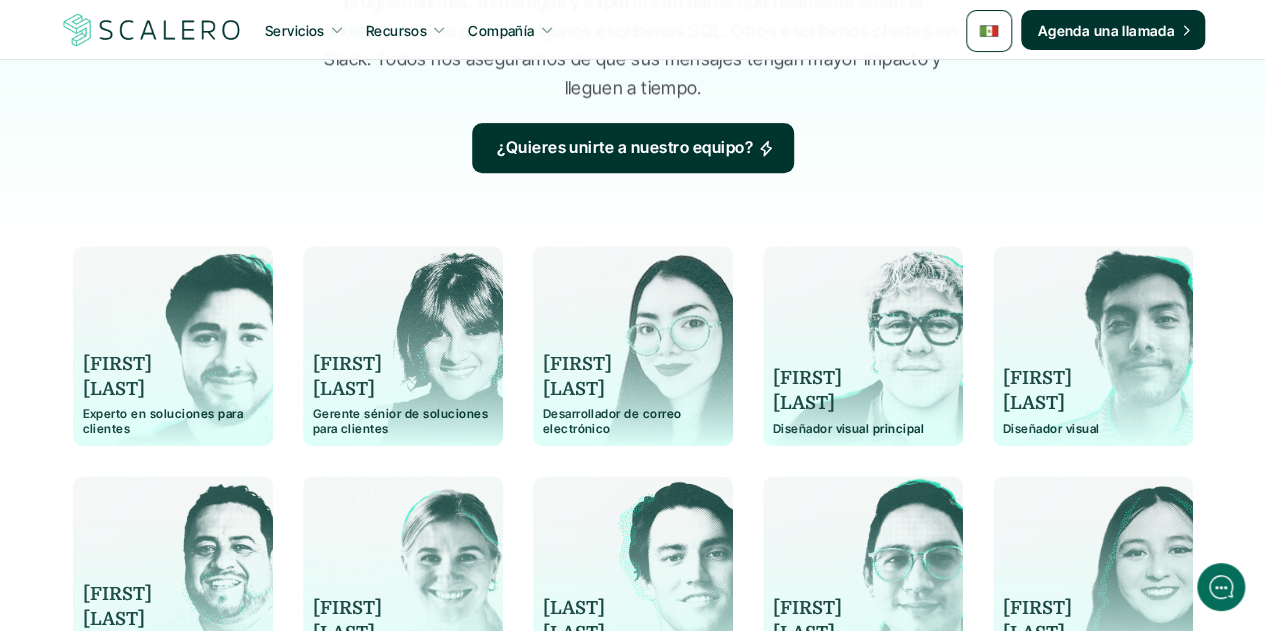 scroll, scrollTop: 400, scrollLeft: 0, axis: vertical 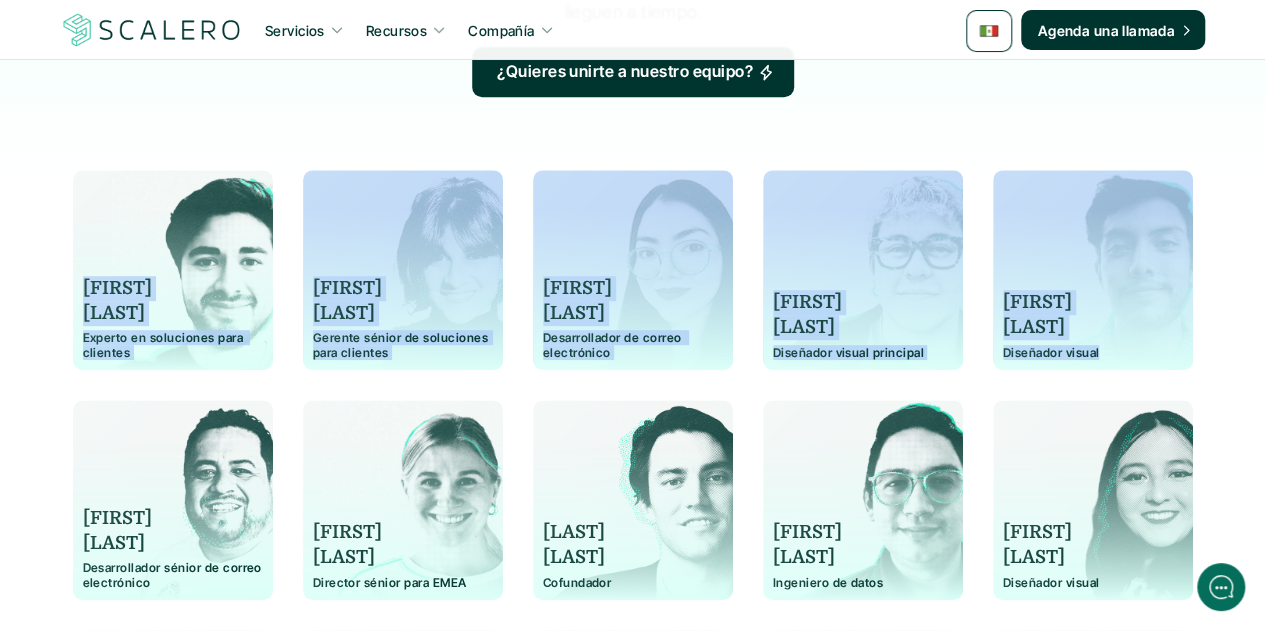 drag, startPoint x: 84, startPoint y: 287, endPoint x: 1100, endPoint y: 352, distance: 1018.0771 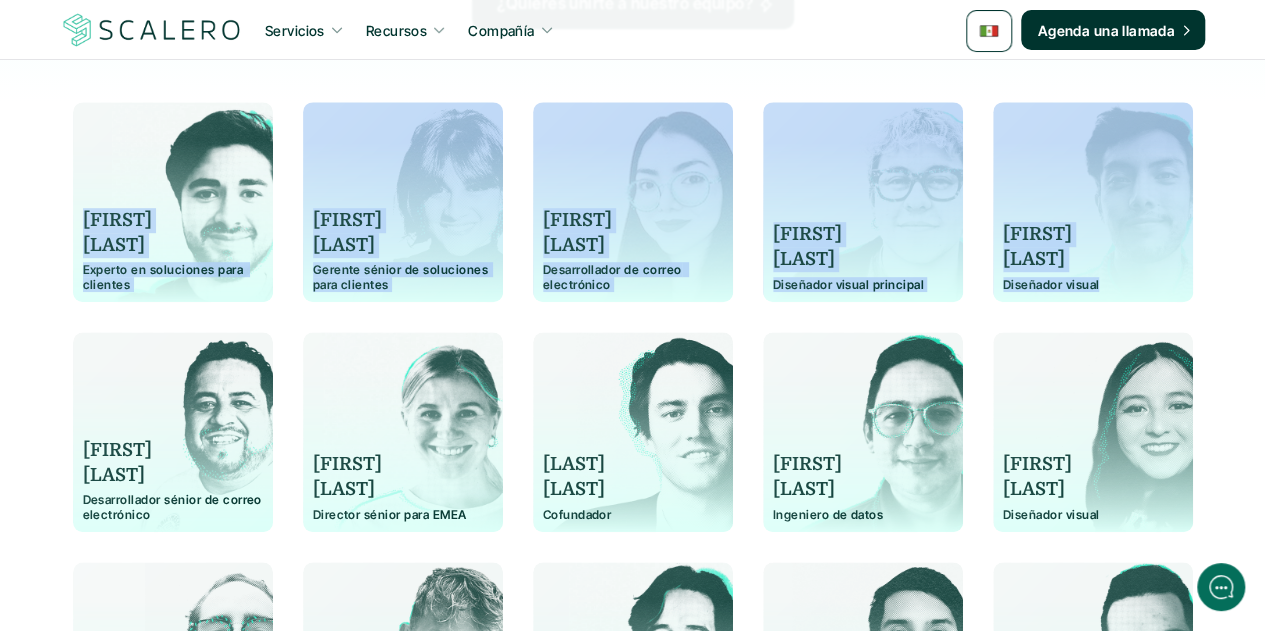 scroll, scrollTop: 500, scrollLeft: 0, axis: vertical 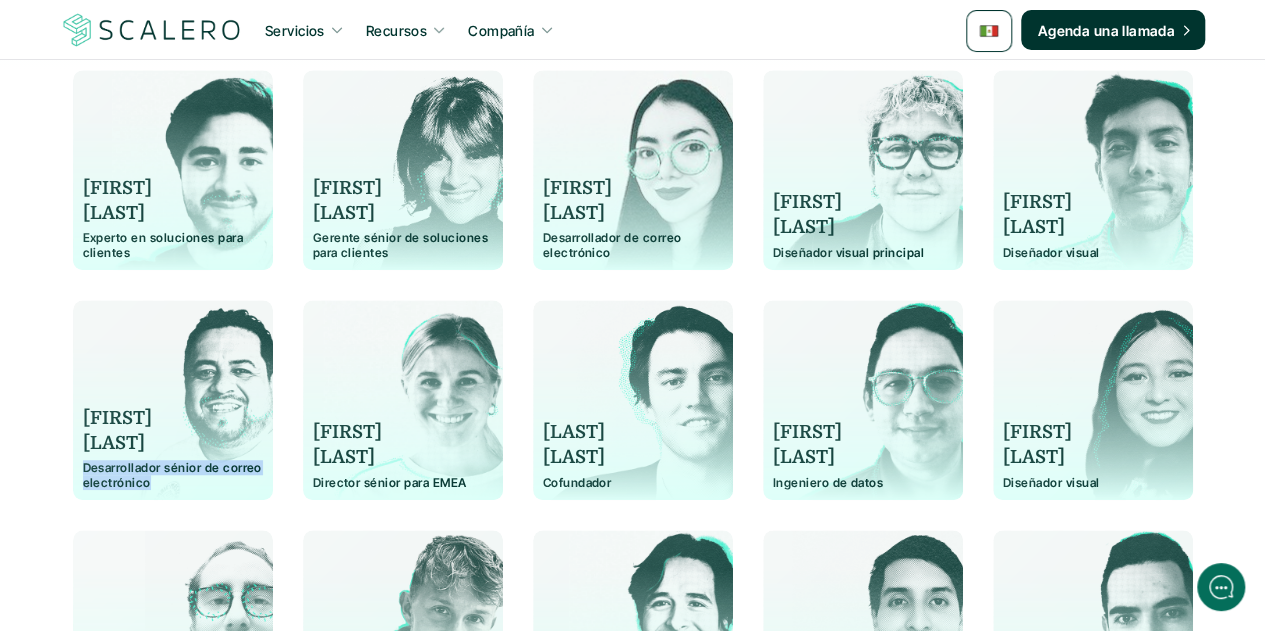 drag, startPoint x: 149, startPoint y: 487, endPoint x: 84, endPoint y: 471, distance: 66.94027 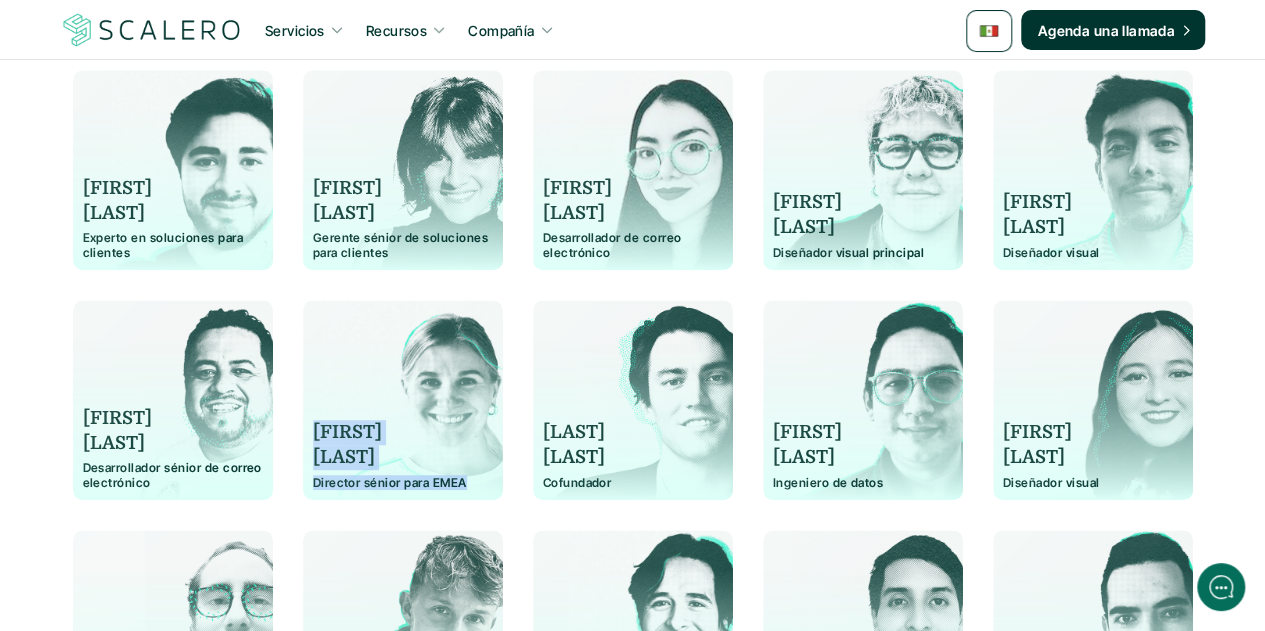 drag, startPoint x: 466, startPoint y: 479, endPoint x: 308, endPoint y: 480, distance: 158.00316 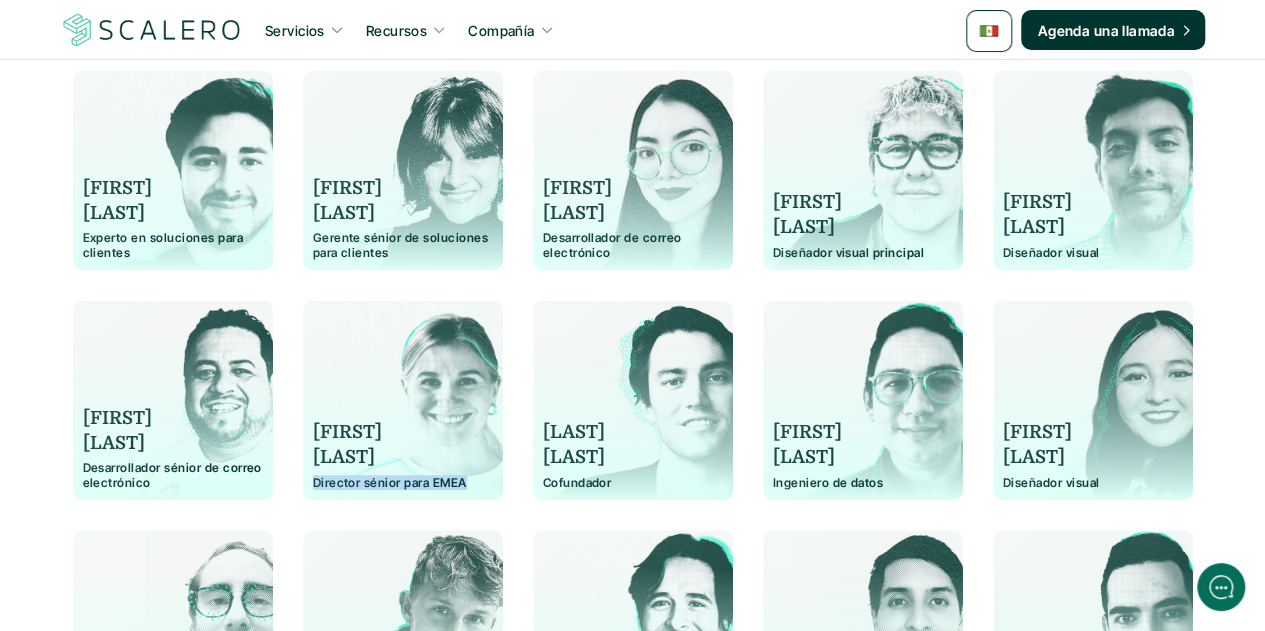 drag, startPoint x: 464, startPoint y: 481, endPoint x: 316, endPoint y: 483, distance: 148.01352 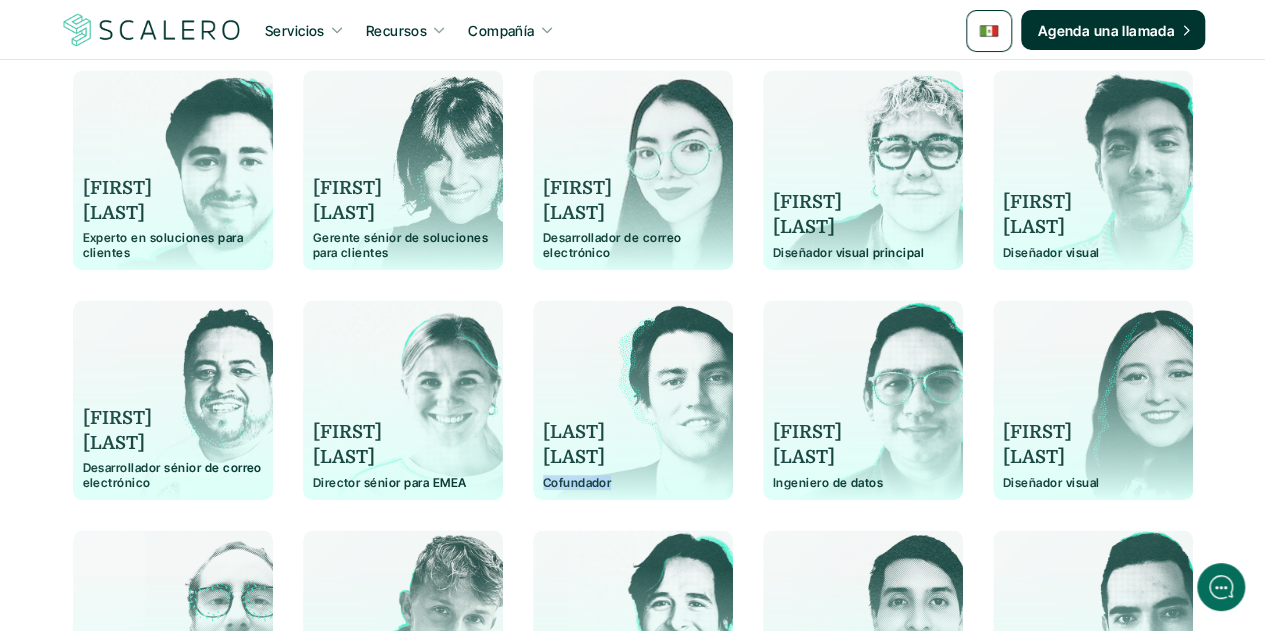 drag, startPoint x: 610, startPoint y: 484, endPoint x: 544, endPoint y: 484, distance: 66 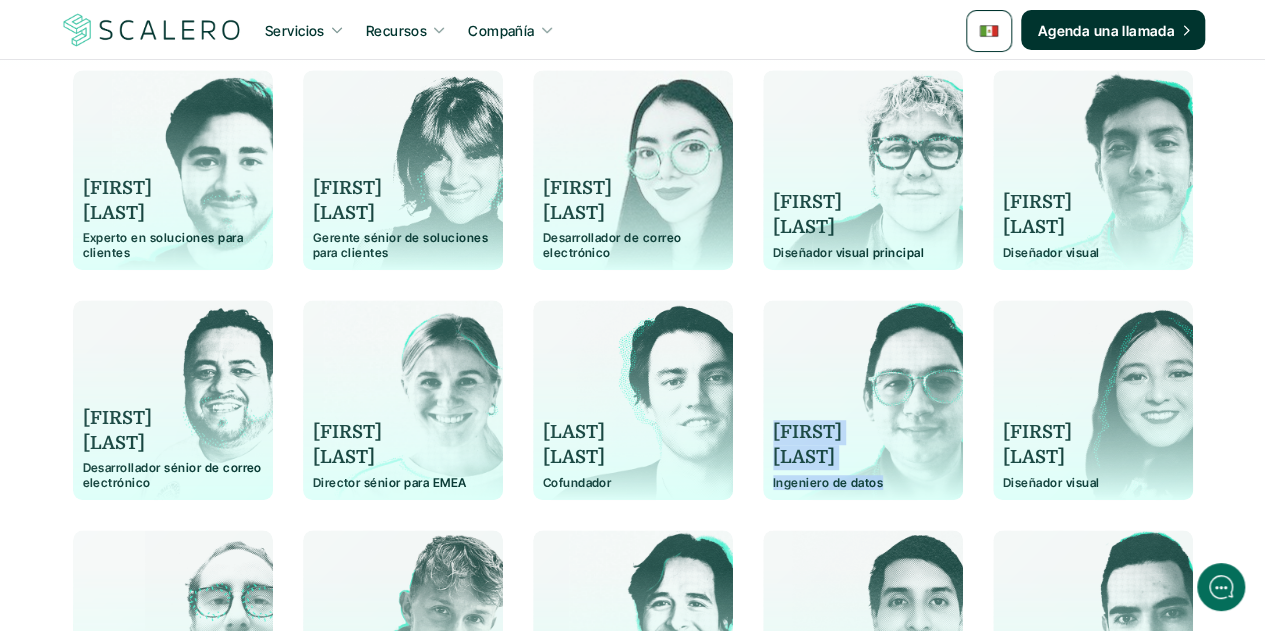 drag, startPoint x: 881, startPoint y: 483, endPoint x: 770, endPoint y: 477, distance: 111.16204 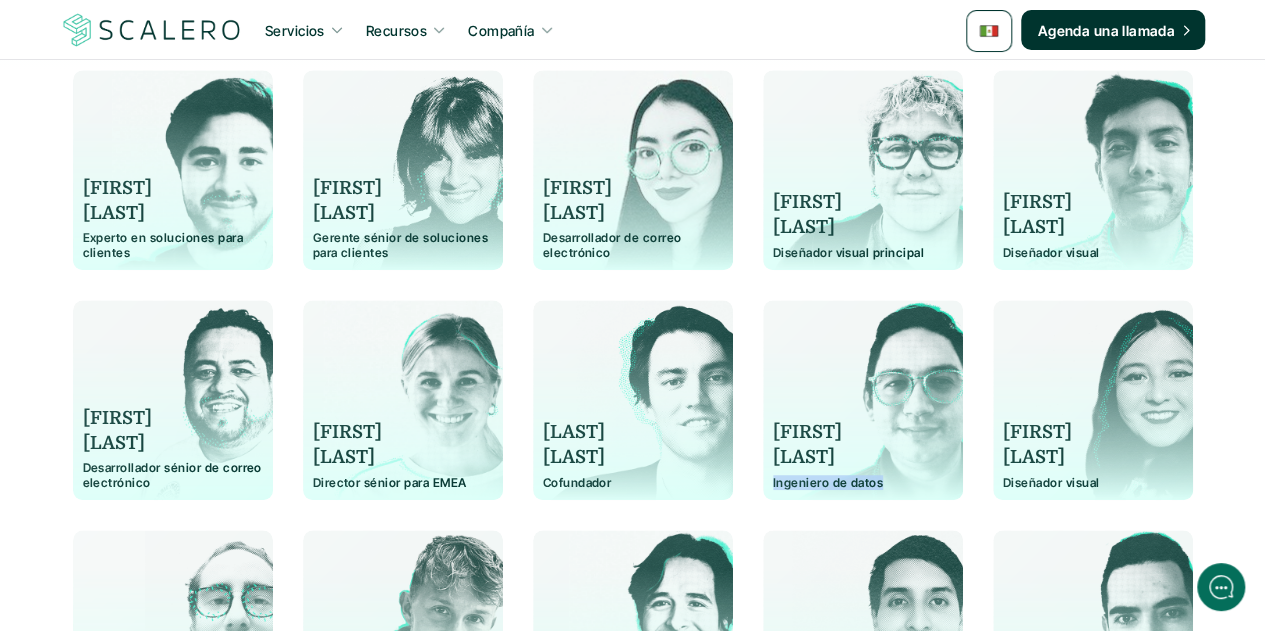 drag, startPoint x: 879, startPoint y: 487, endPoint x: 772, endPoint y: 482, distance: 107.11676 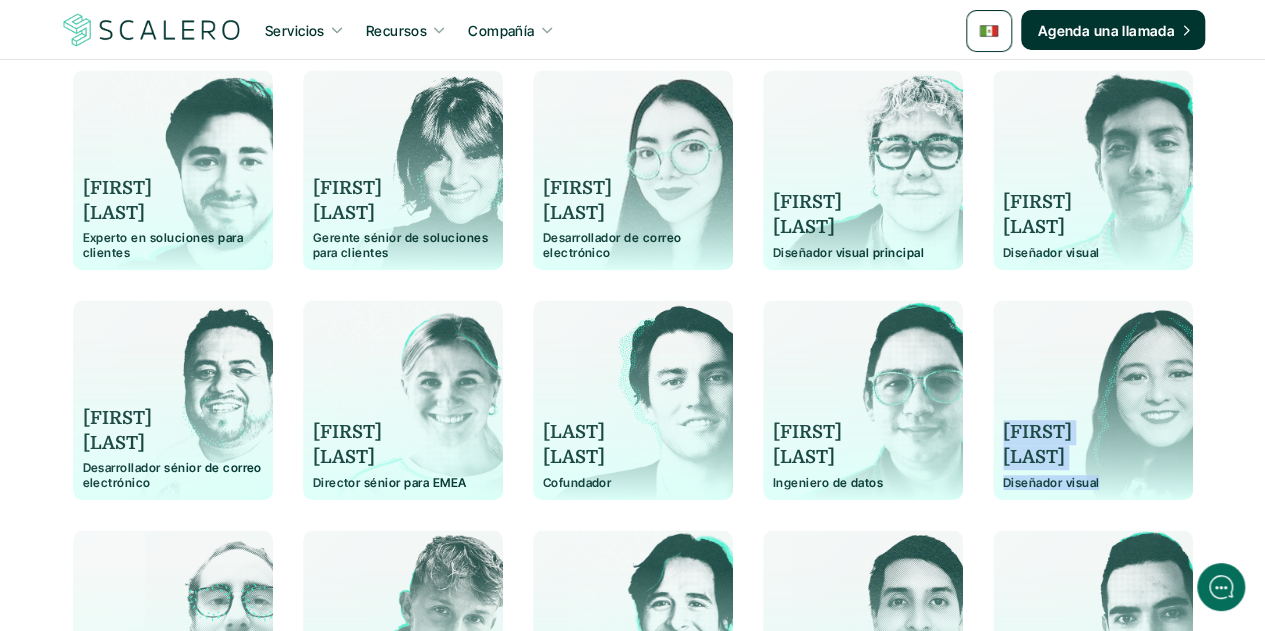 drag, startPoint x: 1098, startPoint y: 488, endPoint x: 997, endPoint y: 479, distance: 101.4002 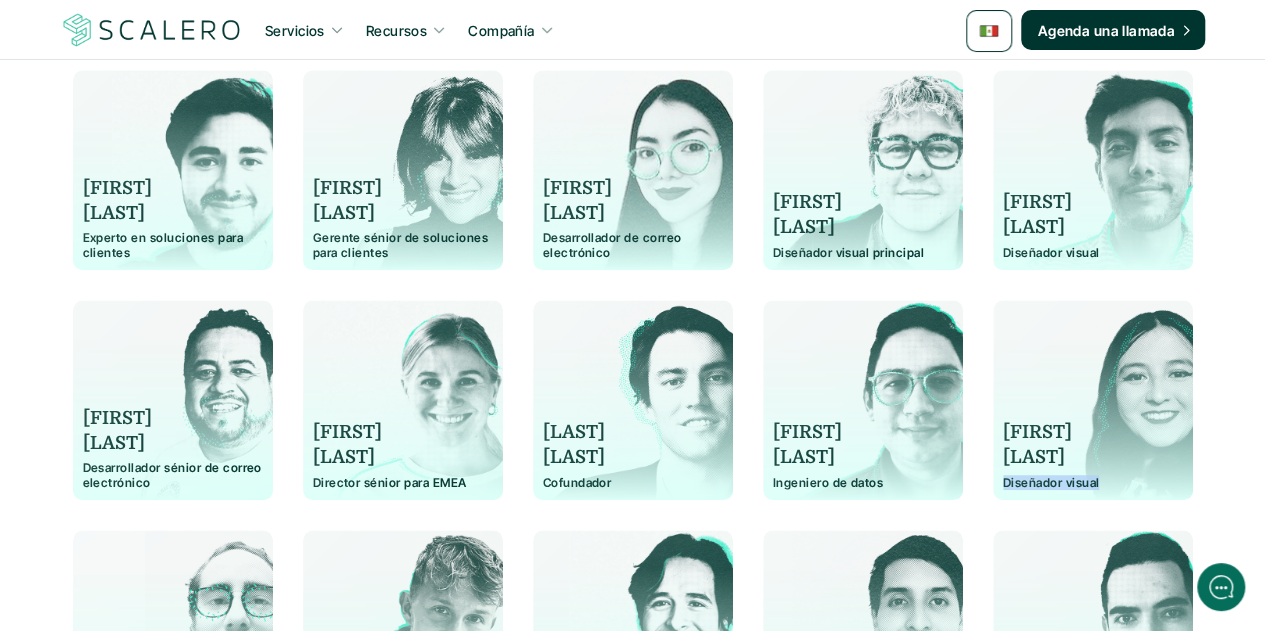 drag, startPoint x: 1004, startPoint y: 482, endPoint x: 1098, endPoint y: 483, distance: 94.00532 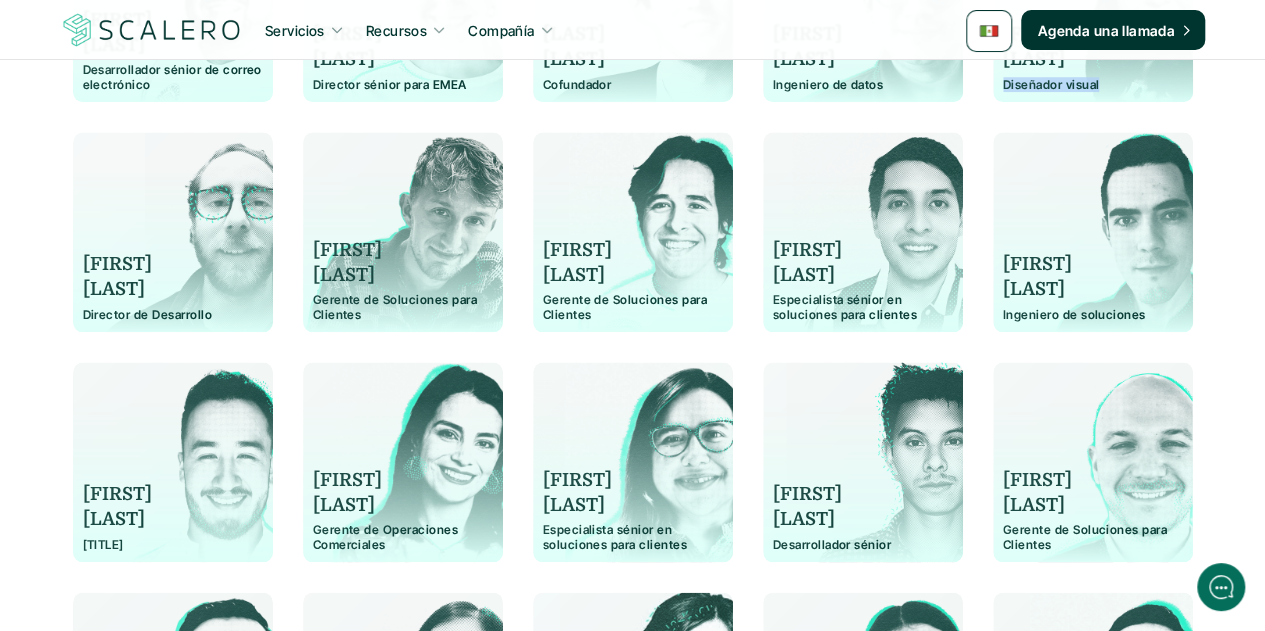 scroll, scrollTop: 900, scrollLeft: 0, axis: vertical 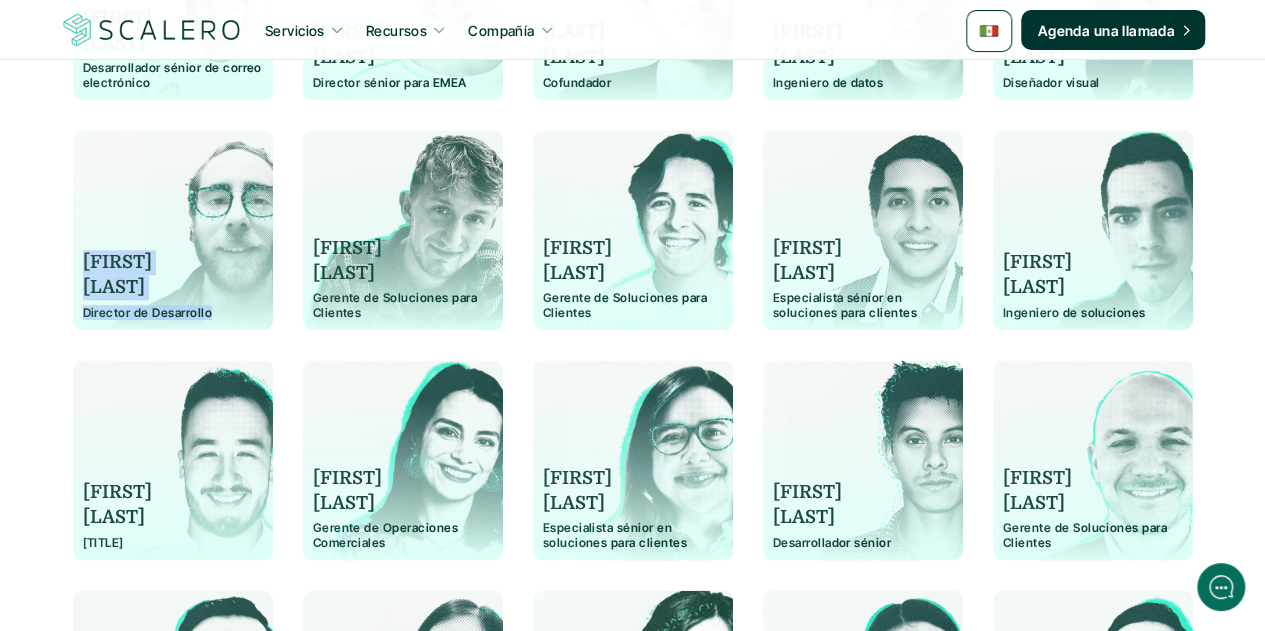drag, startPoint x: 208, startPoint y: 310, endPoint x: 72, endPoint y: 311, distance: 136.00368 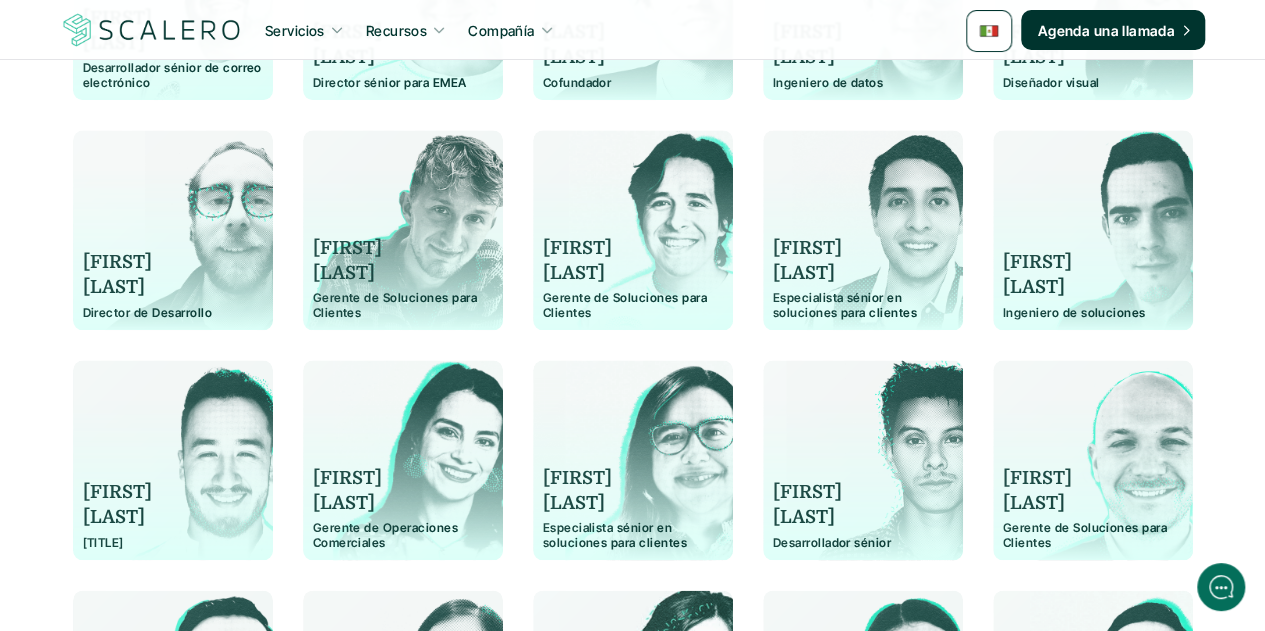 click on "Director de Desarrollo" at bounding box center (173, 313) 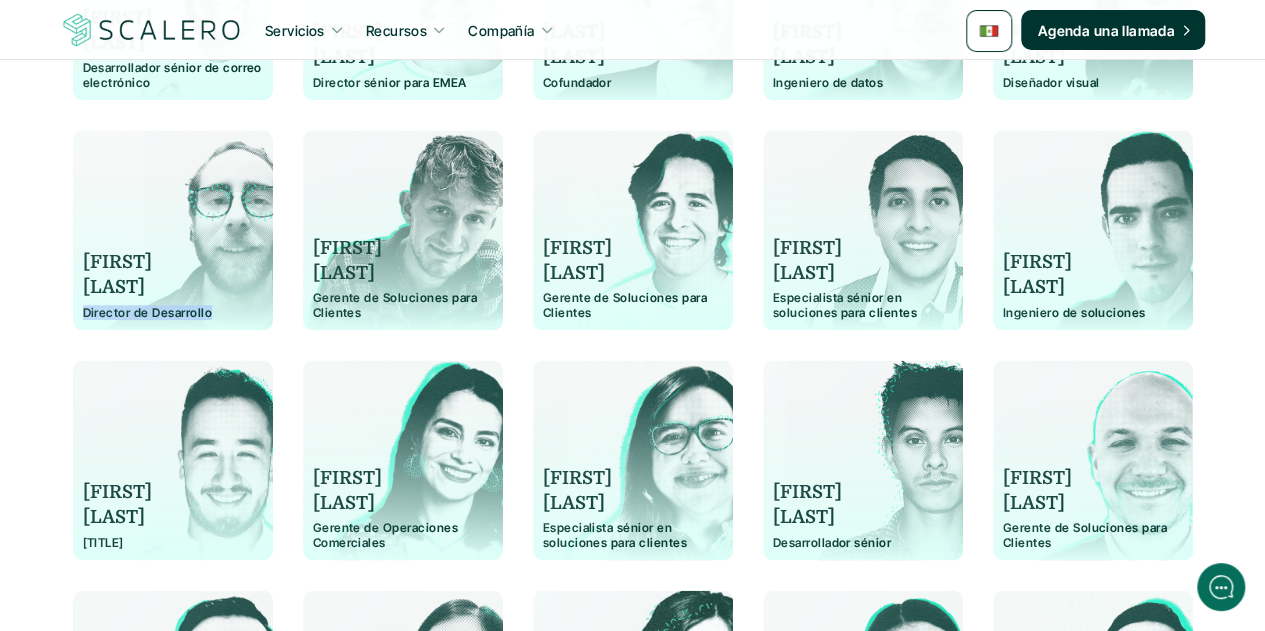 drag, startPoint x: 208, startPoint y: 311, endPoint x: 83, endPoint y: 315, distance: 125.06398 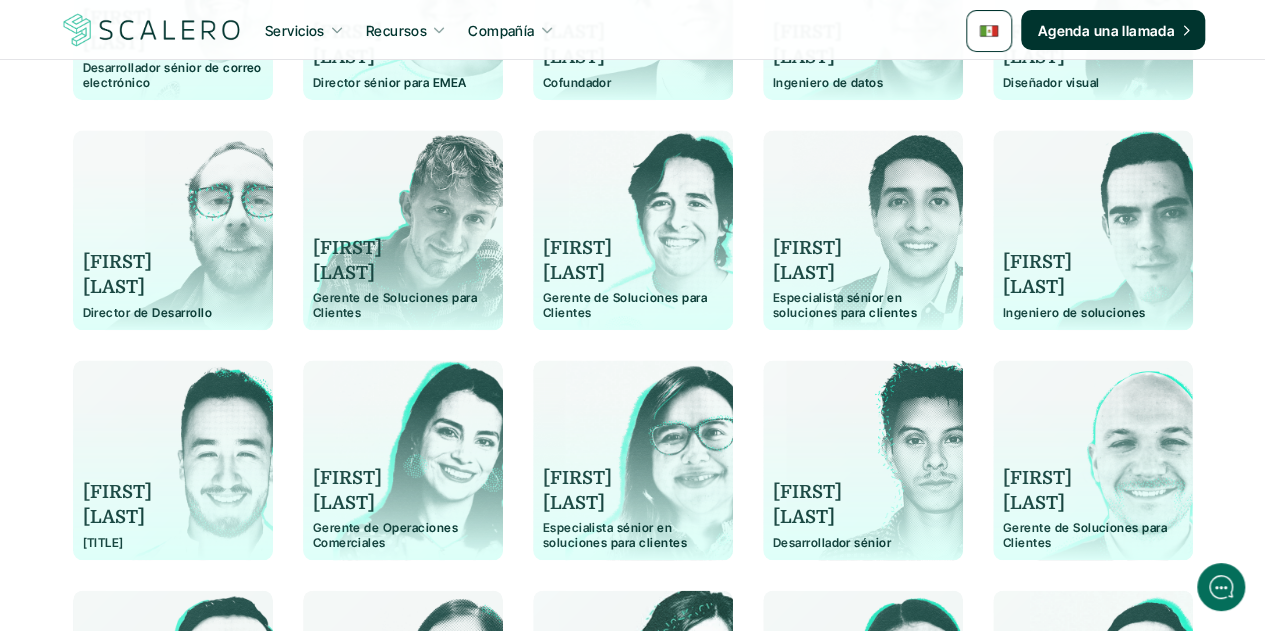 click on "Gerente de Soluciones para Clientes" at bounding box center (403, 305) 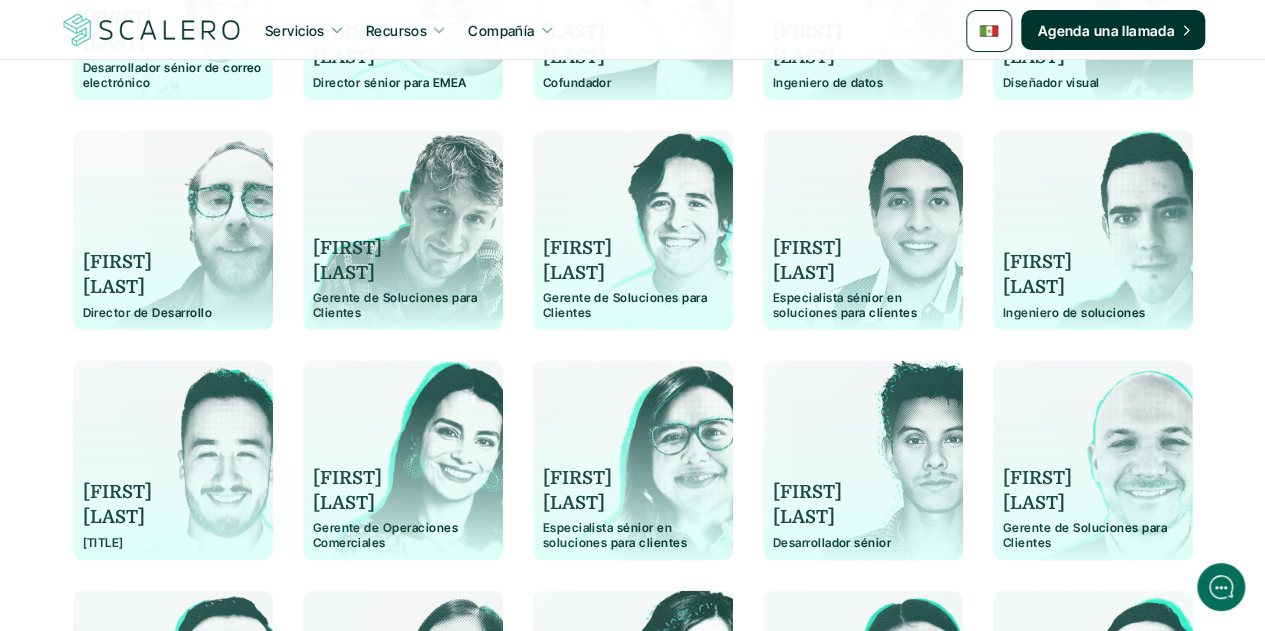 click on "Gerente de Soluciones para Clientes" at bounding box center (403, 305) 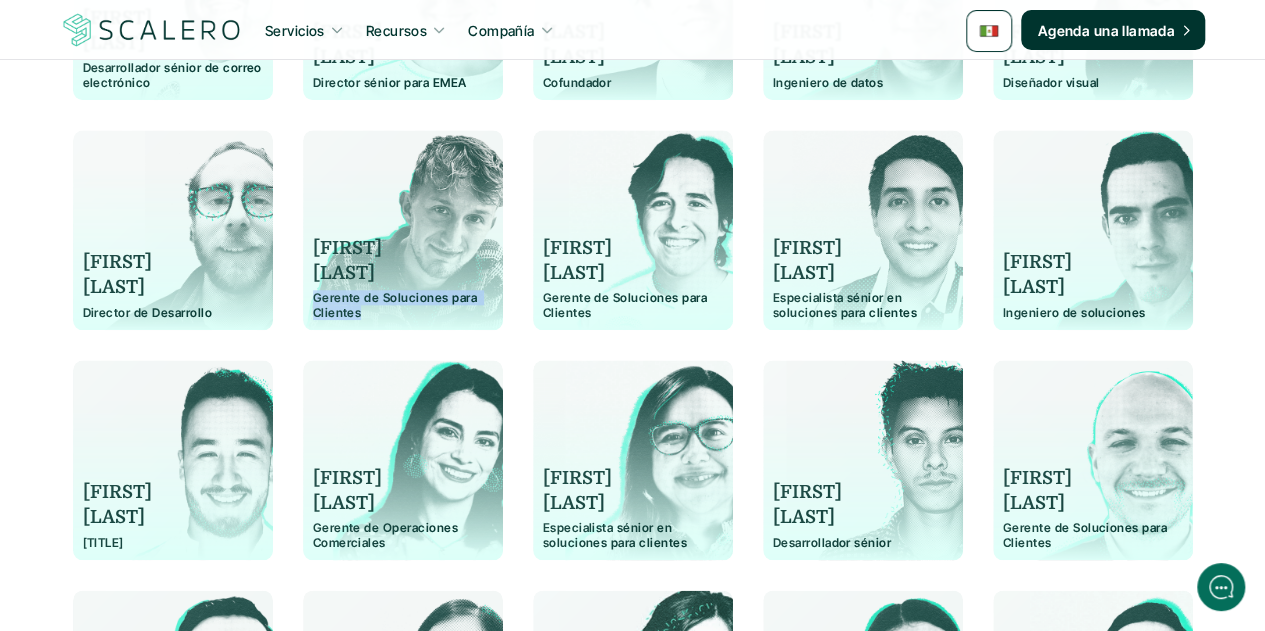 drag, startPoint x: 314, startPoint y: 298, endPoint x: 360, endPoint y: 315, distance: 49.0408 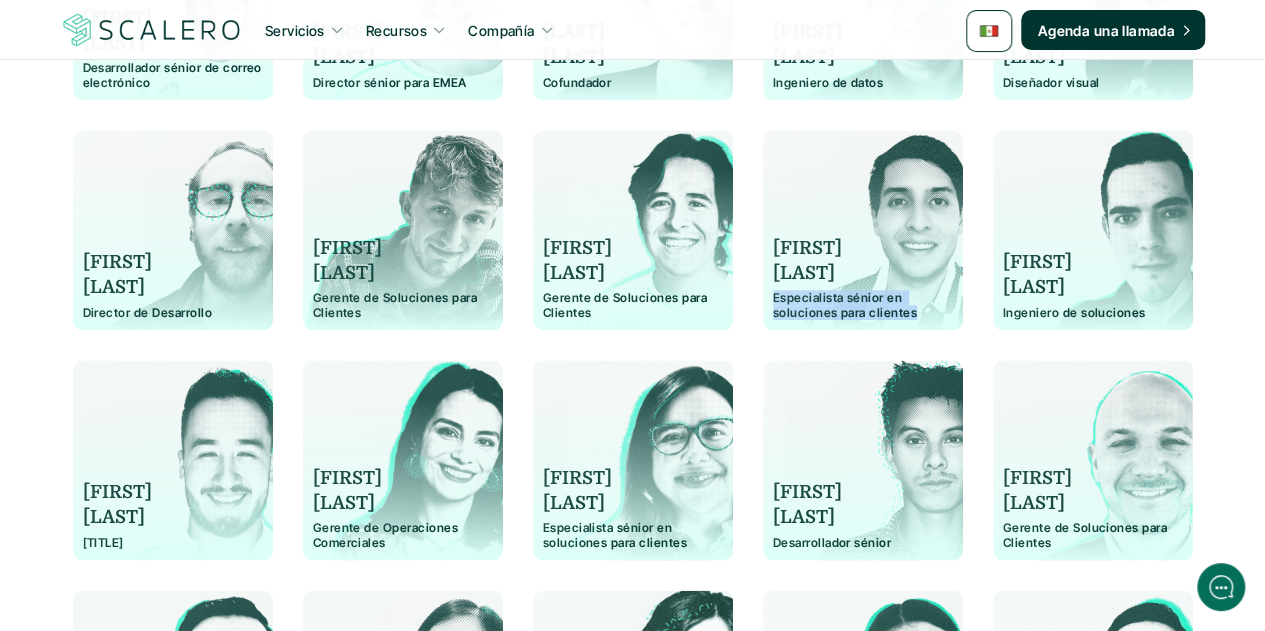 drag, startPoint x: 914, startPoint y: 317, endPoint x: 773, endPoint y: 301, distance: 141.90489 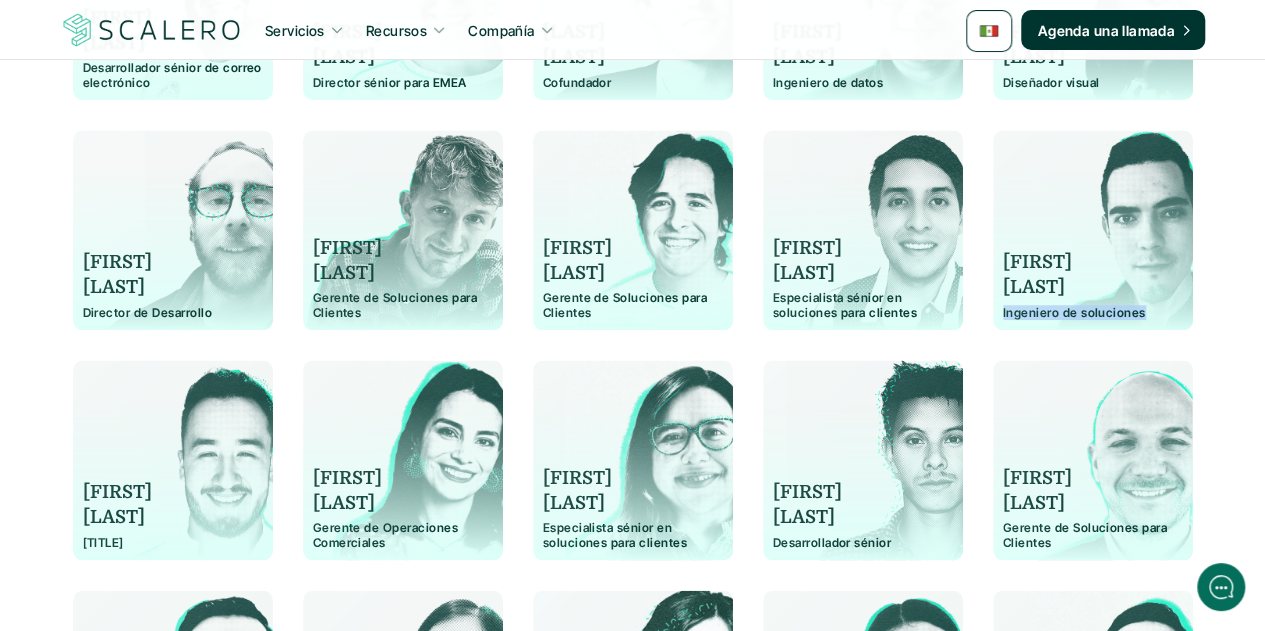 drag, startPoint x: 1140, startPoint y: 311, endPoint x: 1002, endPoint y: 311, distance: 138 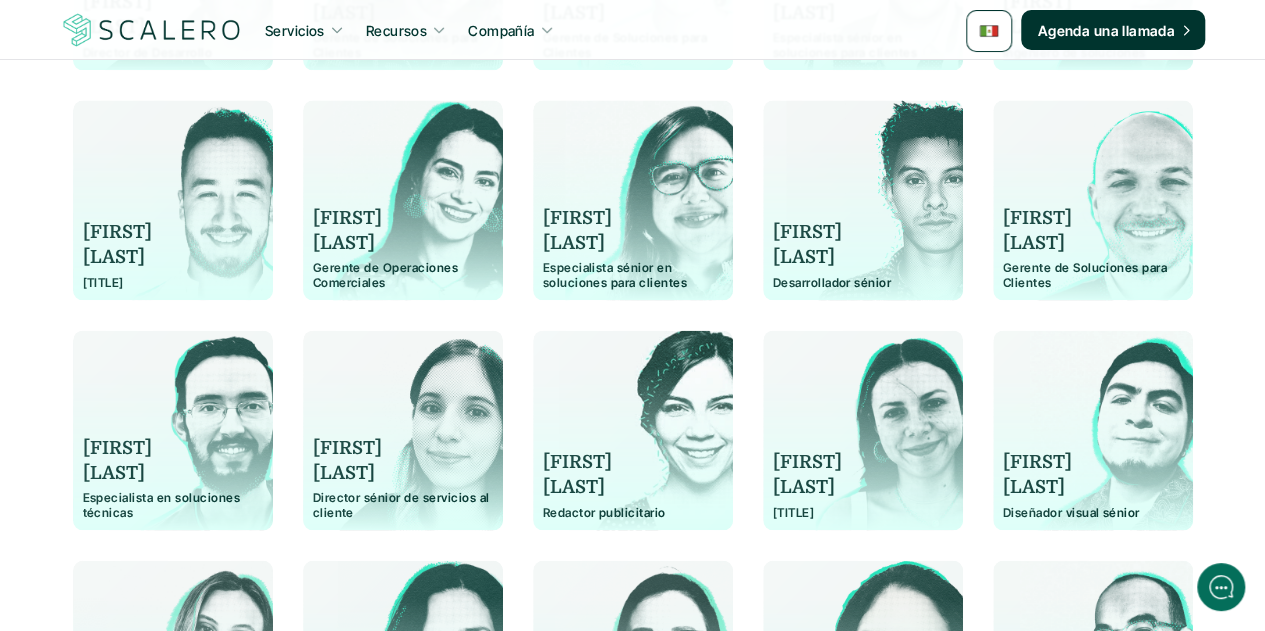 scroll, scrollTop: 1200, scrollLeft: 0, axis: vertical 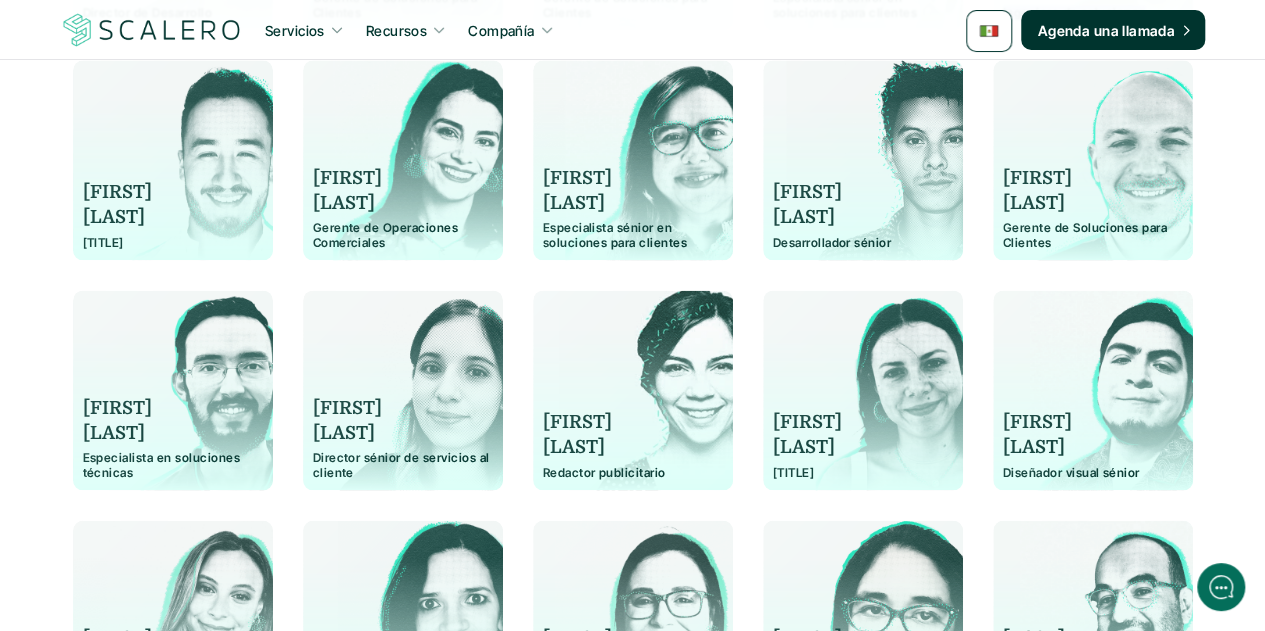 drag, startPoint x: 156, startPoint y: 237, endPoint x: 84, endPoint y: 231, distance: 72.249565 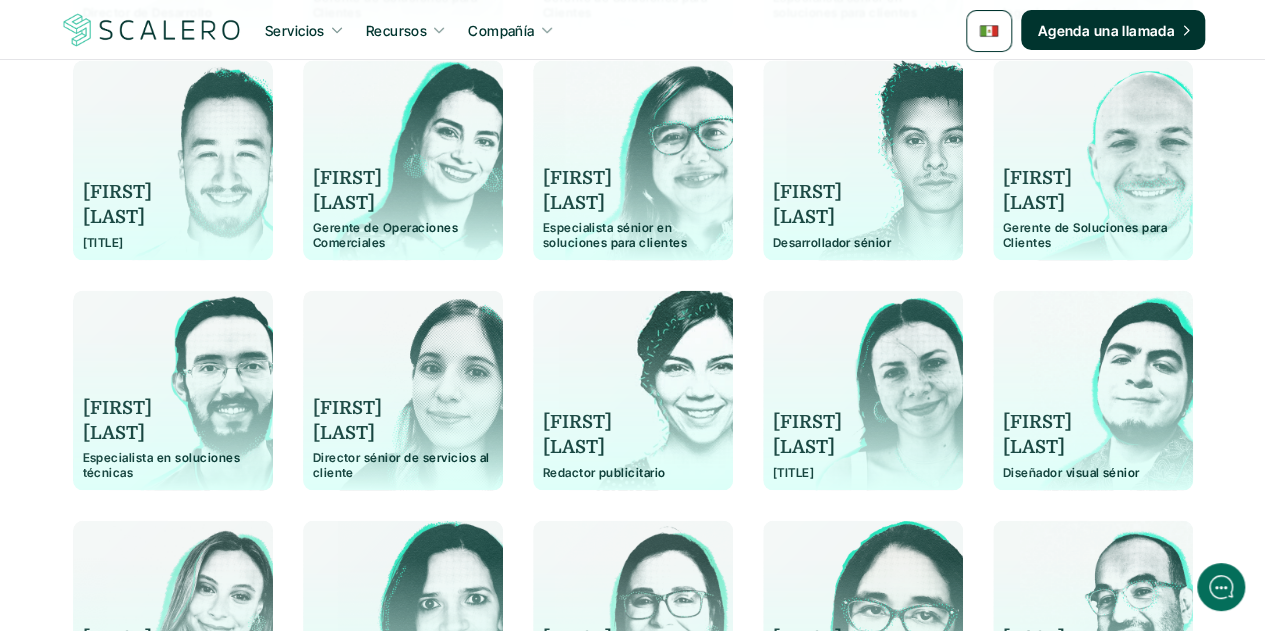 click on "Gerente de Operaciones Comerciales" at bounding box center [403, 235] 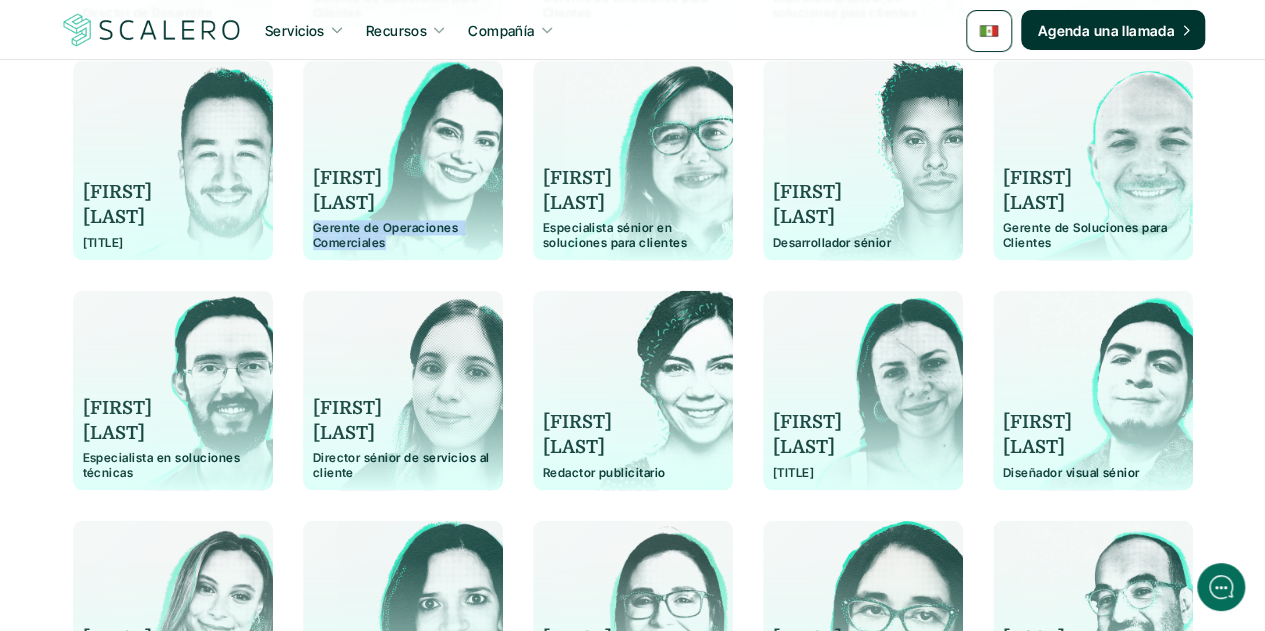 drag, startPoint x: 384, startPoint y: 239, endPoint x: 314, endPoint y: 229, distance: 70.71068 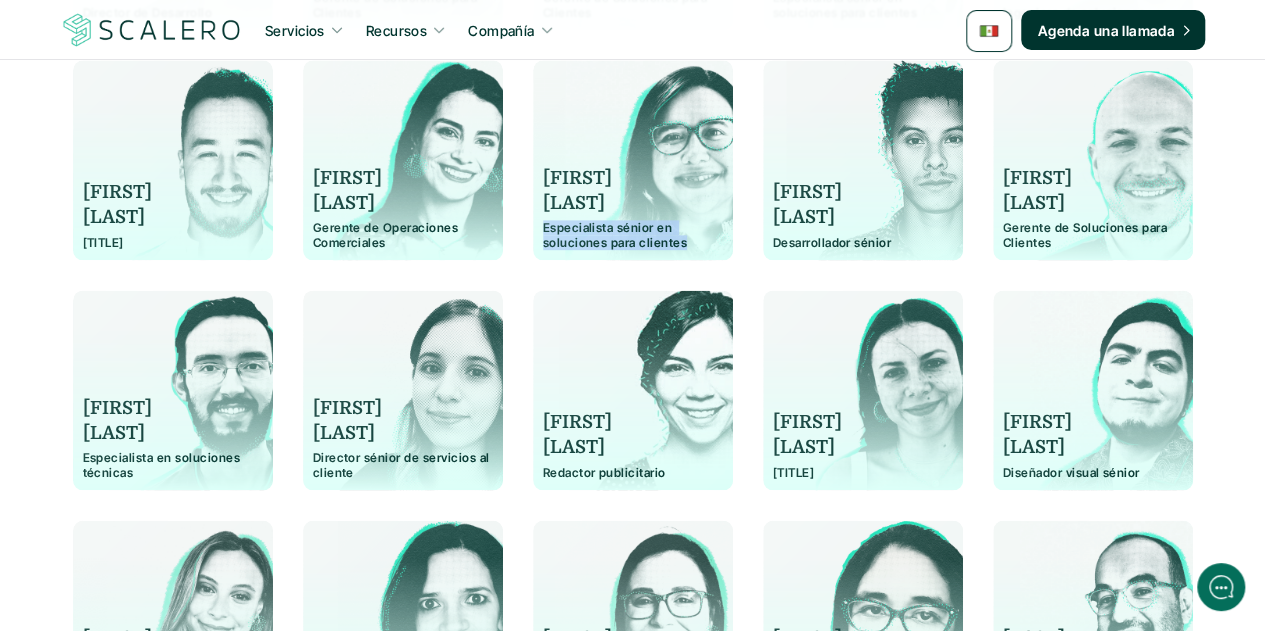 drag, startPoint x: 683, startPoint y: 240, endPoint x: 543, endPoint y: 229, distance: 140.43147 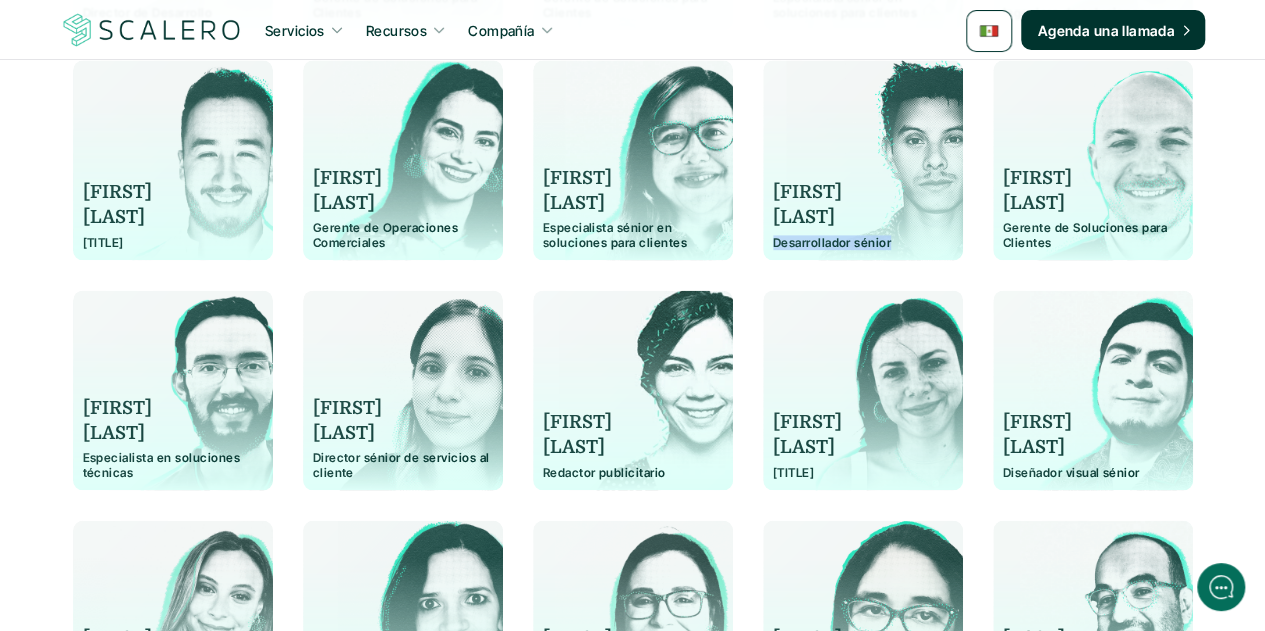drag, startPoint x: 889, startPoint y: 246, endPoint x: 772, endPoint y: 239, distance: 117.20921 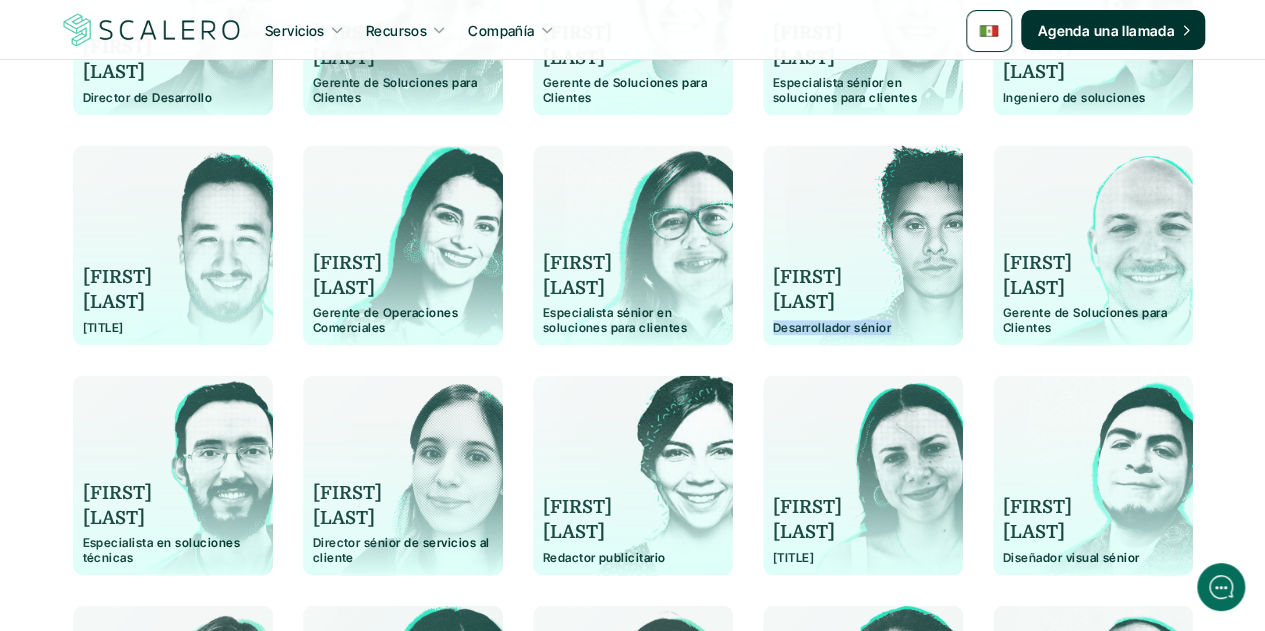 scroll, scrollTop: 1200, scrollLeft: 0, axis: vertical 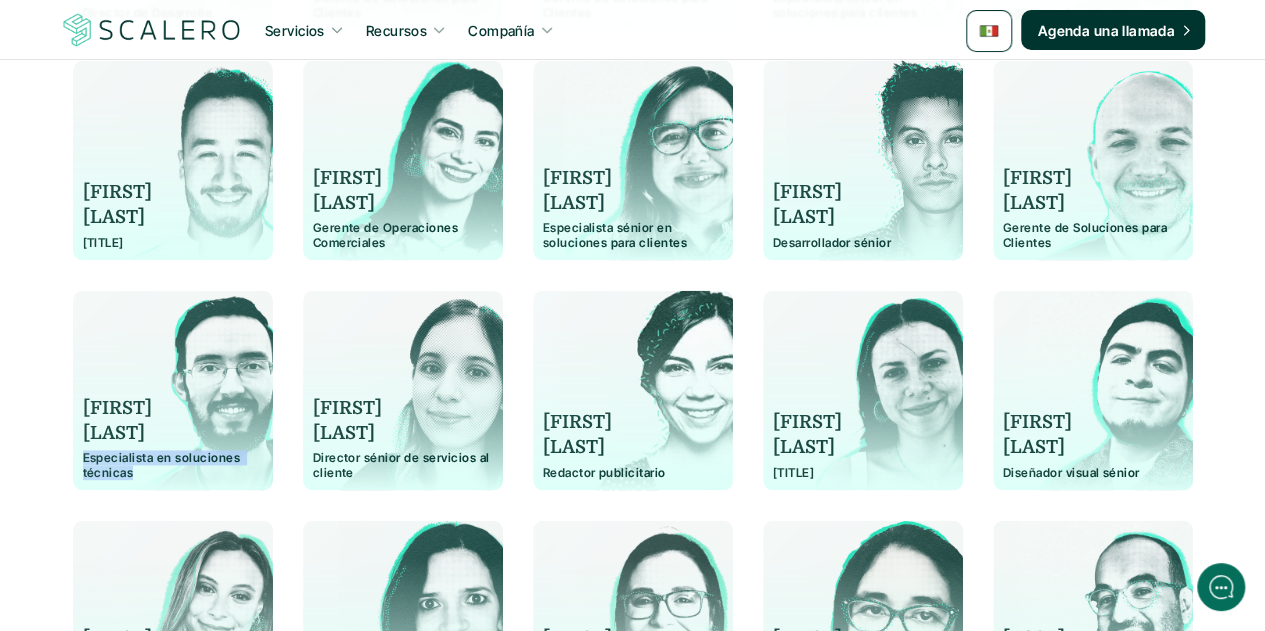 drag, startPoint x: 129, startPoint y: 469, endPoint x: 82, endPoint y: 461, distance: 47.67599 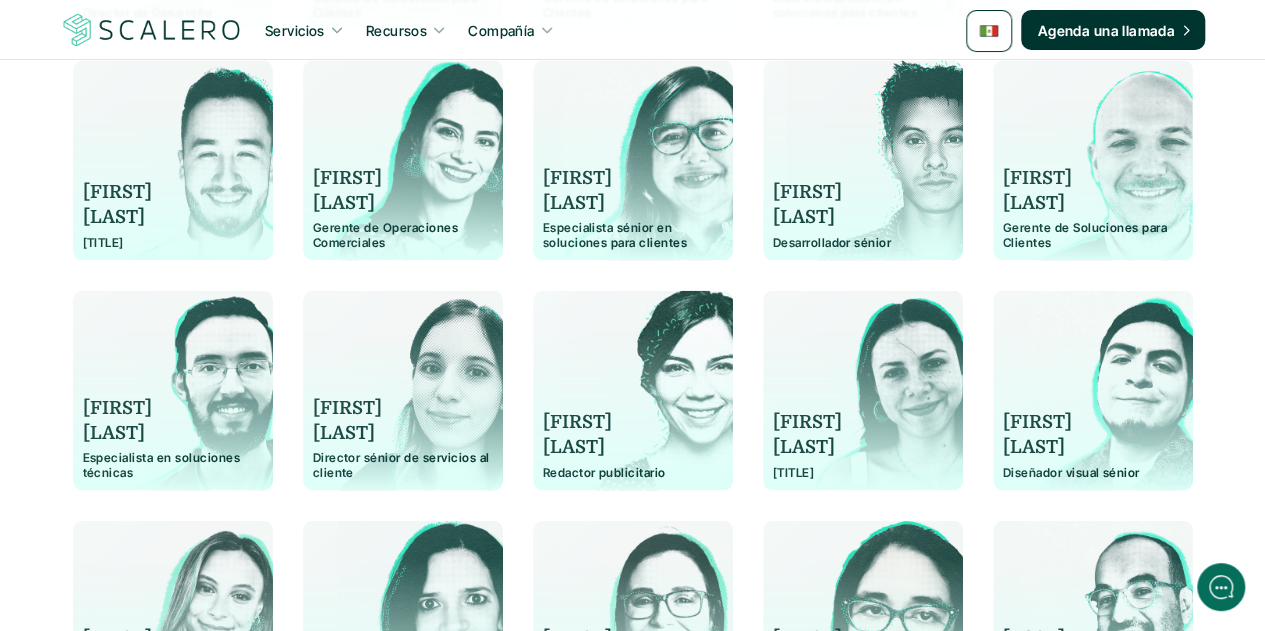 click on "Director sénior de servicios al cliente" at bounding box center (403, 465) 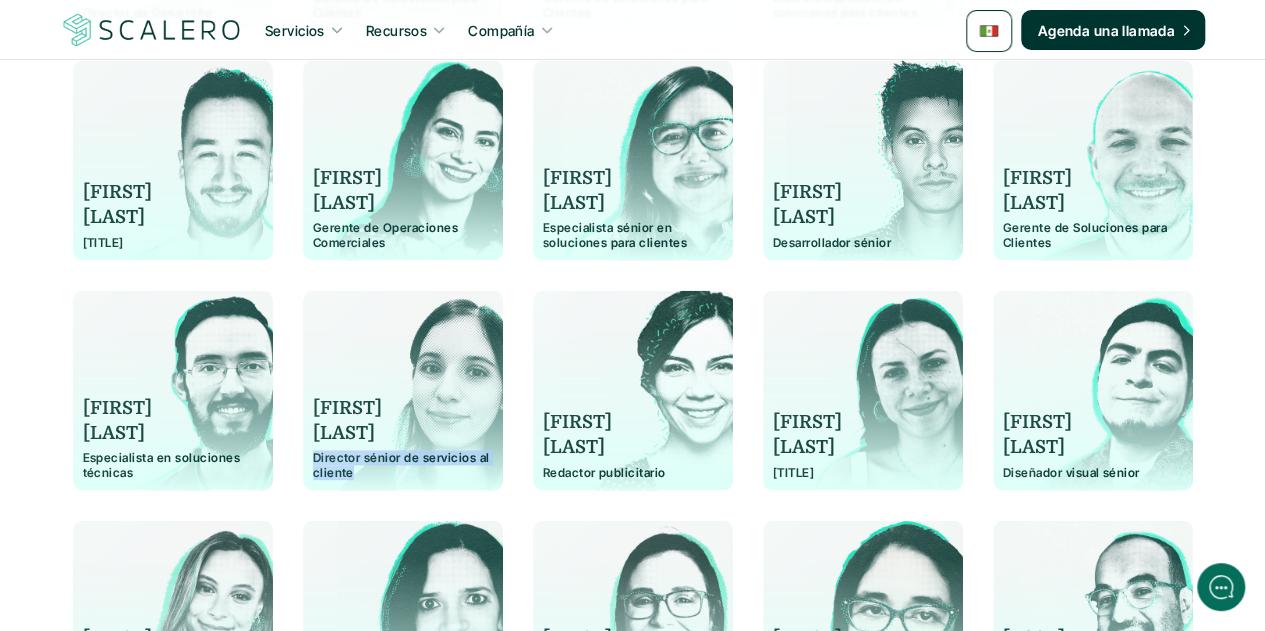 drag, startPoint x: 352, startPoint y: 473, endPoint x: 312, endPoint y: 465, distance: 40.792156 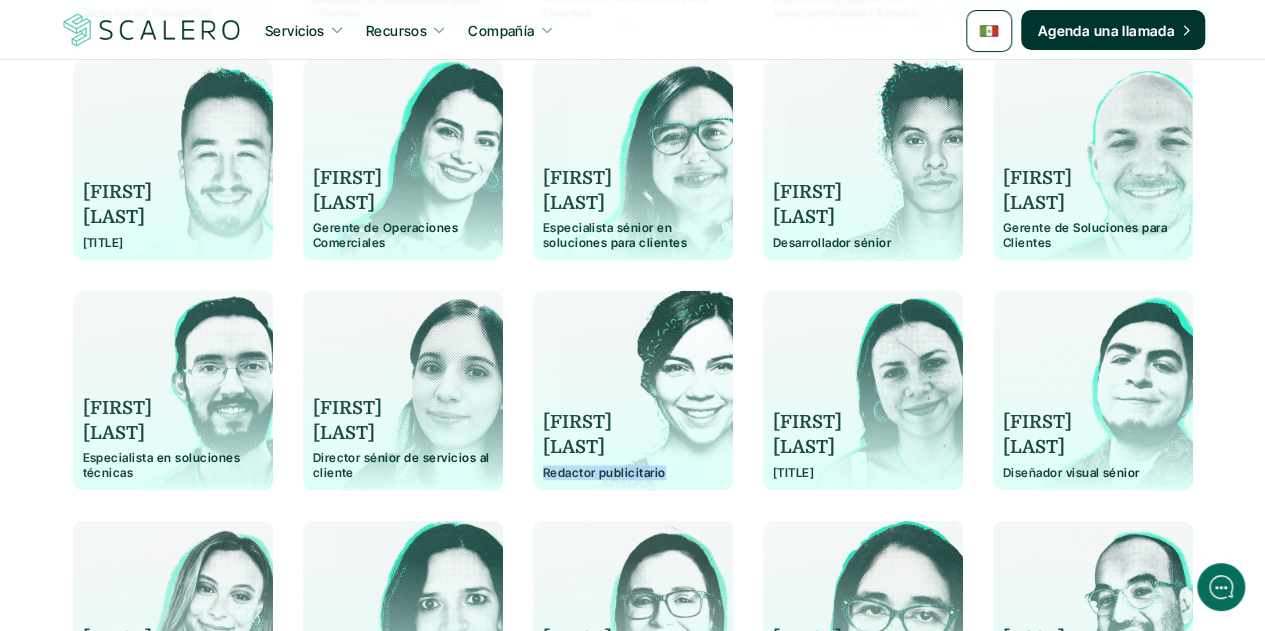 drag, startPoint x: 662, startPoint y: 476, endPoint x: 545, endPoint y: 474, distance: 117.01709 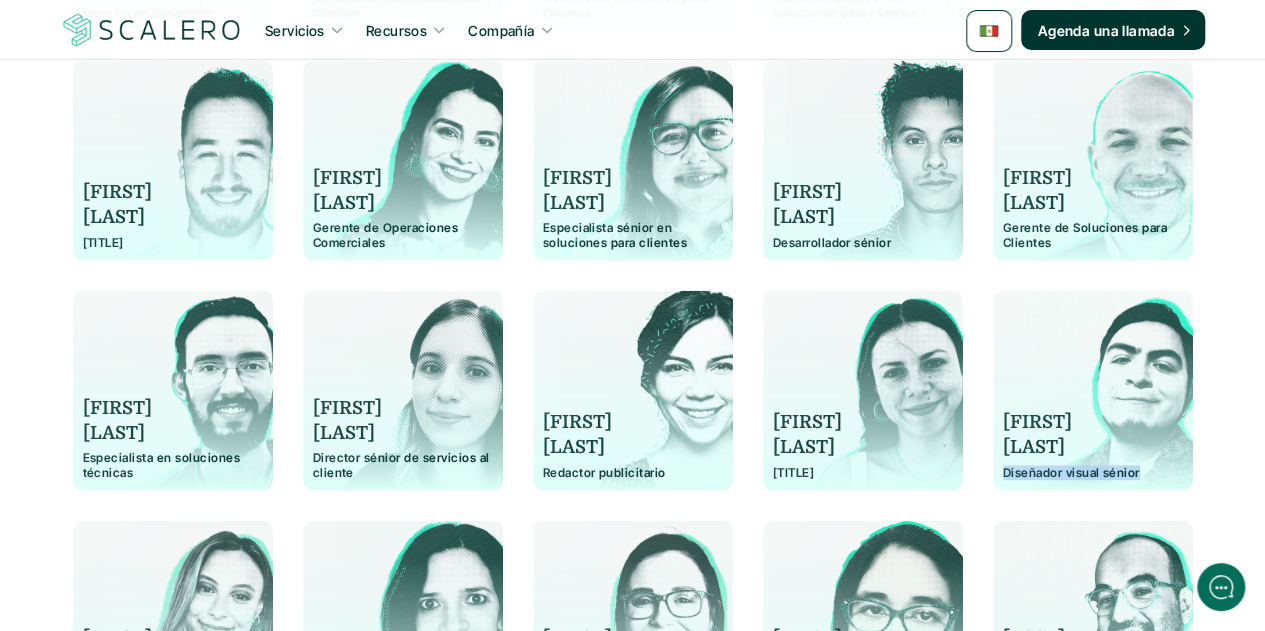drag, startPoint x: 1138, startPoint y: 472, endPoint x: 1004, endPoint y: 472, distance: 134 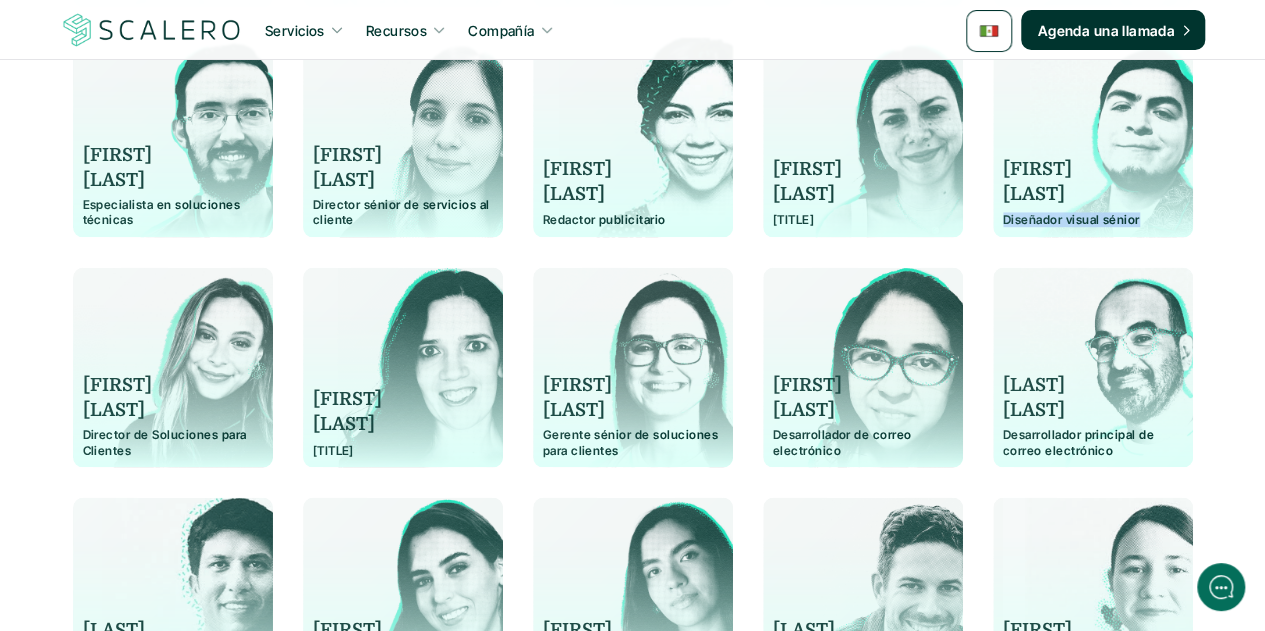 scroll, scrollTop: 1500, scrollLeft: 0, axis: vertical 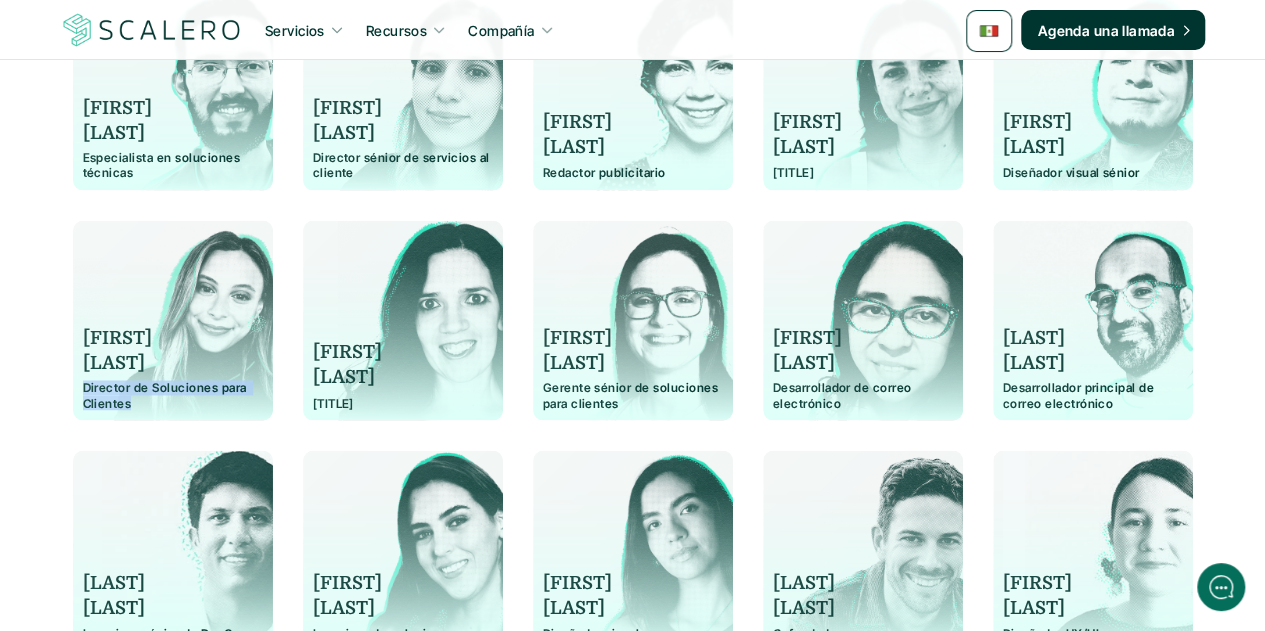 drag, startPoint x: 128, startPoint y: 401, endPoint x: 84, endPoint y: 393, distance: 44.72136 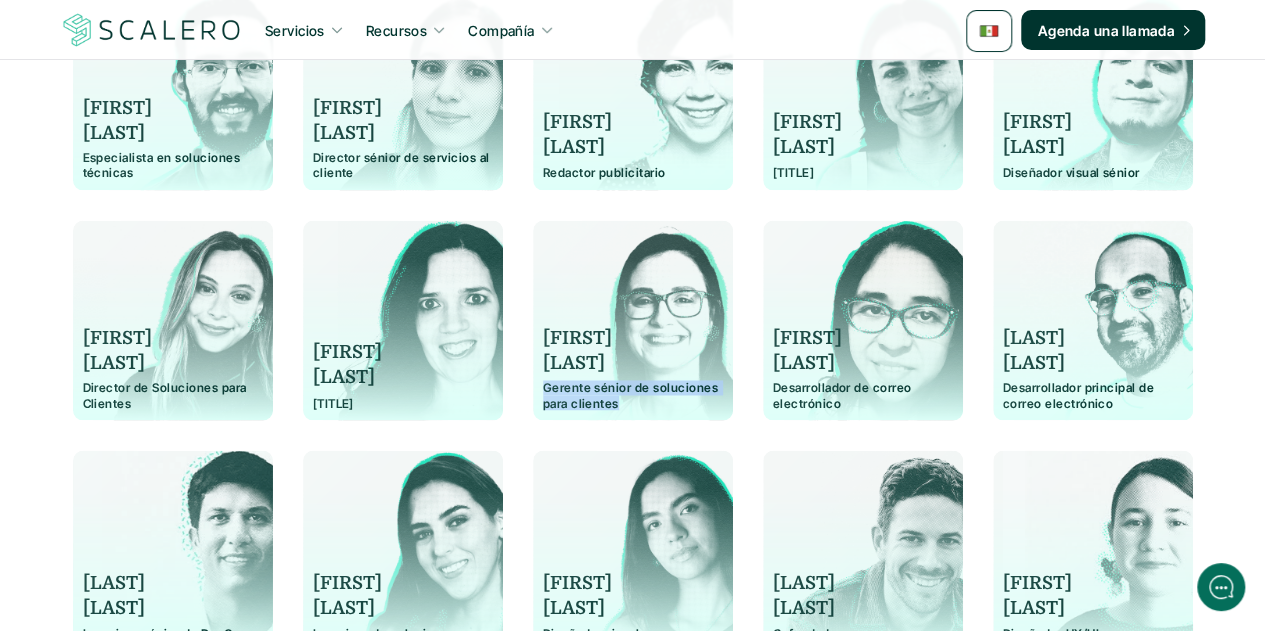 drag, startPoint x: 615, startPoint y: 399, endPoint x: 546, endPoint y: 391, distance: 69.46222 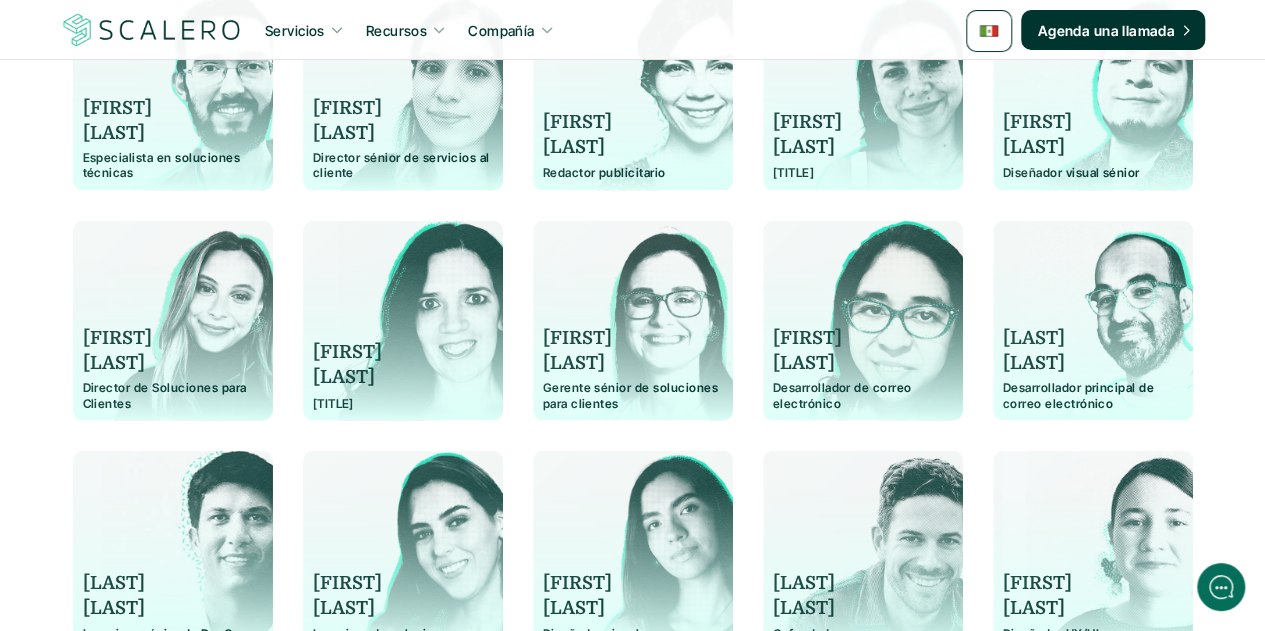 click on "Desarrollador de correo electrónico" at bounding box center (863, 395) 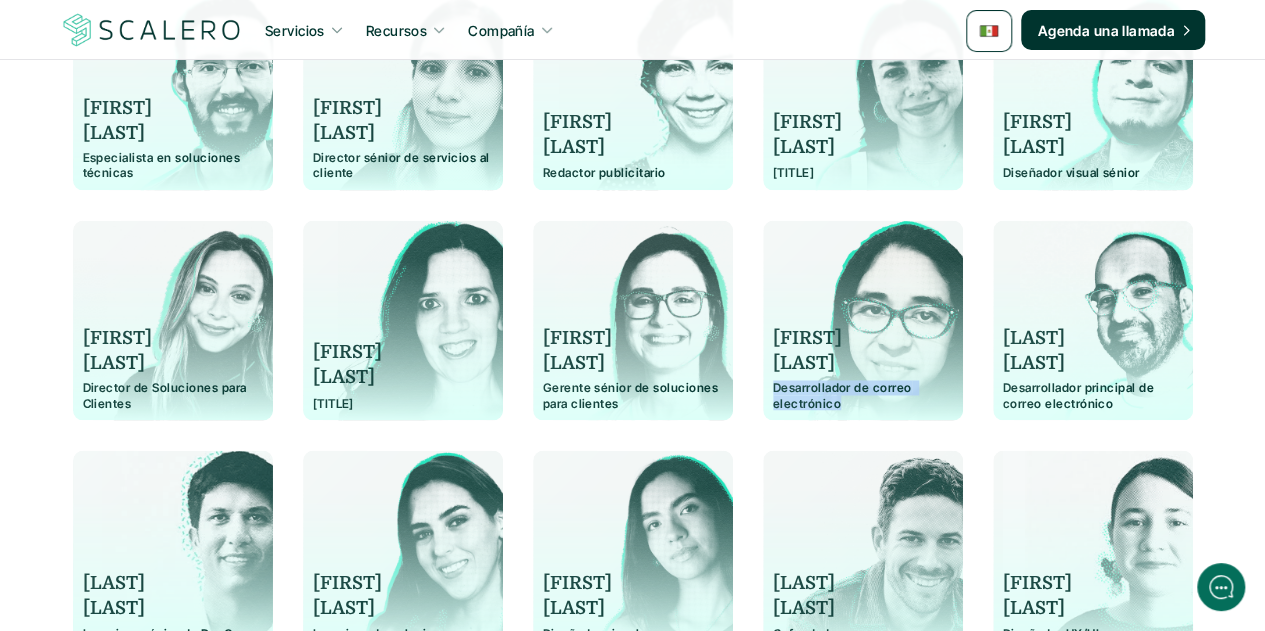 drag, startPoint x: 836, startPoint y: 399, endPoint x: 774, endPoint y: 389, distance: 62.801273 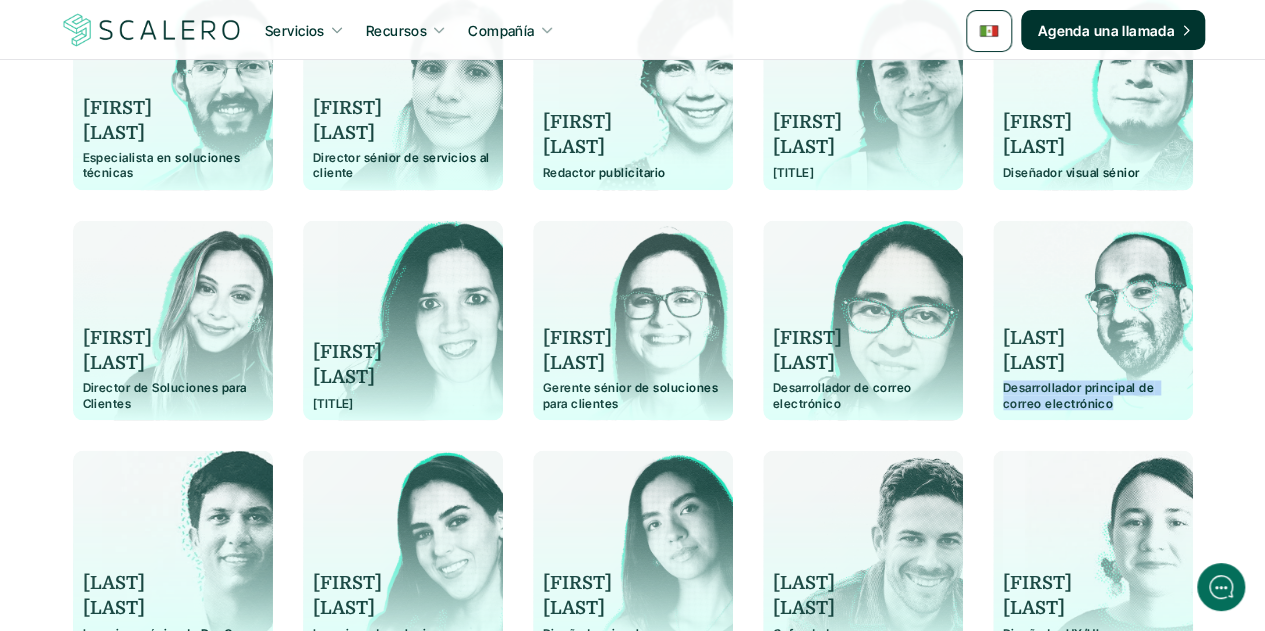 drag, startPoint x: 1109, startPoint y: 401, endPoint x: 1004, endPoint y: 391, distance: 105.47511 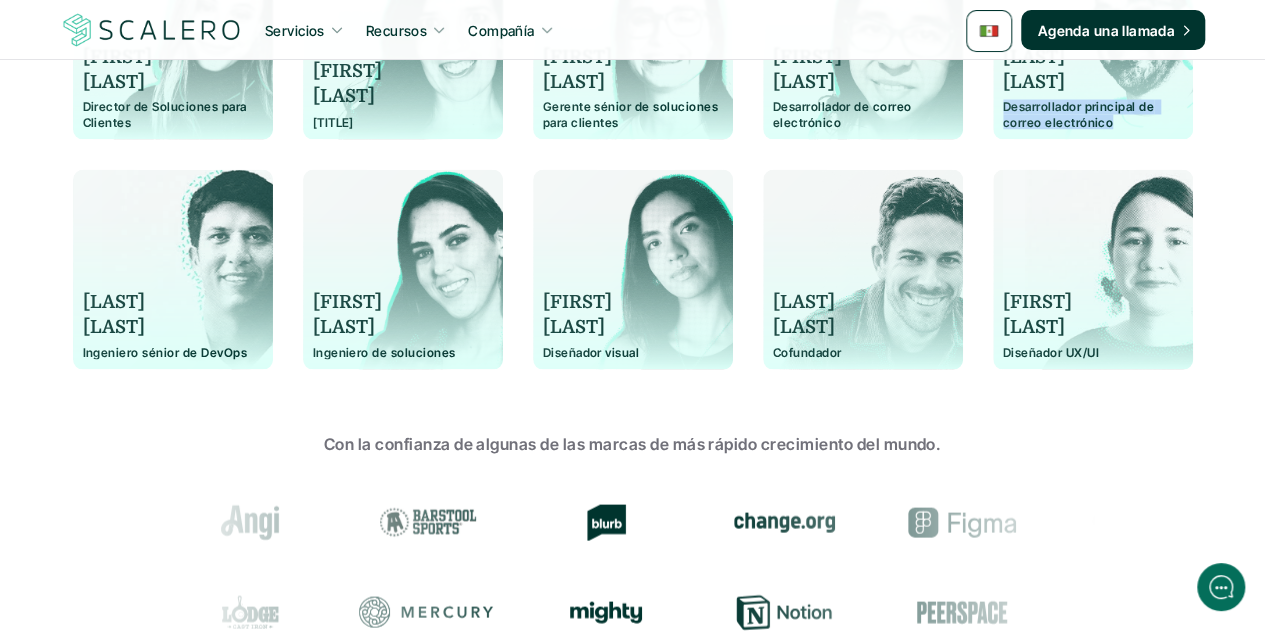 scroll, scrollTop: 2000, scrollLeft: 0, axis: vertical 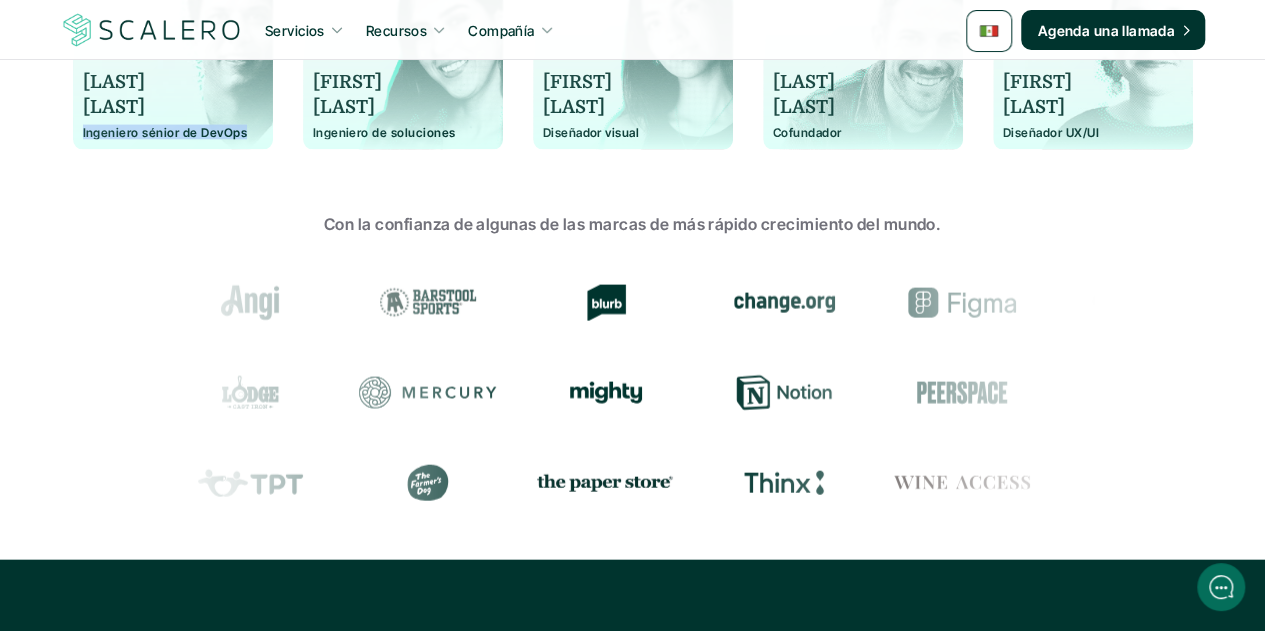 drag, startPoint x: 243, startPoint y: 129, endPoint x: 83, endPoint y: 132, distance: 160.02812 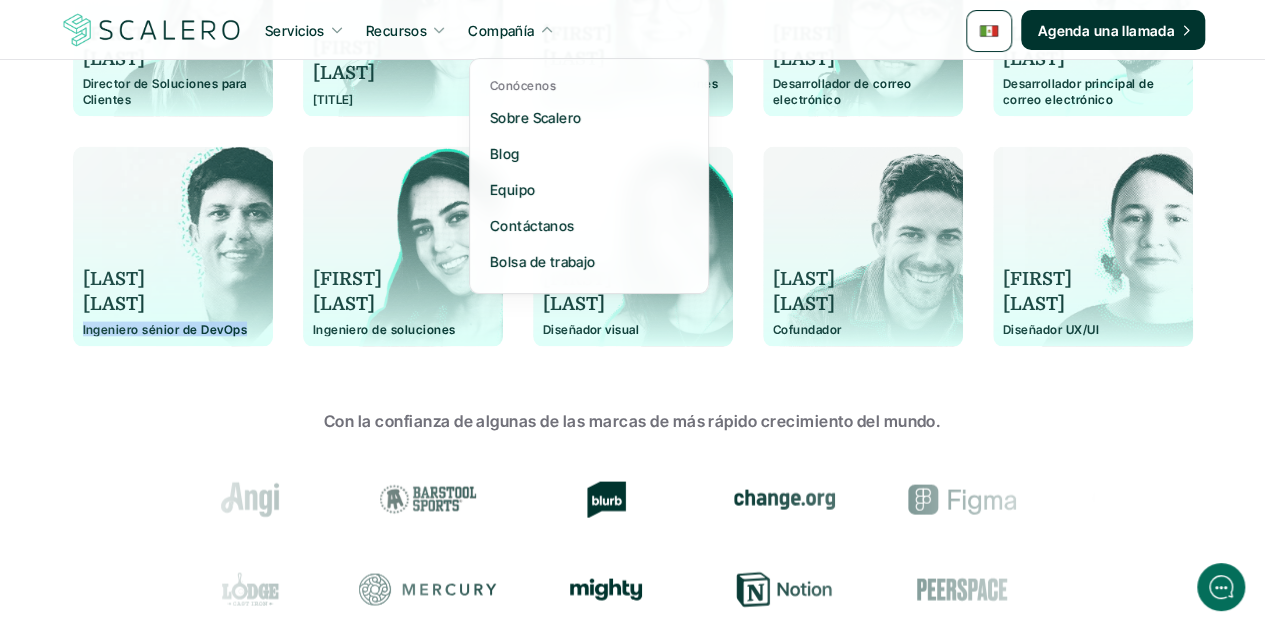 scroll, scrollTop: 1800, scrollLeft: 0, axis: vertical 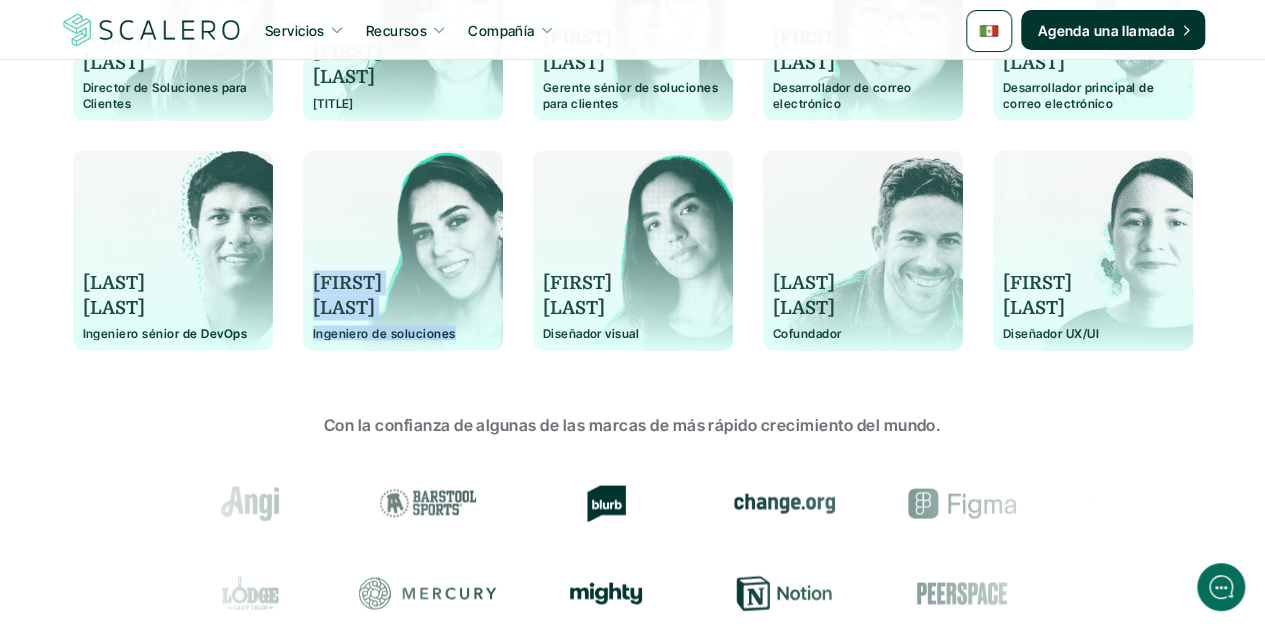 drag, startPoint x: 450, startPoint y: 331, endPoint x: 308, endPoint y: 335, distance: 142.05632 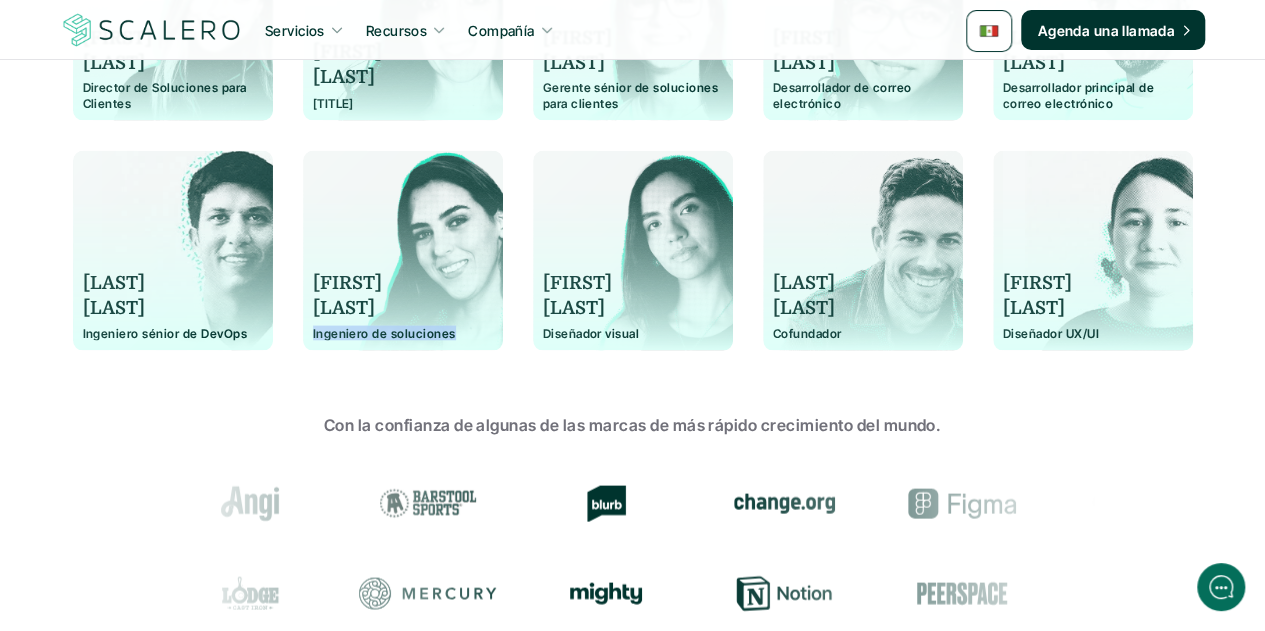 drag, startPoint x: 450, startPoint y: 331, endPoint x: 312, endPoint y: 337, distance: 138.13037 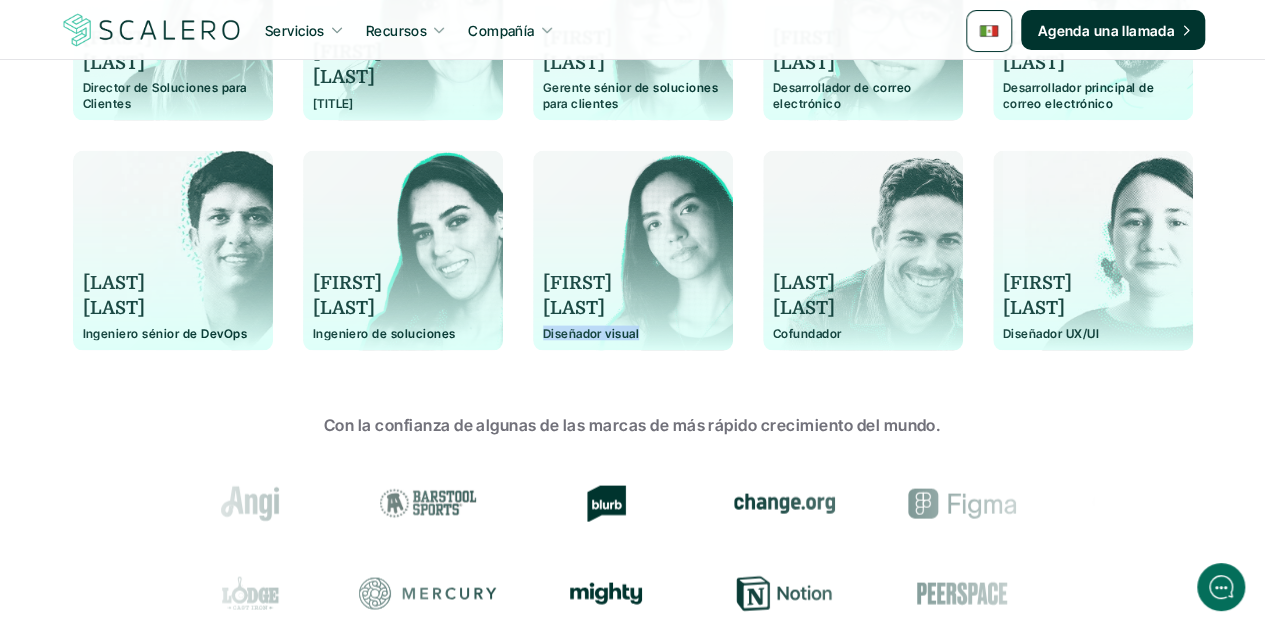 drag, startPoint x: 640, startPoint y: 327, endPoint x: 544, endPoint y: 327, distance: 96 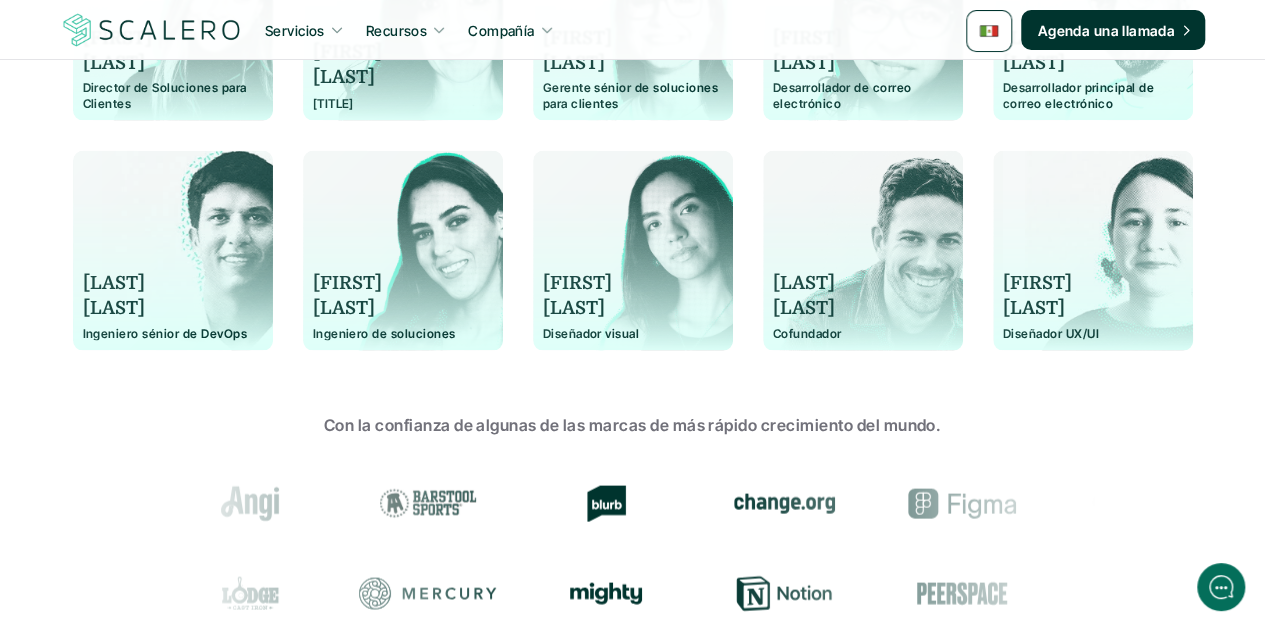 click on "Diseñador UX/UI" at bounding box center (1093, 333) 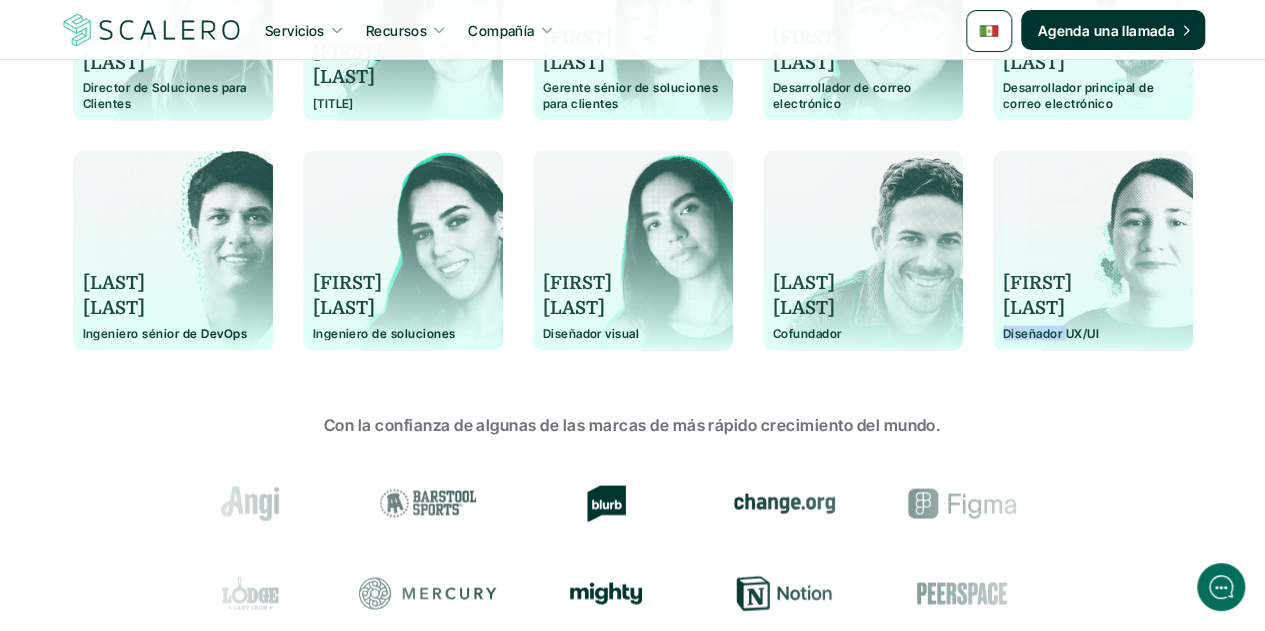 click on "Diseñador UX/UI" at bounding box center [1093, 333] 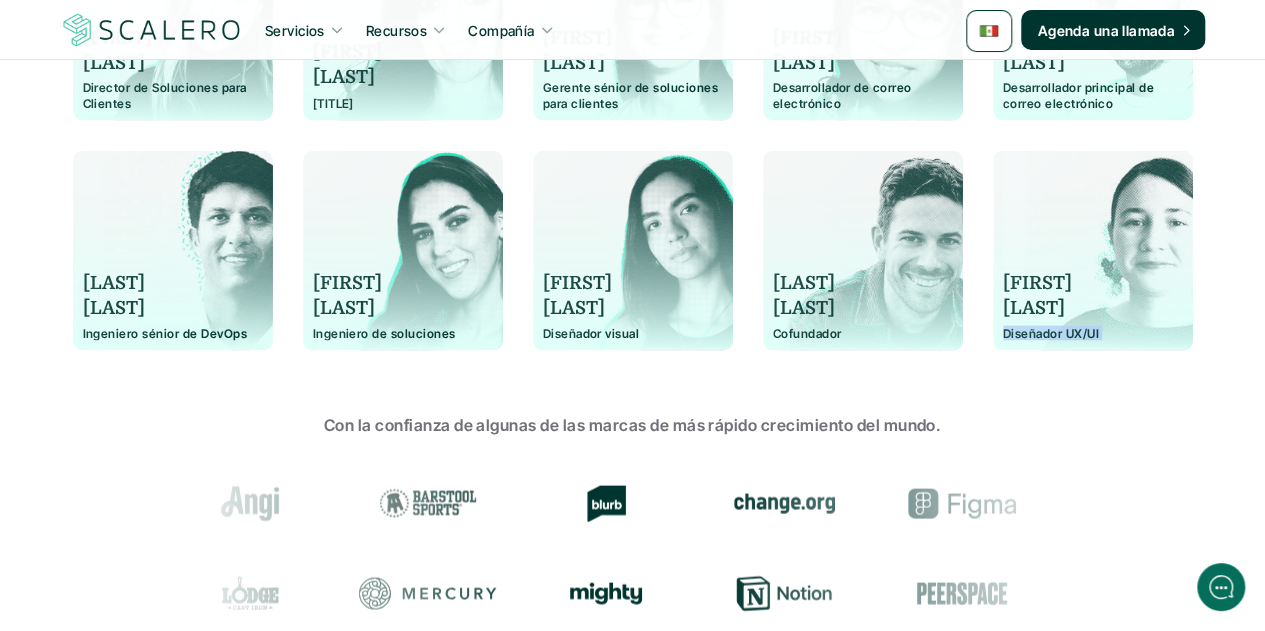 click on "Diseñador UX/UI" at bounding box center [1093, 333] 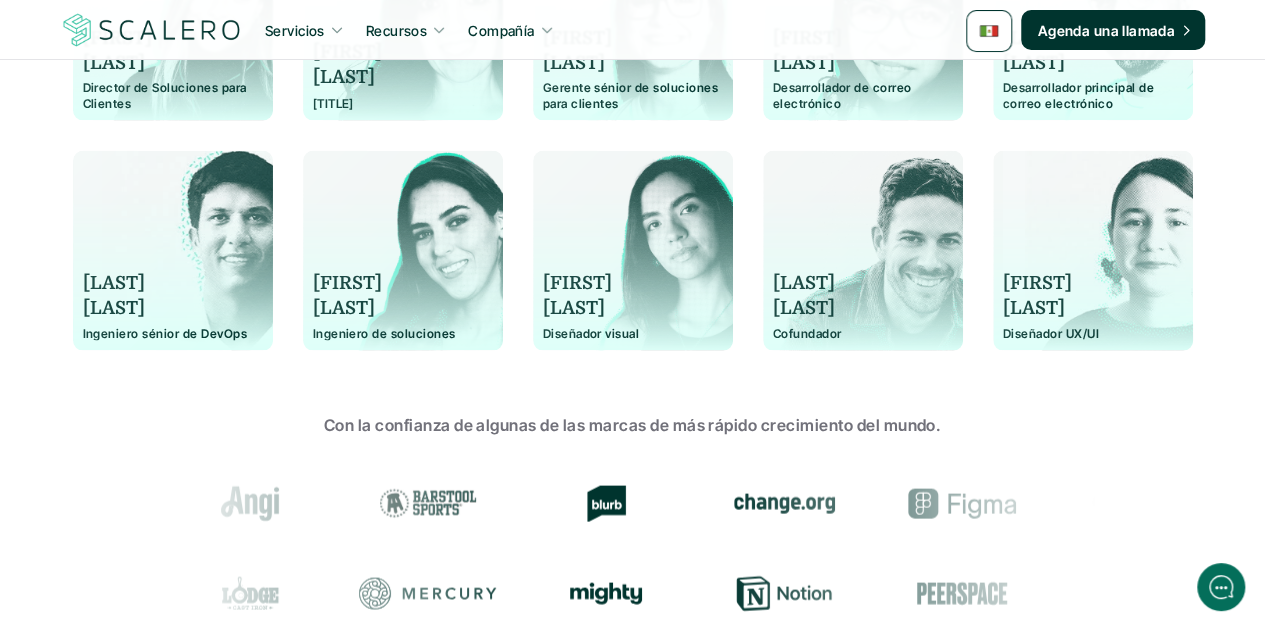 click on "Diseñador UX/UI" at bounding box center (1093, 333) 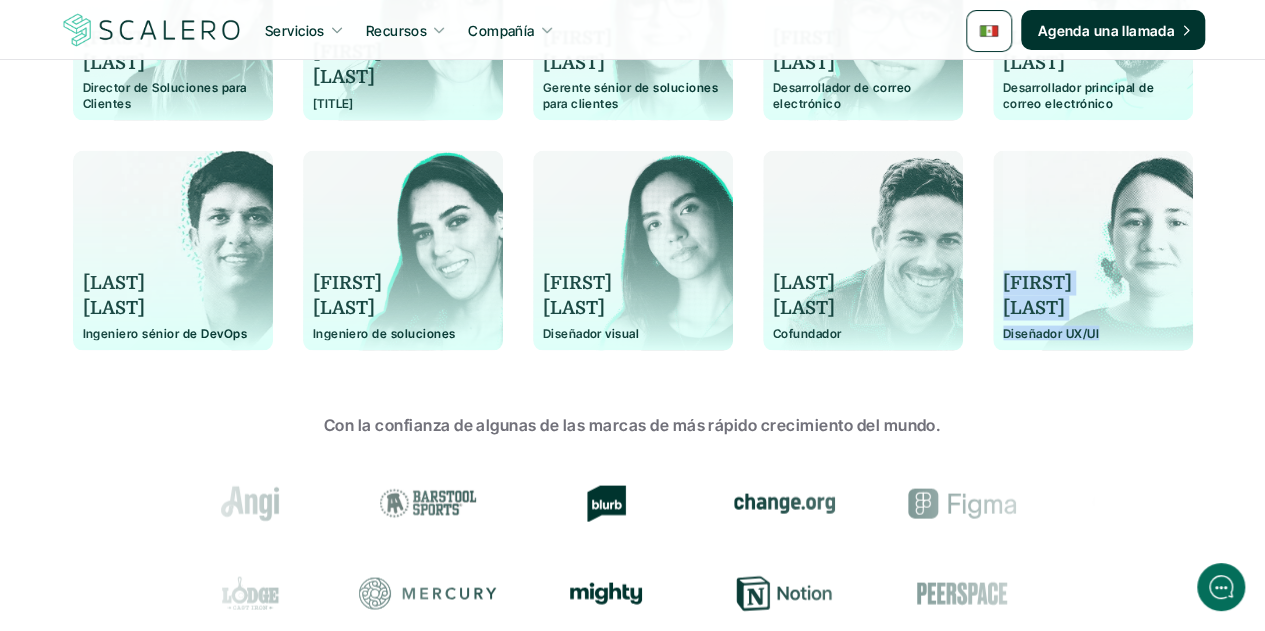 drag, startPoint x: 1098, startPoint y: 331, endPoint x: 1001, endPoint y: 338, distance: 97.25225 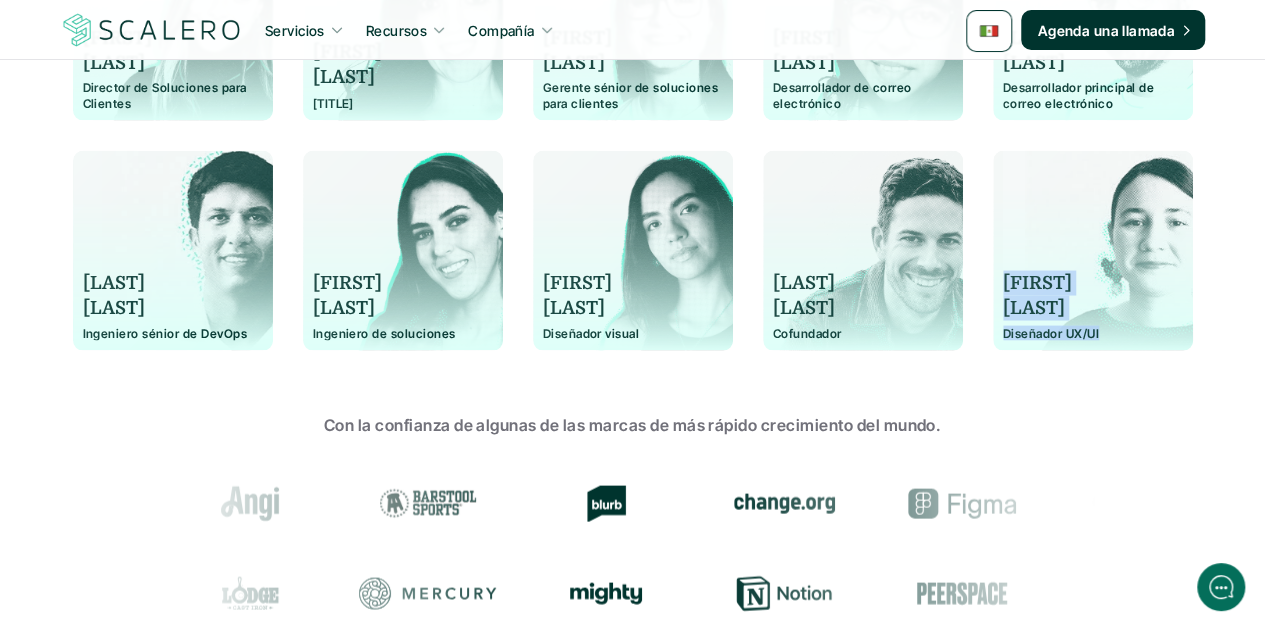 click on "Diseñador UX/UI" at bounding box center (1093, 333) 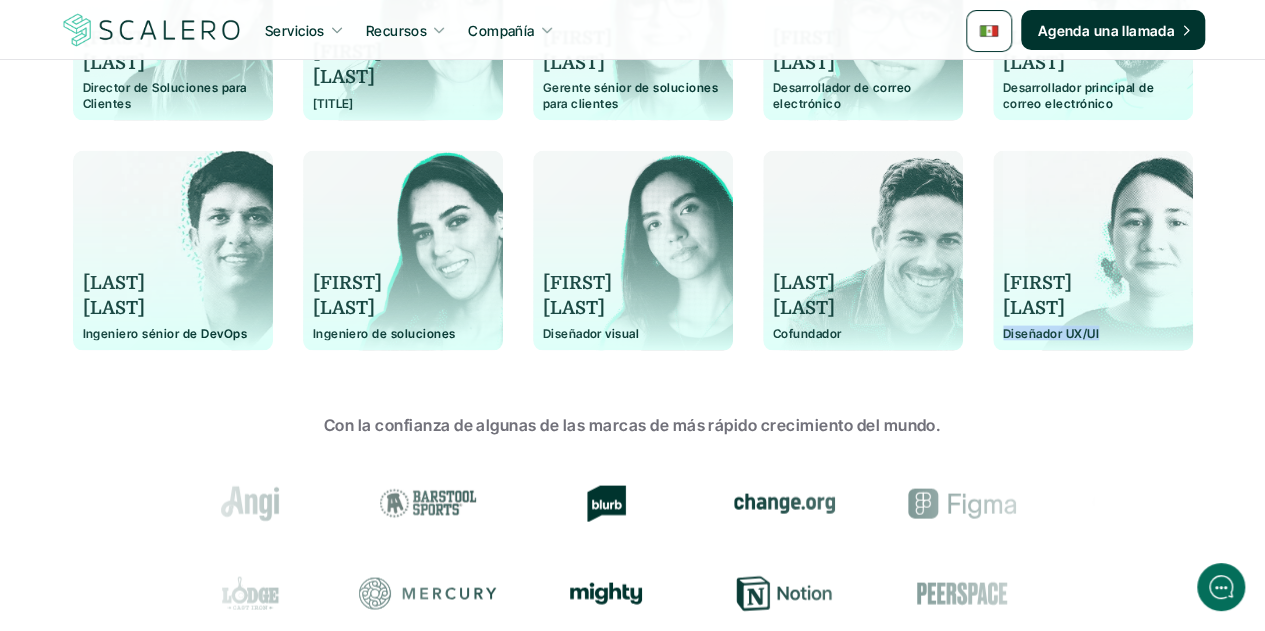 drag, startPoint x: 1098, startPoint y: 332, endPoint x: 1004, endPoint y: 333, distance: 94.00532 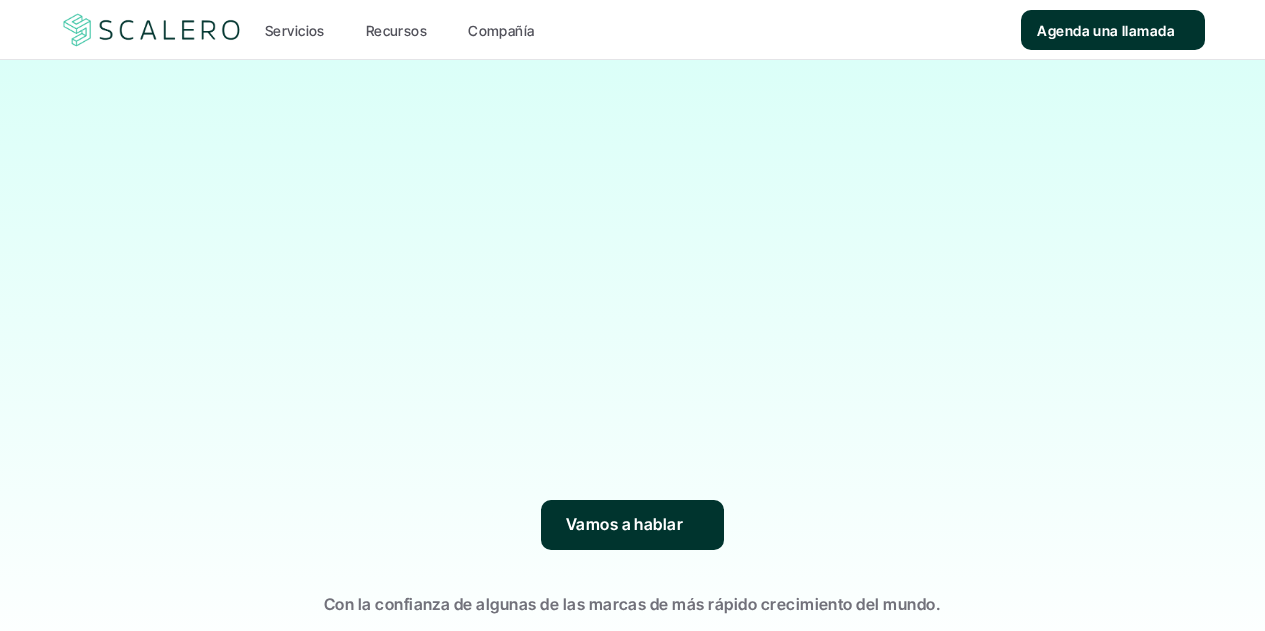 scroll, scrollTop: 0, scrollLeft: 0, axis: both 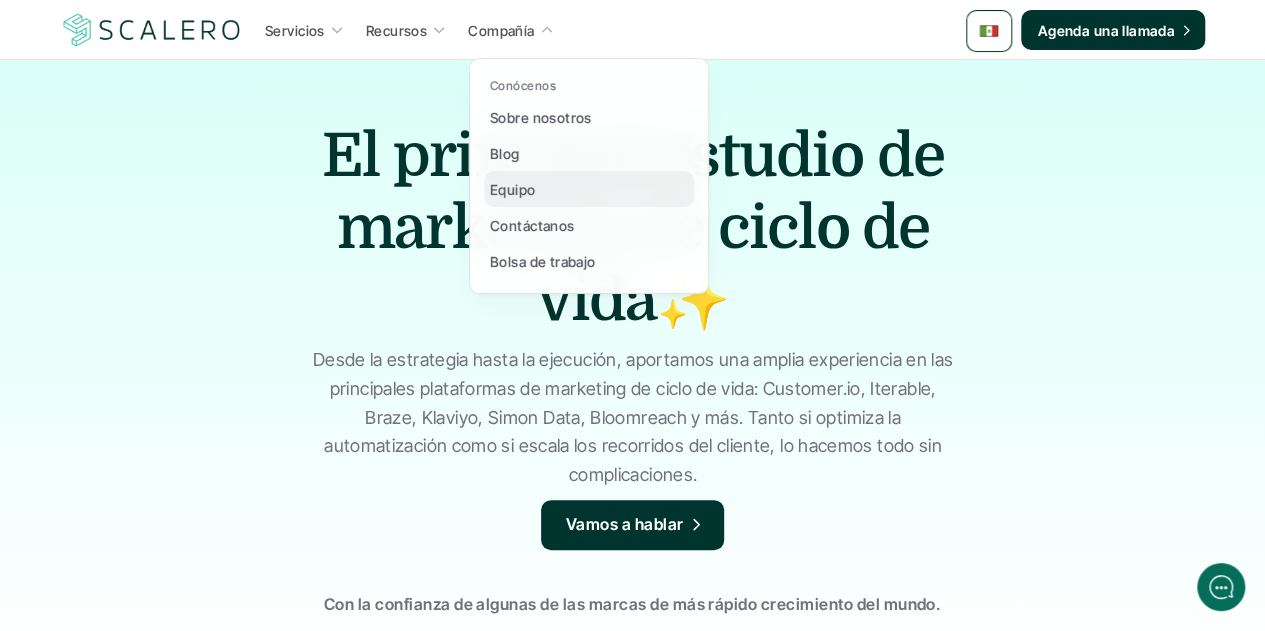 click on "Equipo" at bounding box center (513, 189) 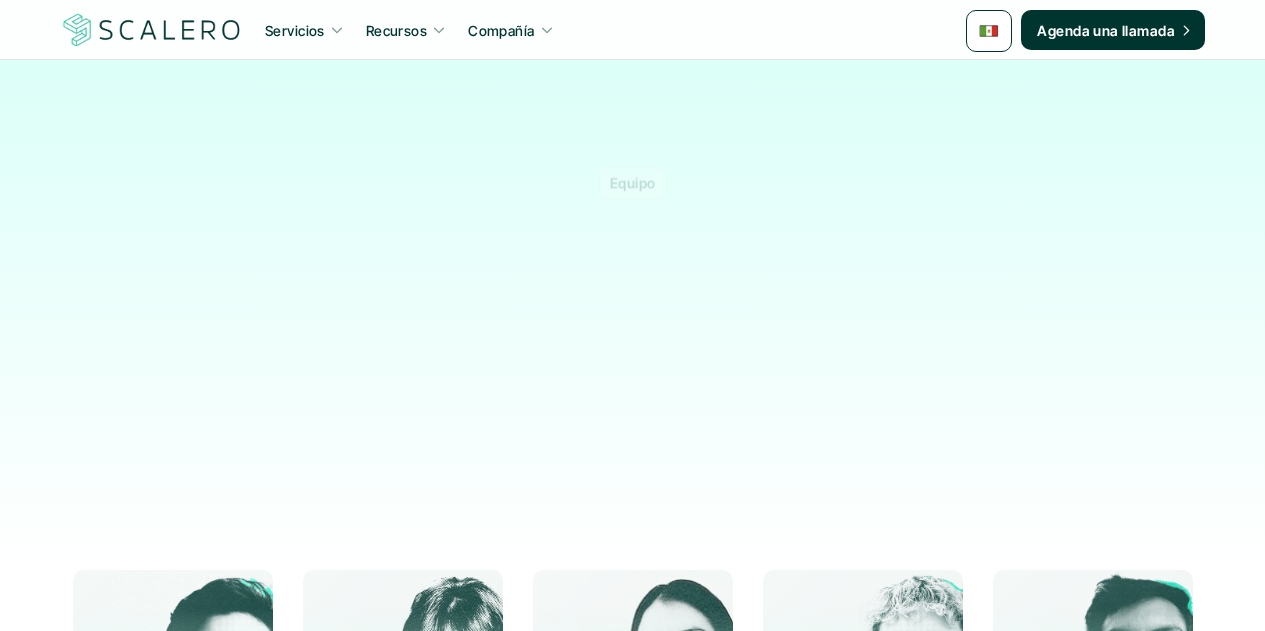 scroll, scrollTop: 0, scrollLeft: 0, axis: both 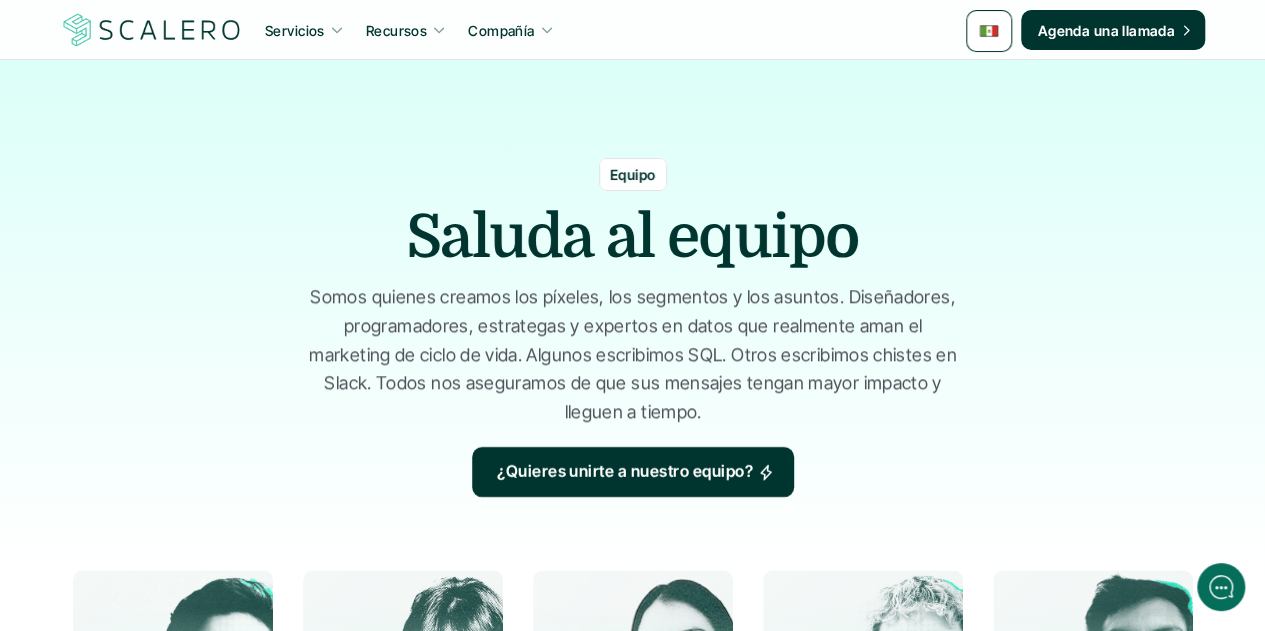 click on "Saluda al equipo" at bounding box center [632, 237] 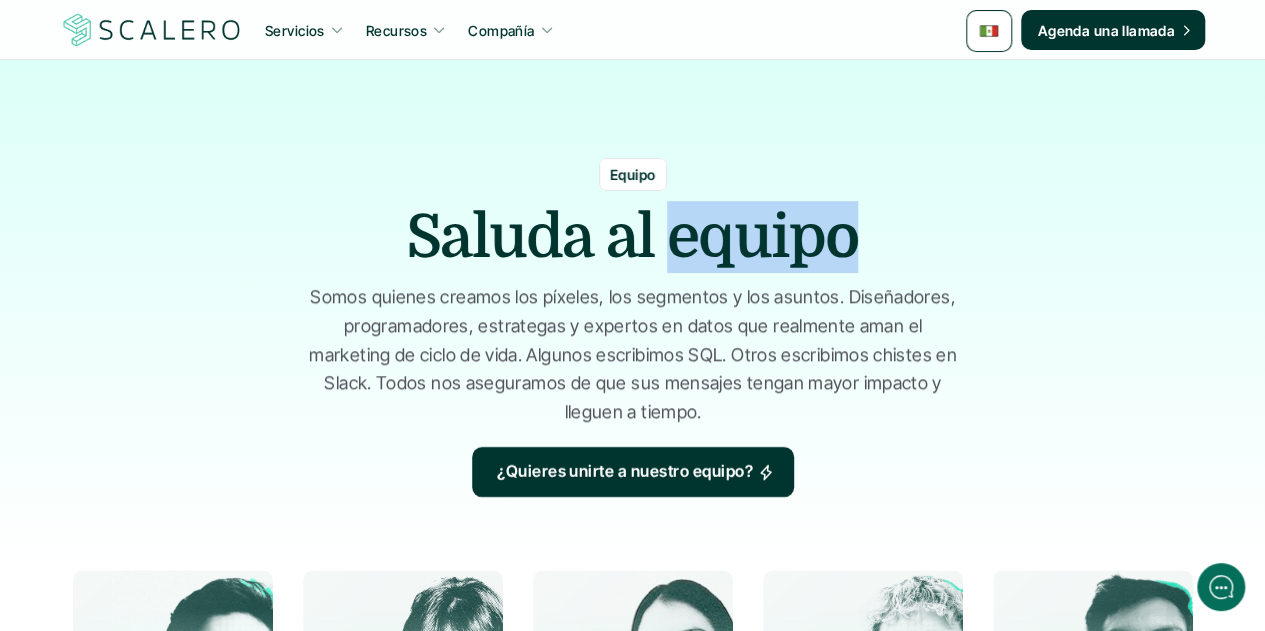 click on "Saluda al equipo" at bounding box center (632, 237) 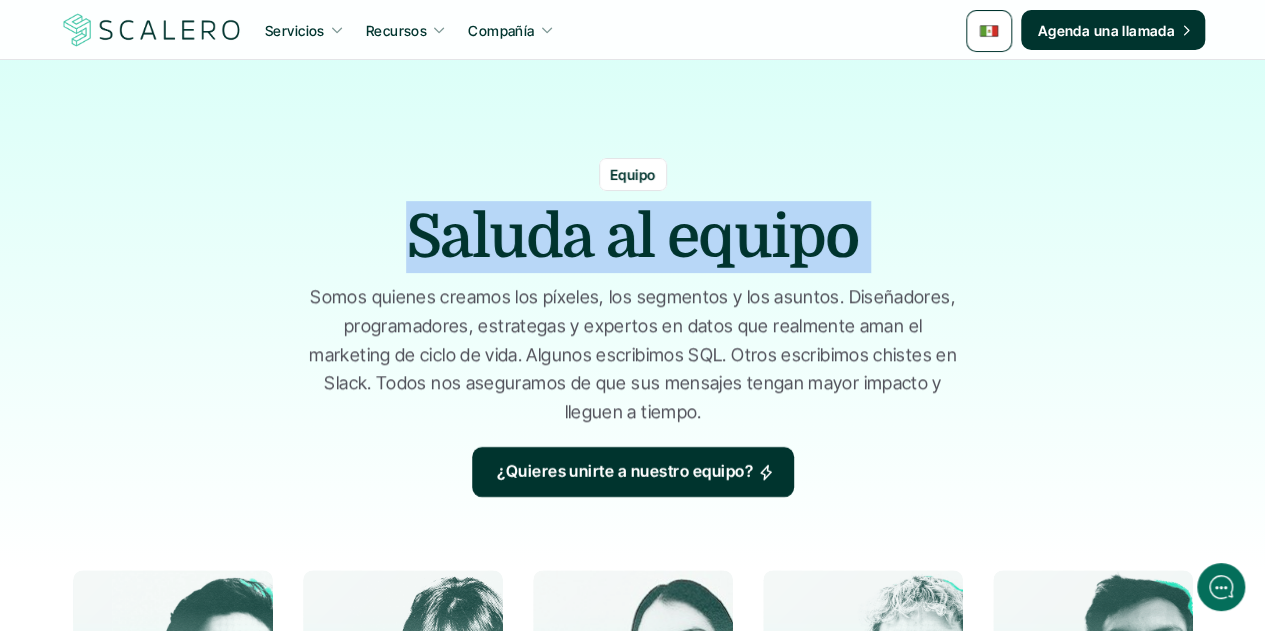 click on "Saluda al equipo" at bounding box center (632, 237) 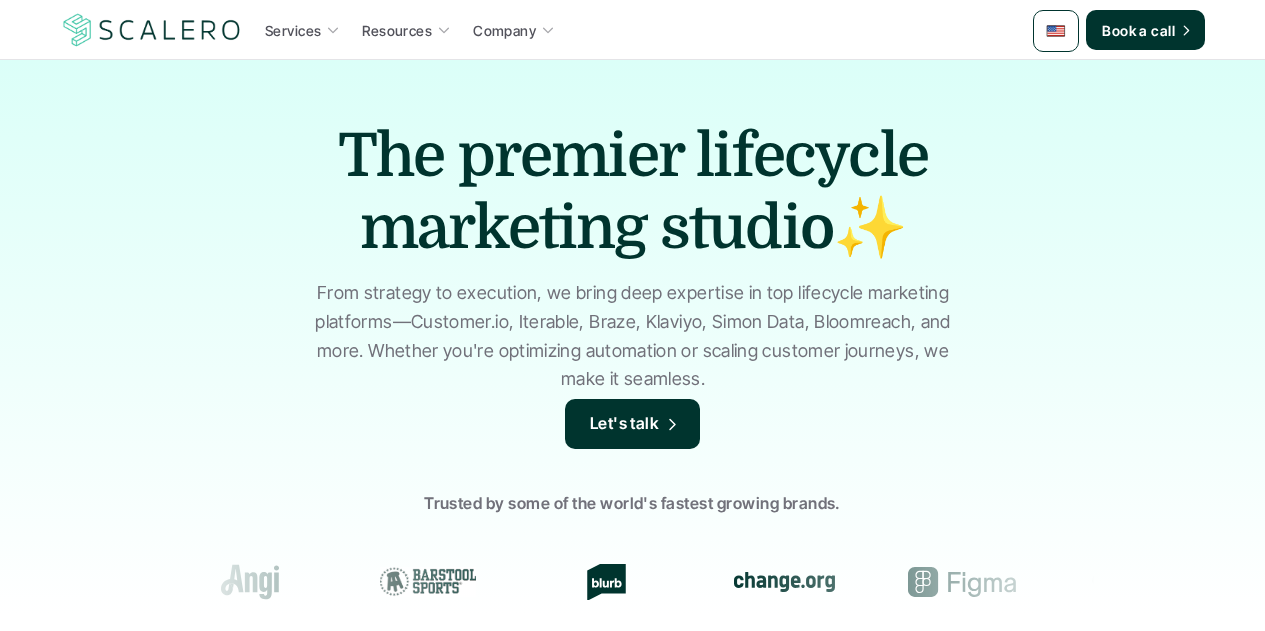 scroll, scrollTop: 0, scrollLeft: 0, axis: both 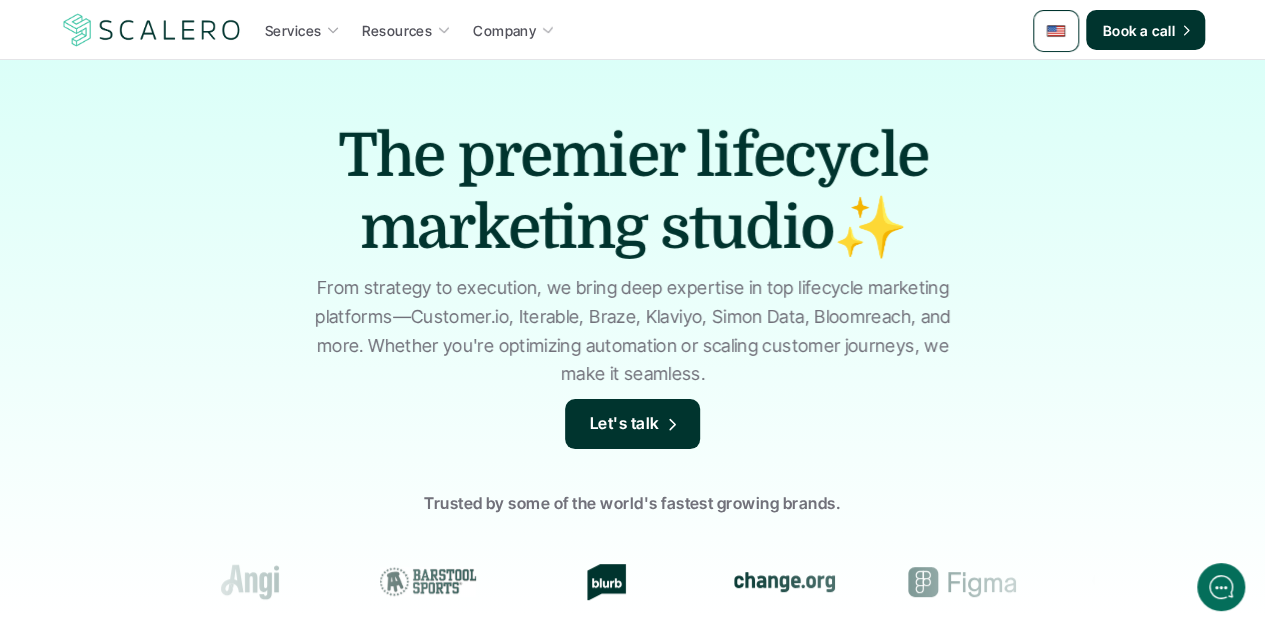 click at bounding box center (1056, 31) 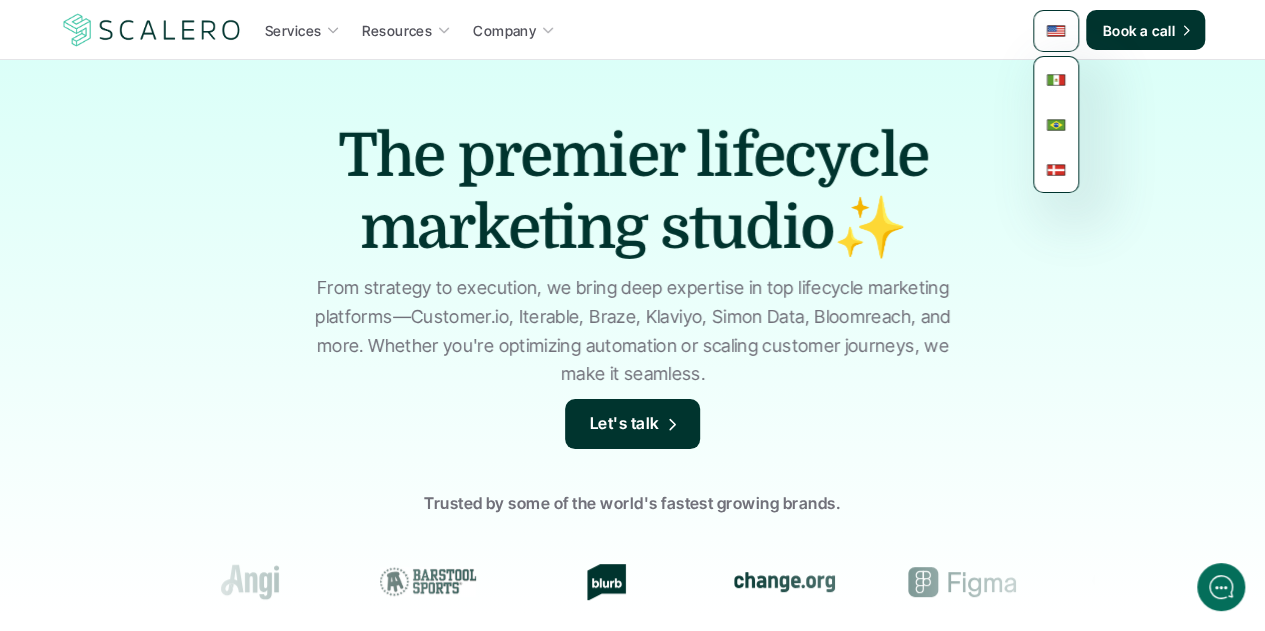 click at bounding box center [1056, 80] 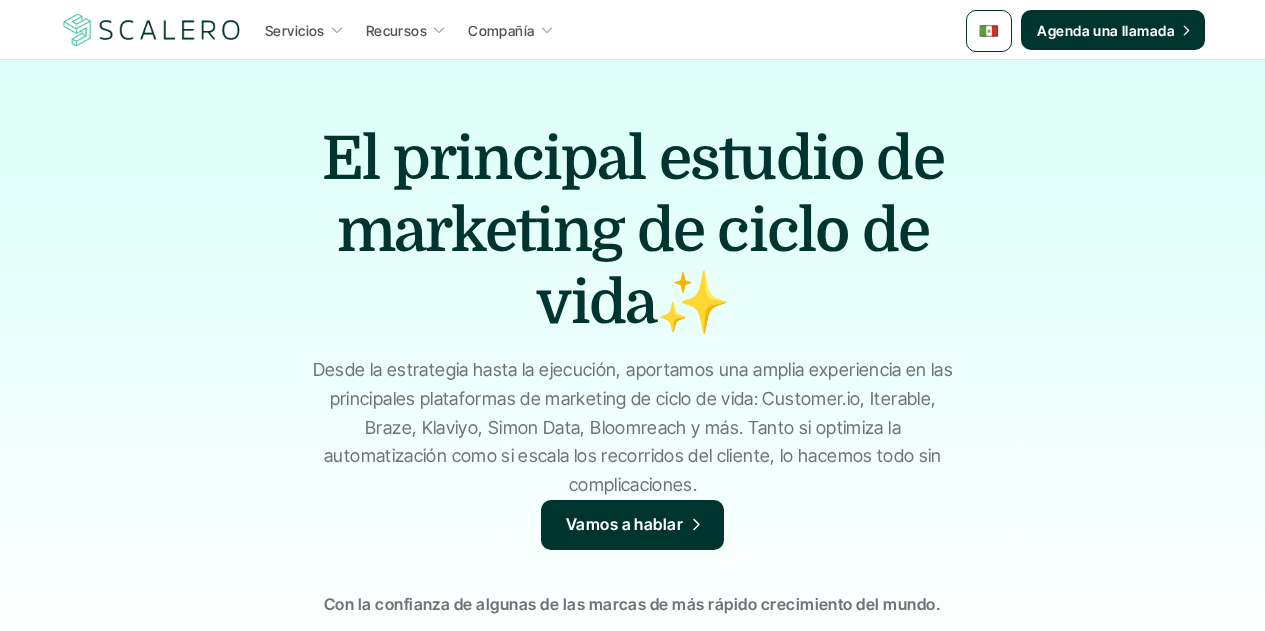 scroll, scrollTop: 0, scrollLeft: 0, axis: both 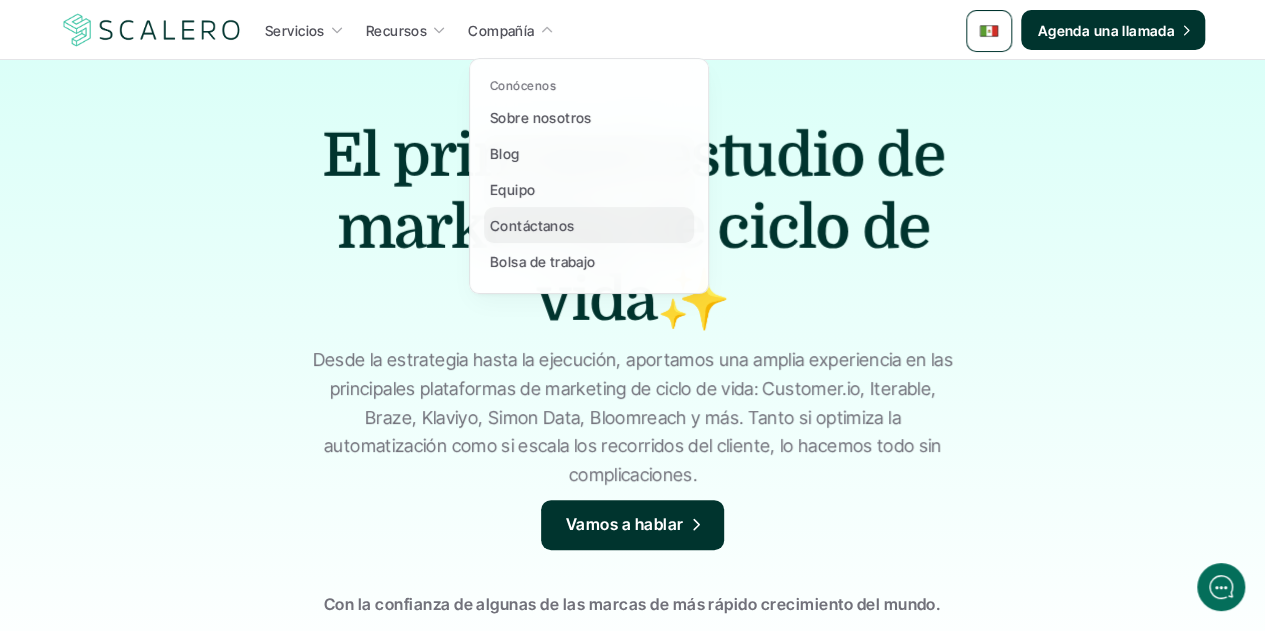 click on "Contáctanos" at bounding box center (532, 225) 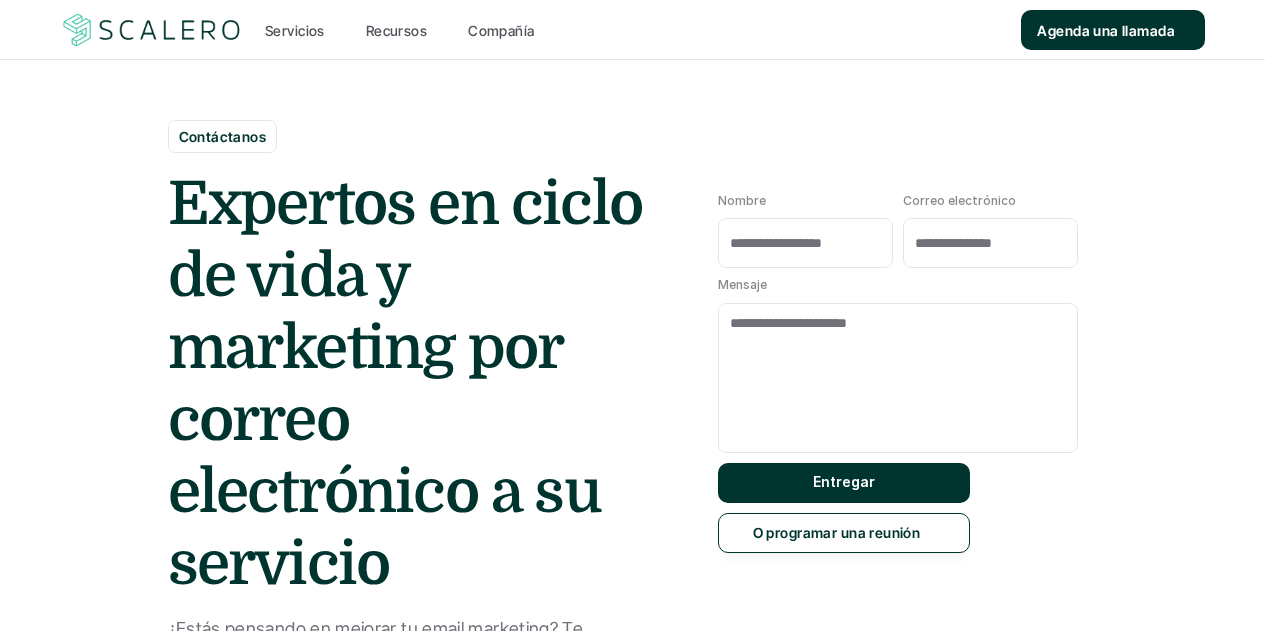 scroll, scrollTop: 0, scrollLeft: 0, axis: both 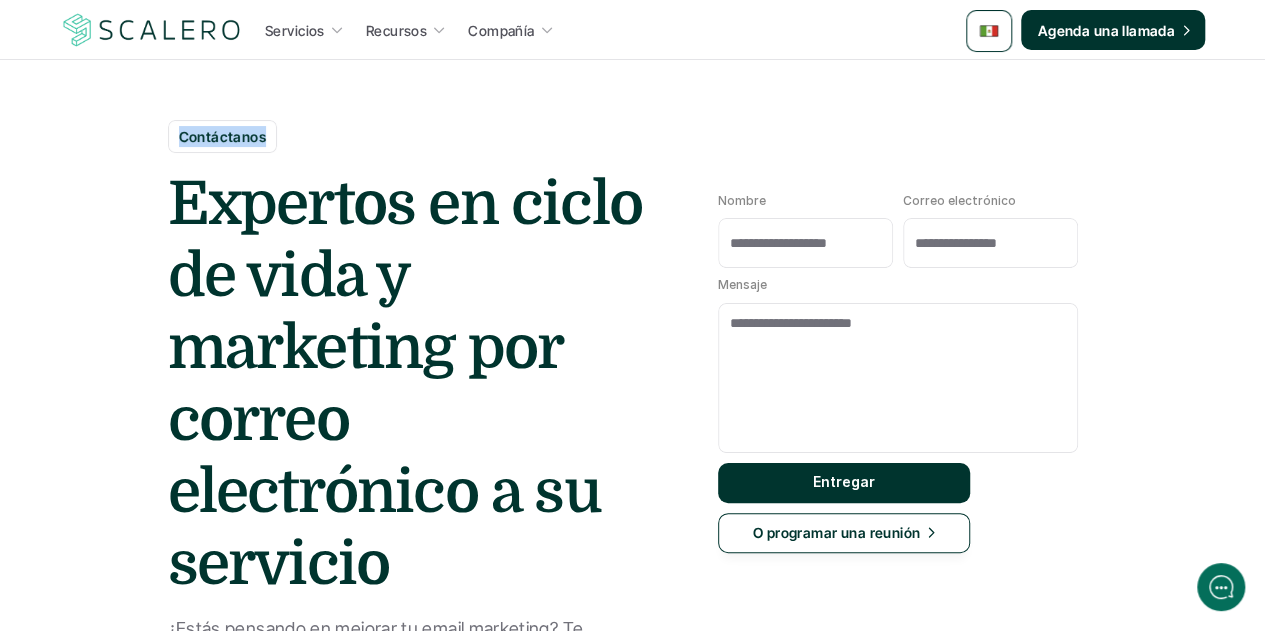 drag, startPoint x: 264, startPoint y: 137, endPoint x: 335, endPoint y: 9, distance: 146.37282 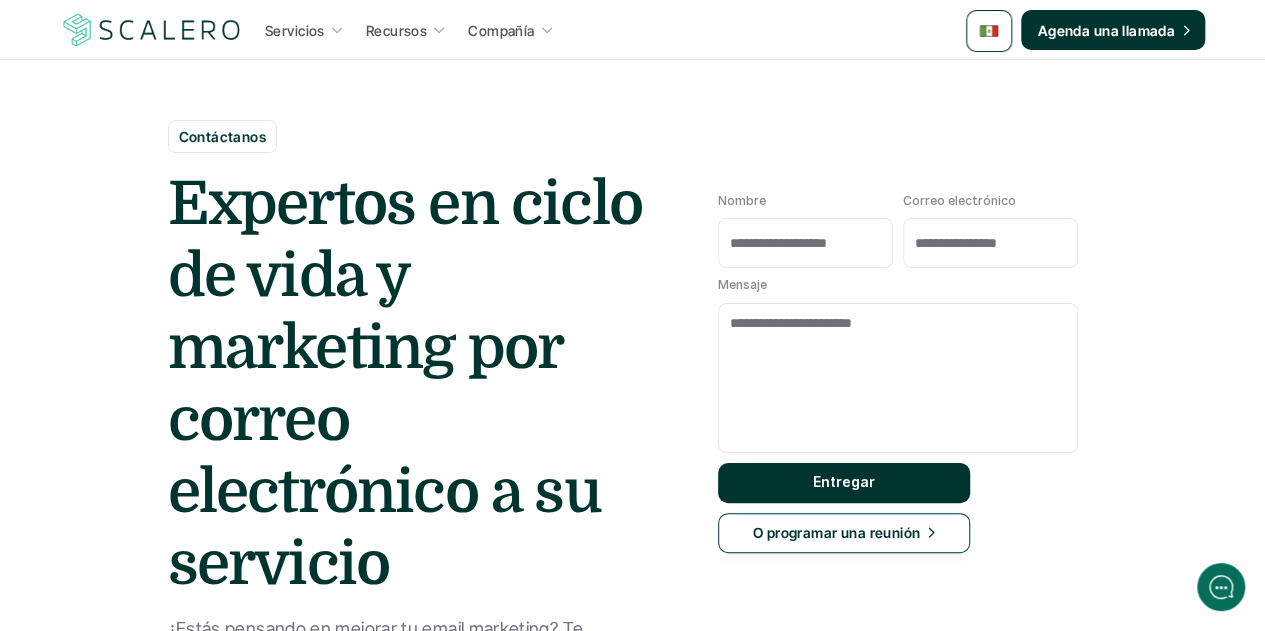click on "Expertos en ciclo de vida y marketing por correo electrónico a su servicio" at bounding box center [418, 384] 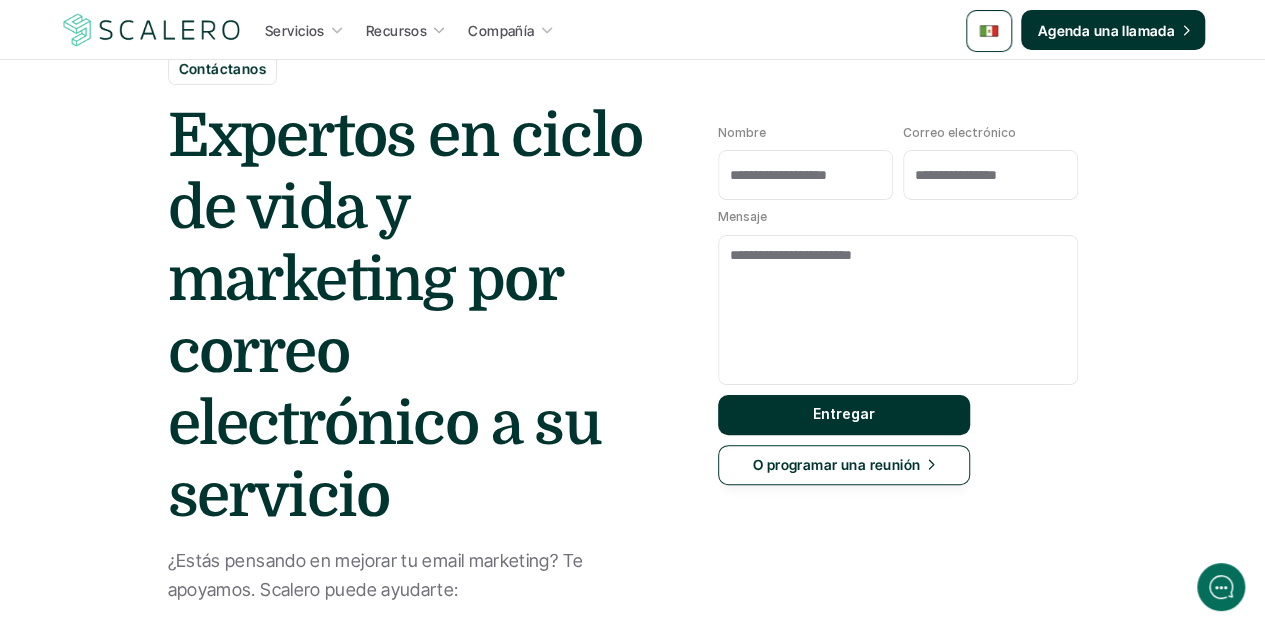 scroll, scrollTop: 100, scrollLeft: 0, axis: vertical 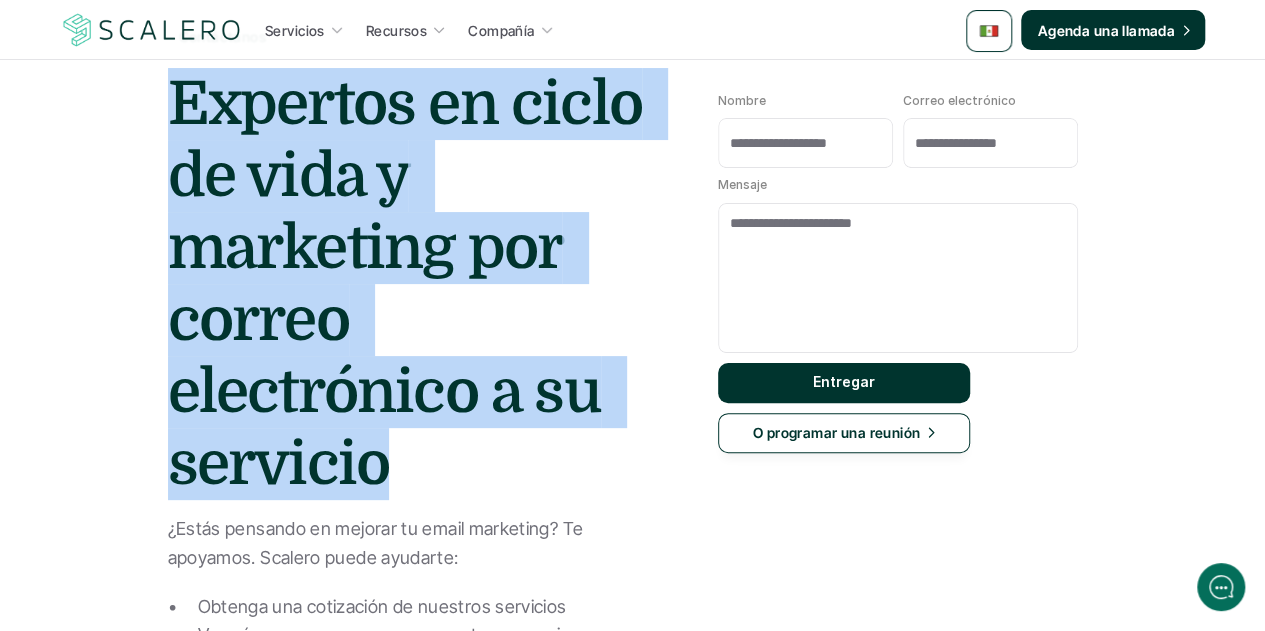 drag, startPoint x: 389, startPoint y: 453, endPoint x: 150, endPoint y: 125, distance: 405.83862 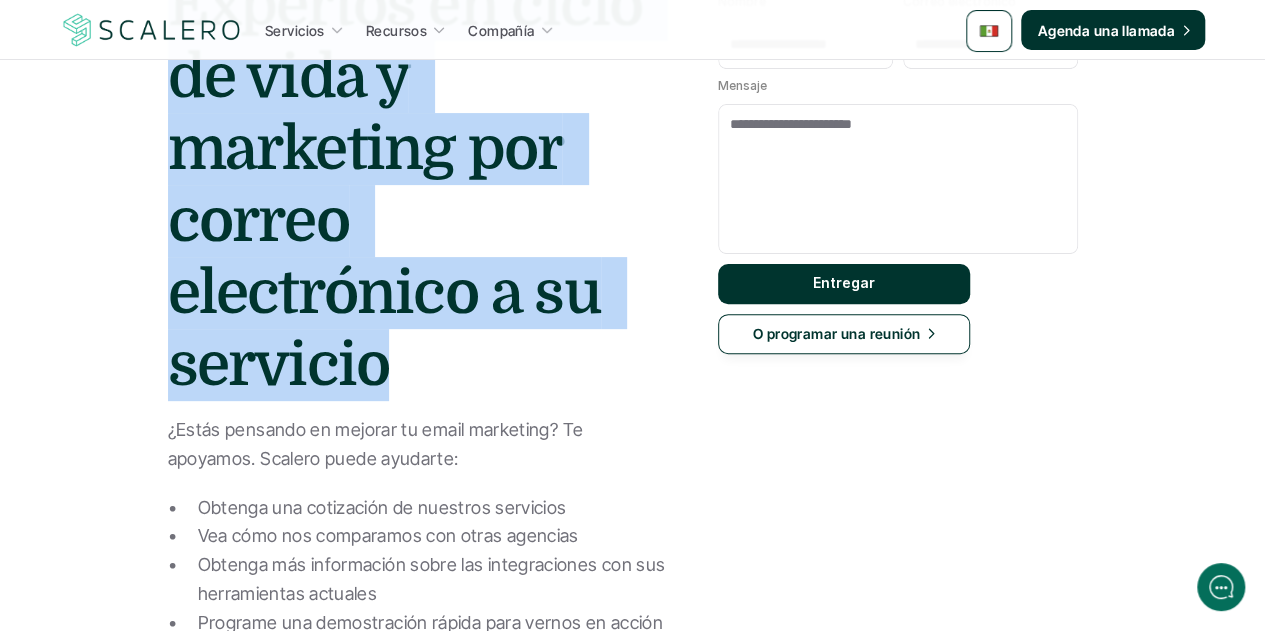 scroll, scrollTop: 400, scrollLeft: 0, axis: vertical 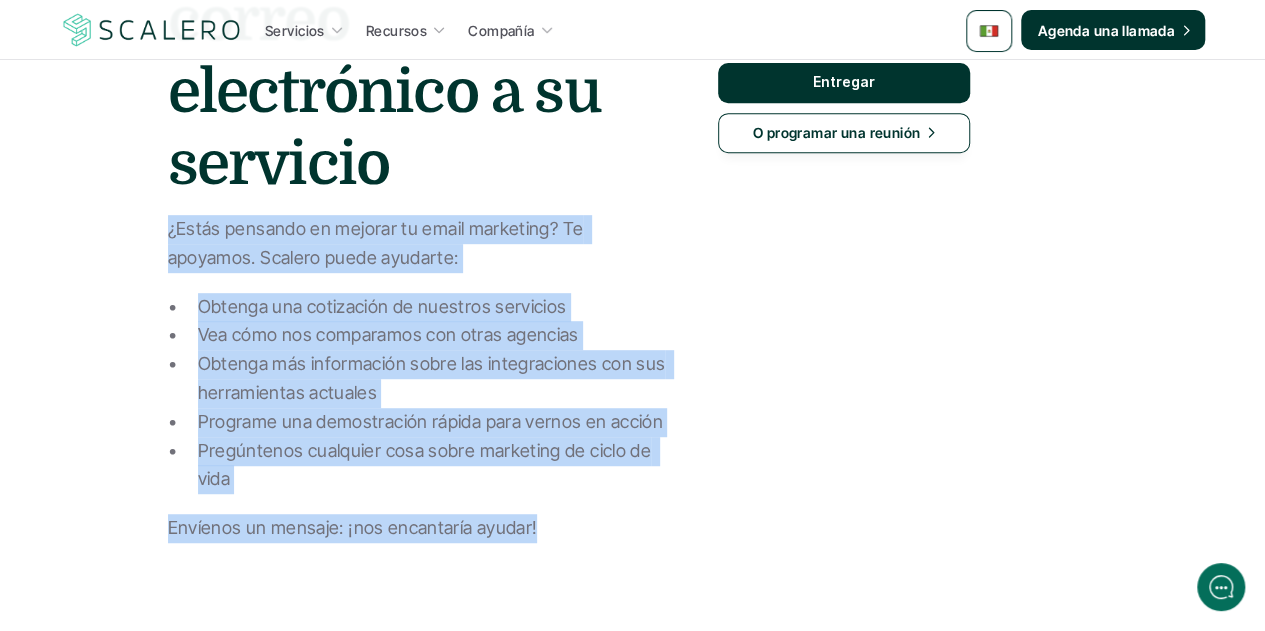 drag, startPoint x: 535, startPoint y: 532, endPoint x: 162, endPoint y: 240, distance: 473.7014 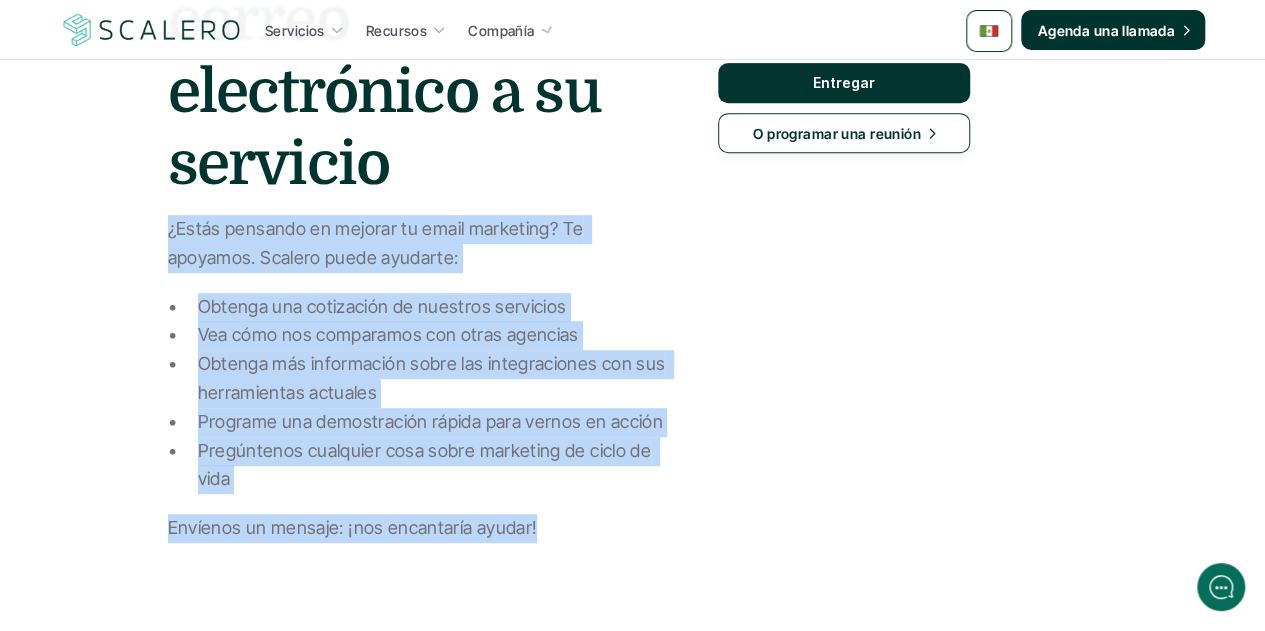 scroll, scrollTop: 0, scrollLeft: 0, axis: both 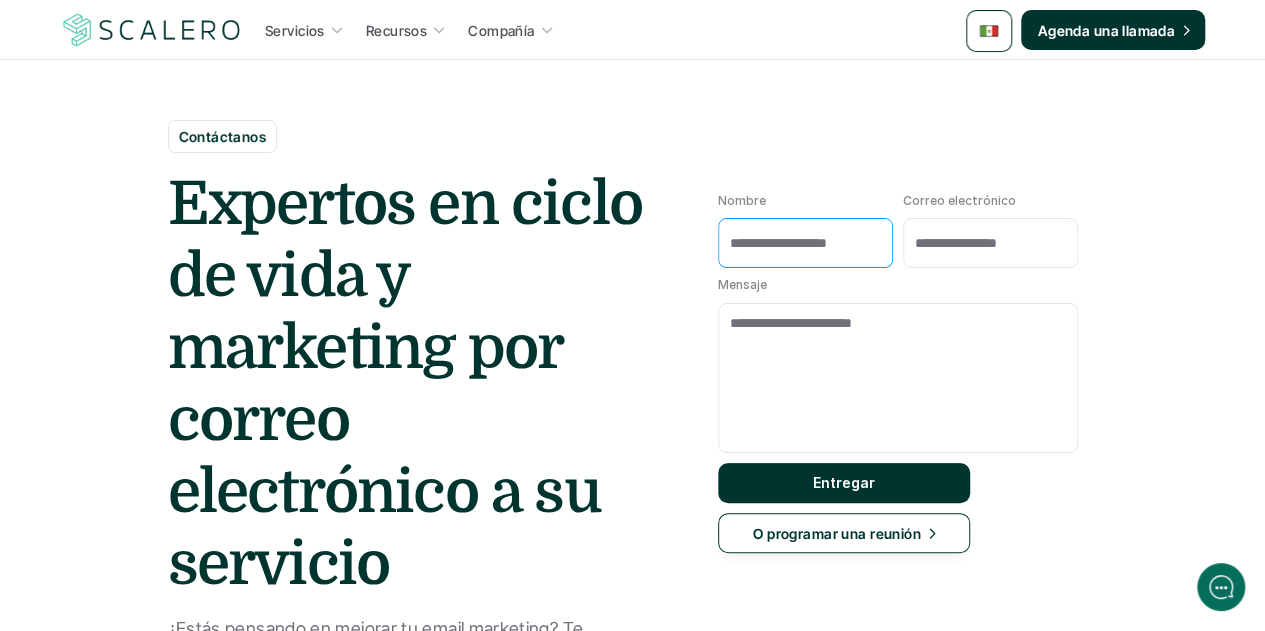 drag, startPoint x: 864, startPoint y: 241, endPoint x: 734, endPoint y: 240, distance: 130.00385 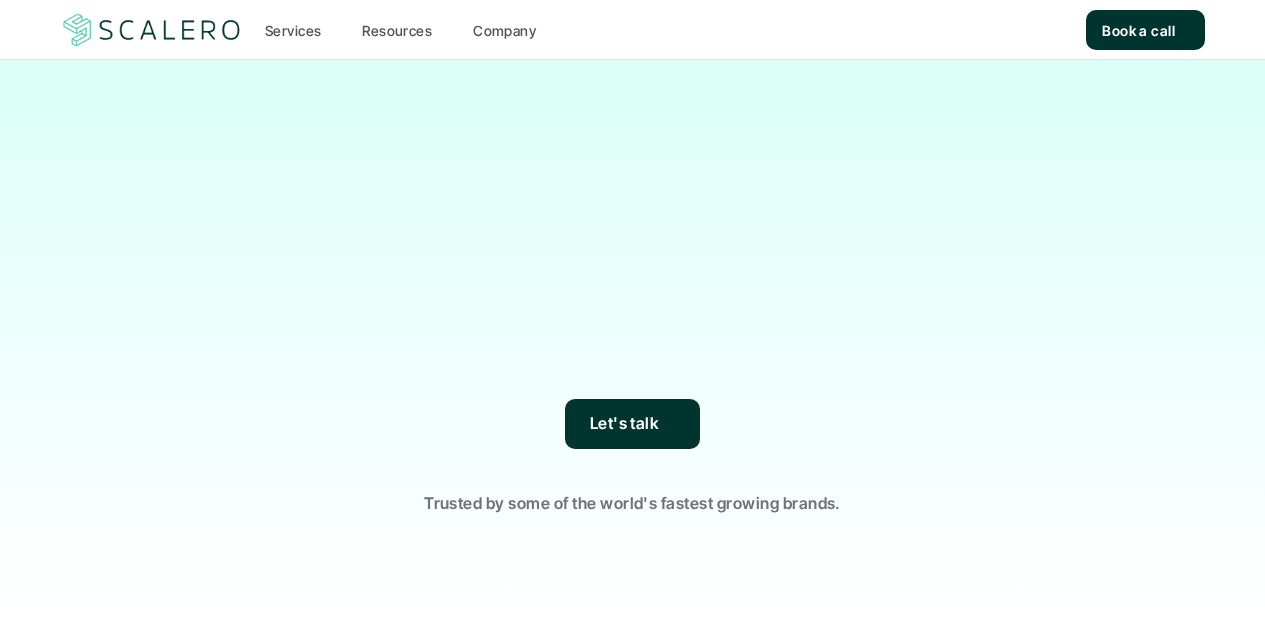 scroll, scrollTop: 0, scrollLeft: 0, axis: both 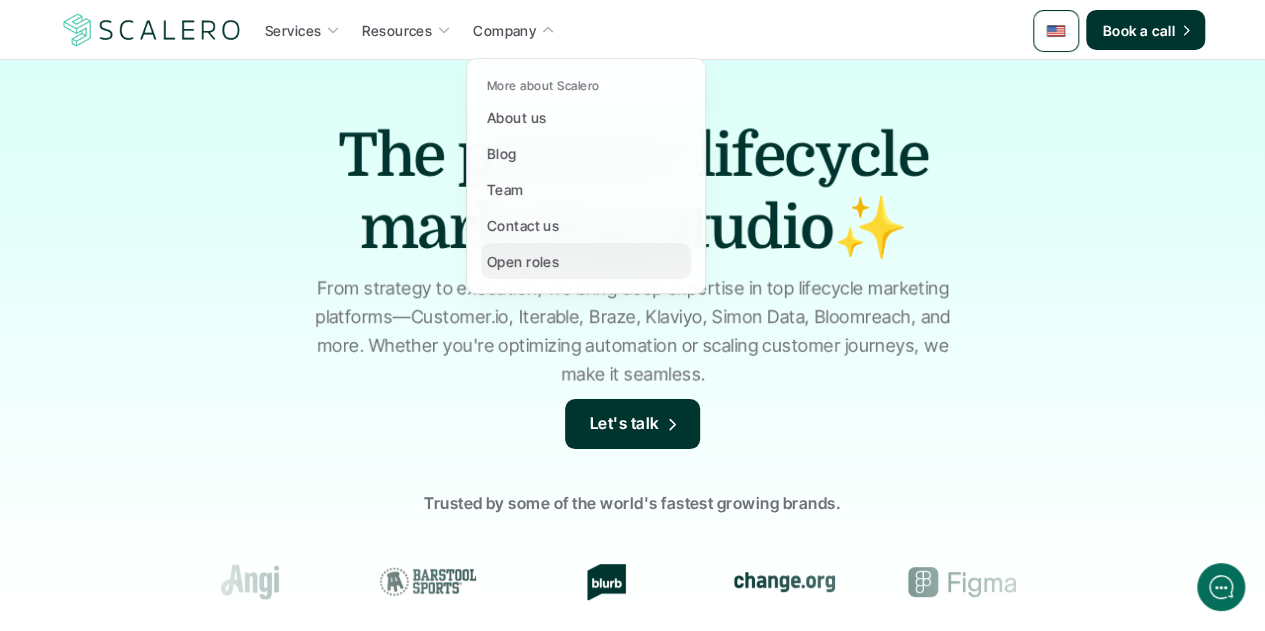 click on "Open roles" at bounding box center (523, 261) 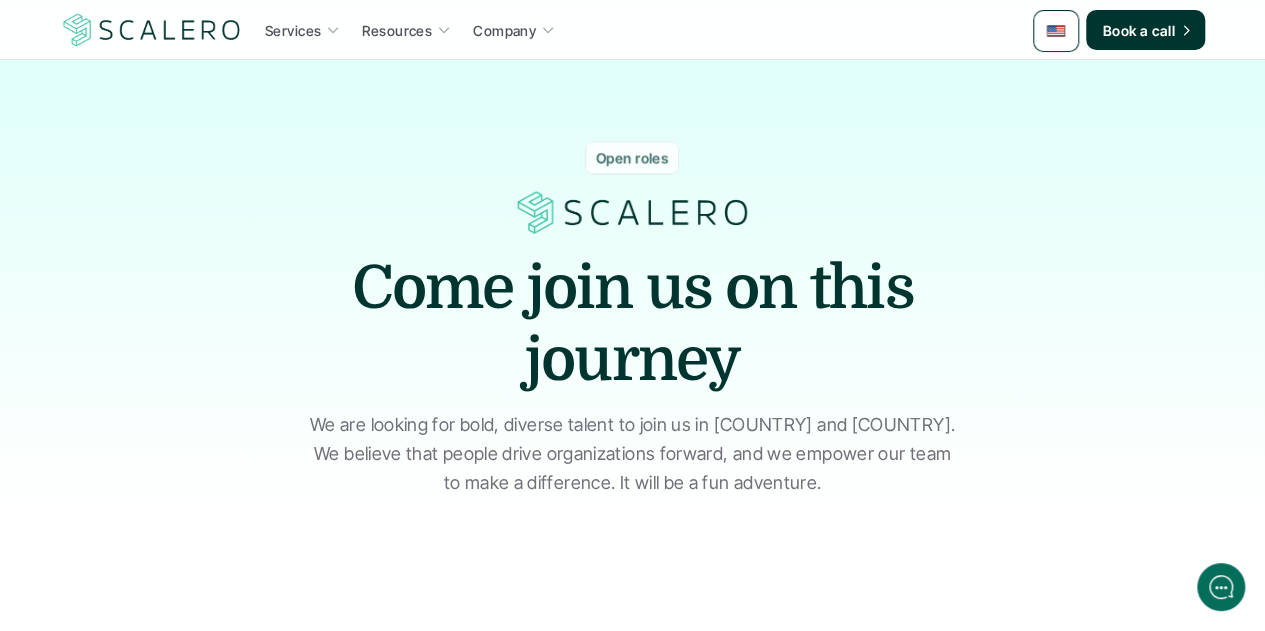scroll, scrollTop: 0, scrollLeft: 0, axis: both 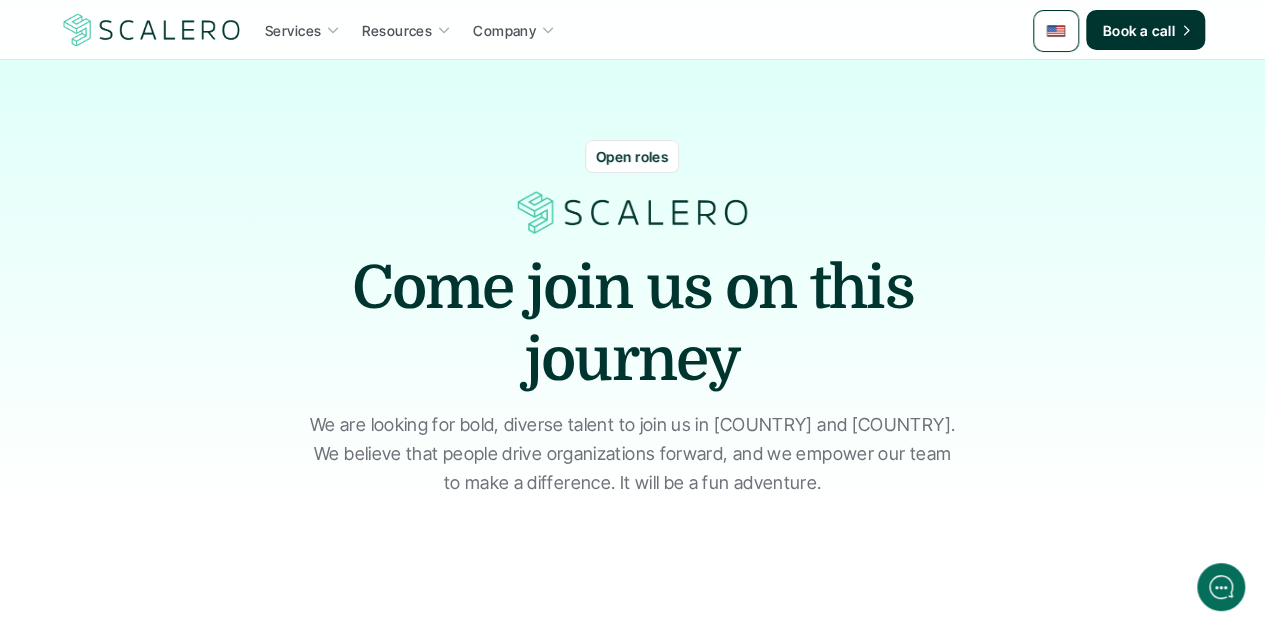 click at bounding box center [1056, 31] 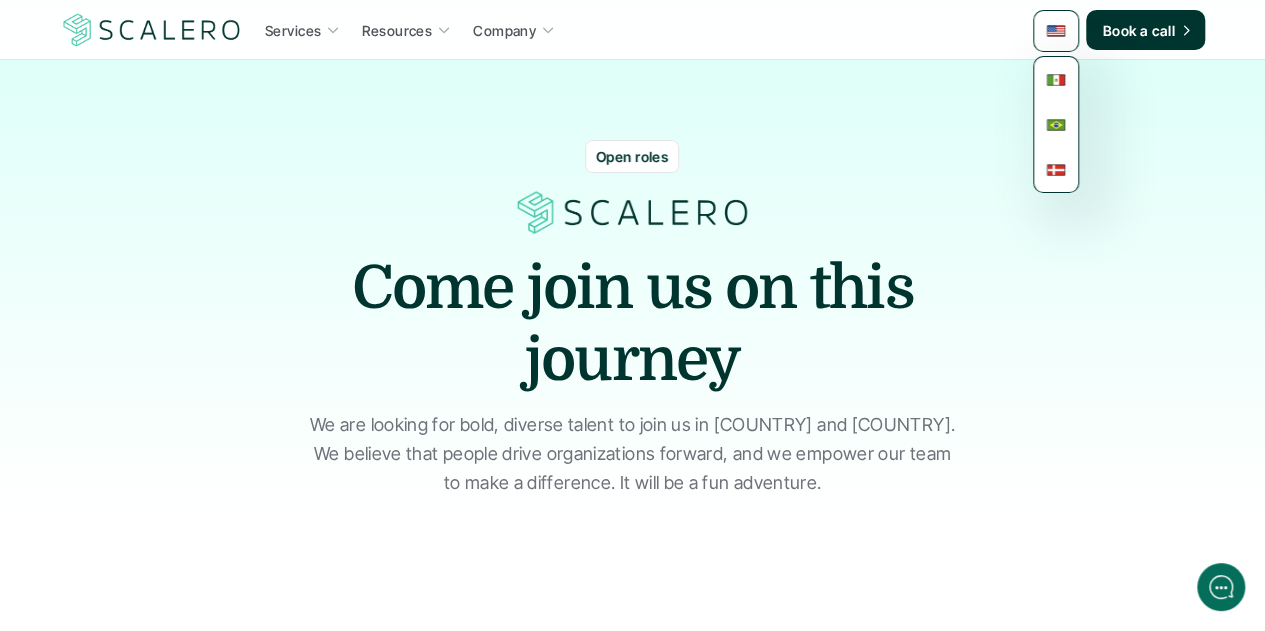 click at bounding box center [1056, 80] 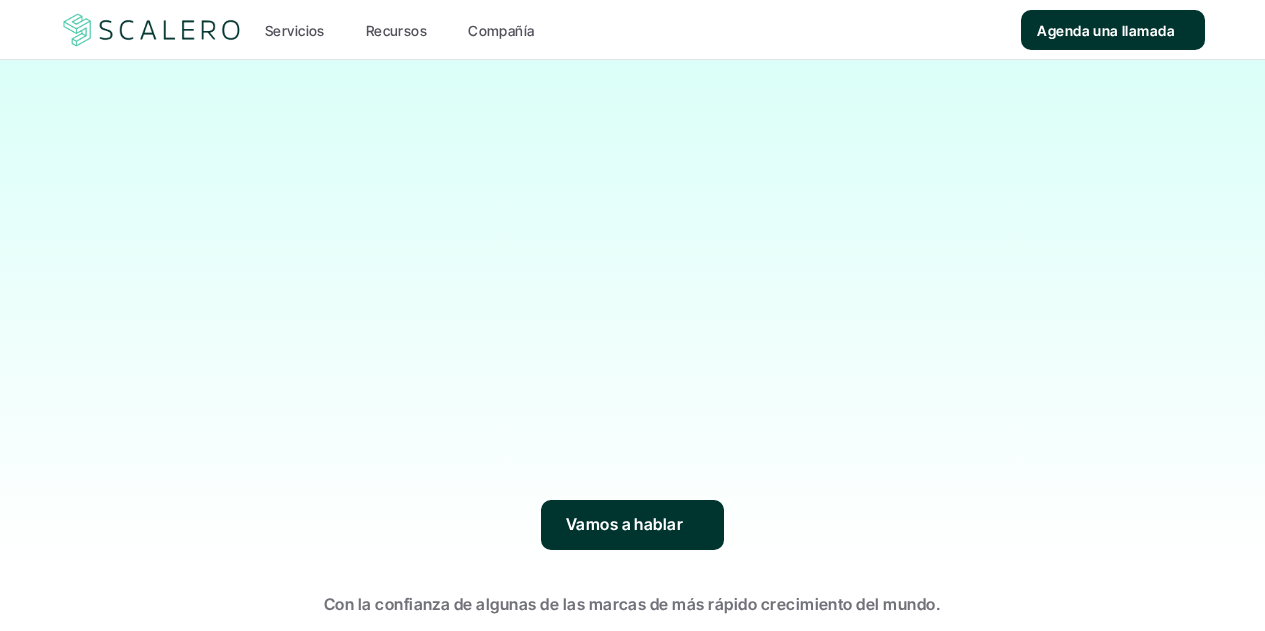 scroll, scrollTop: 0, scrollLeft: 0, axis: both 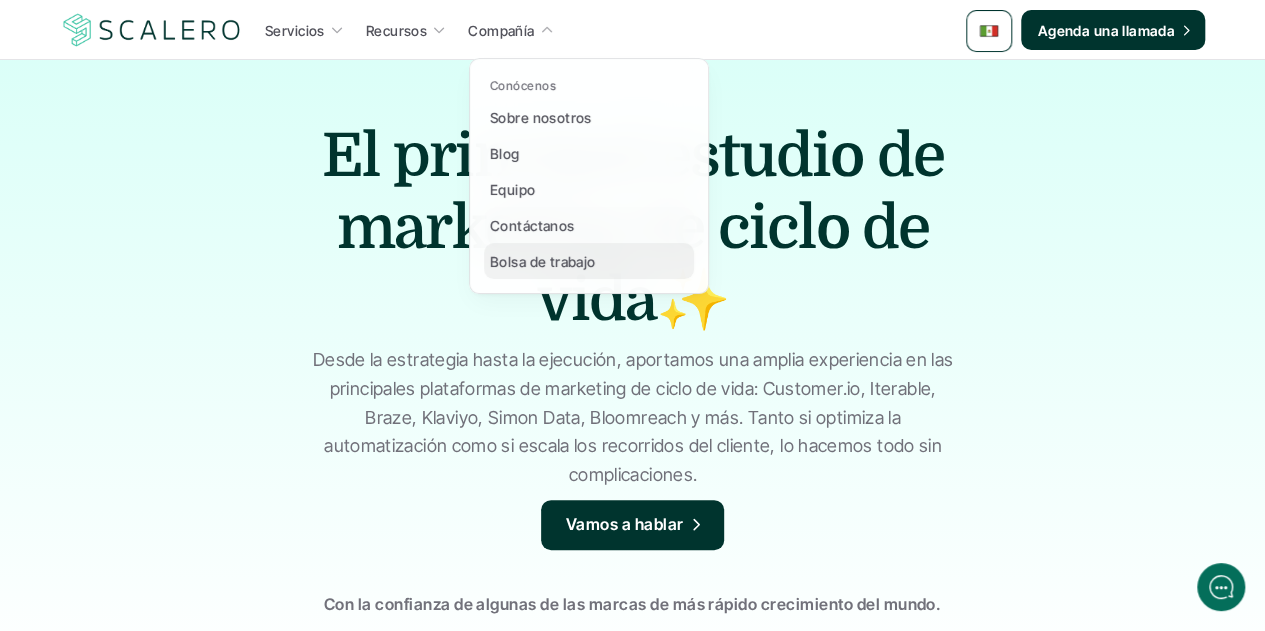 click on "Bolsa de trabajo" at bounding box center [543, 261] 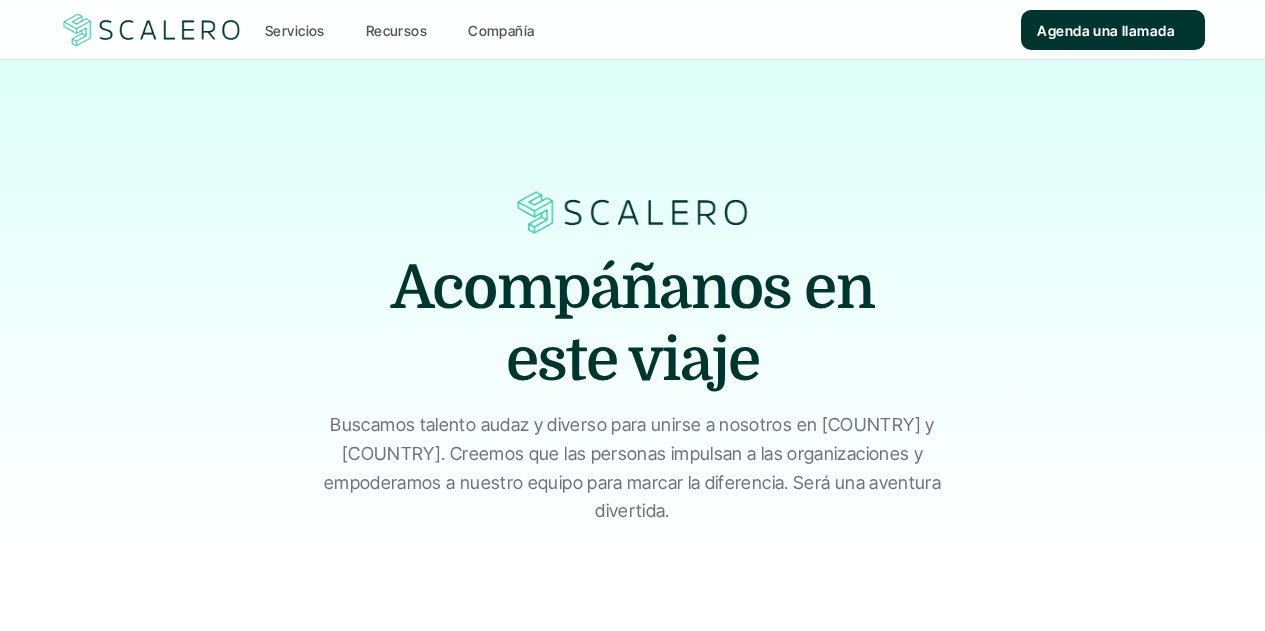 scroll, scrollTop: 0, scrollLeft: 0, axis: both 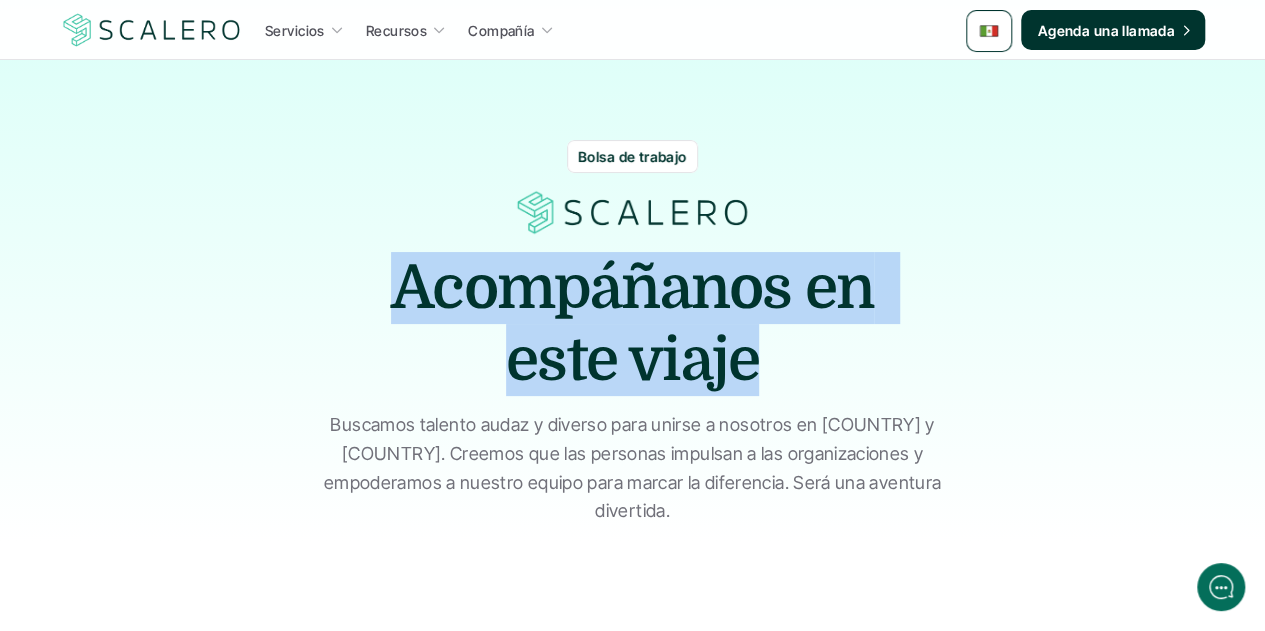 drag, startPoint x: 754, startPoint y: 360, endPoint x: 386, endPoint y: 296, distance: 373.52377 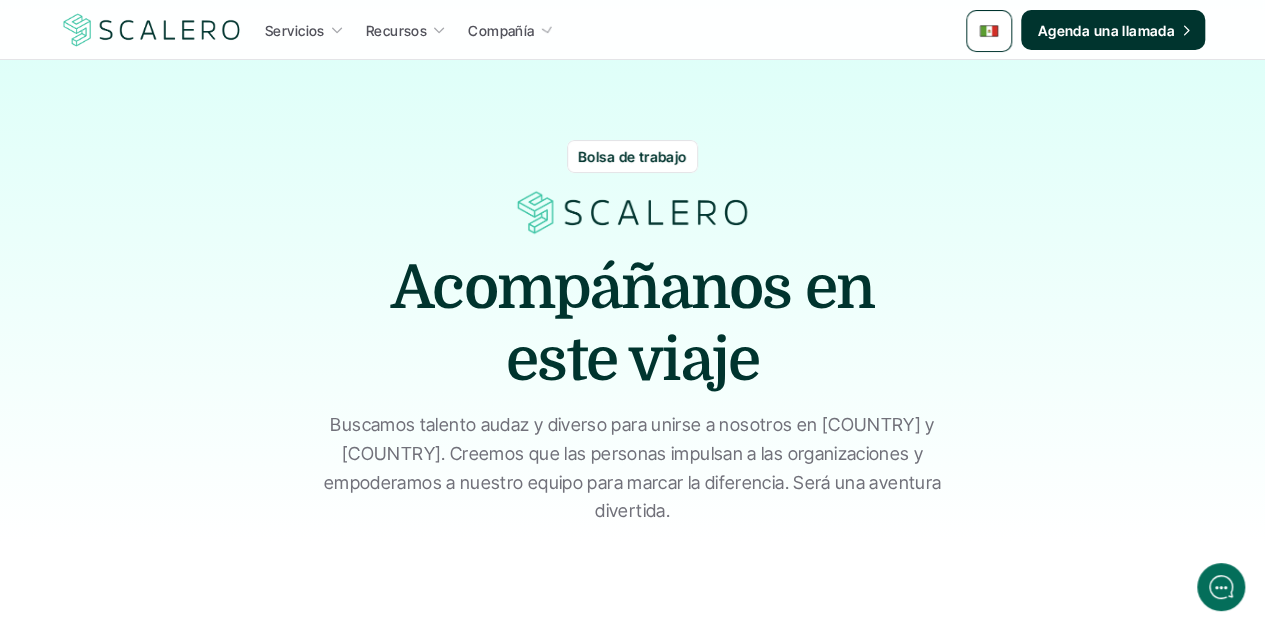 click on "Buscamos talento audaz y diverso para unirse a nosotros en [COUNTRY] y [COUNTRY]. Creemos que las personas impulsan a las organizaciones y empoderamos a nuestro equipo para marcar la diferencia. Será una aventura divertida." at bounding box center [633, 468] 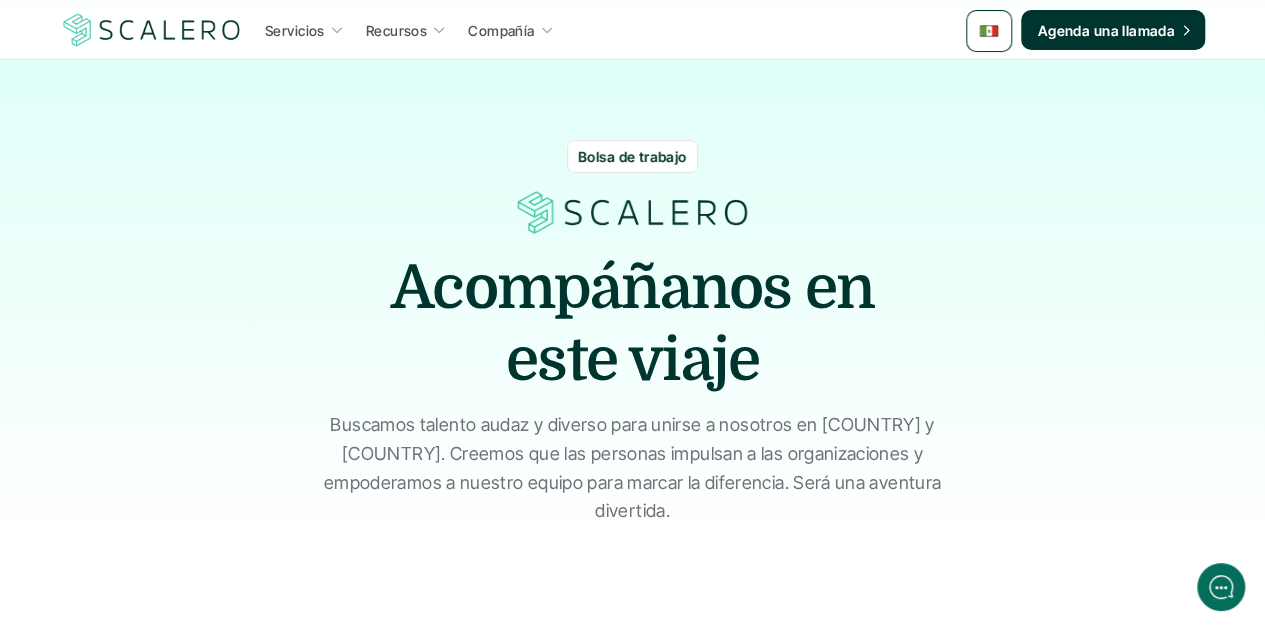 drag, startPoint x: 674, startPoint y: 516, endPoint x: 316, endPoint y: 425, distance: 369.3846 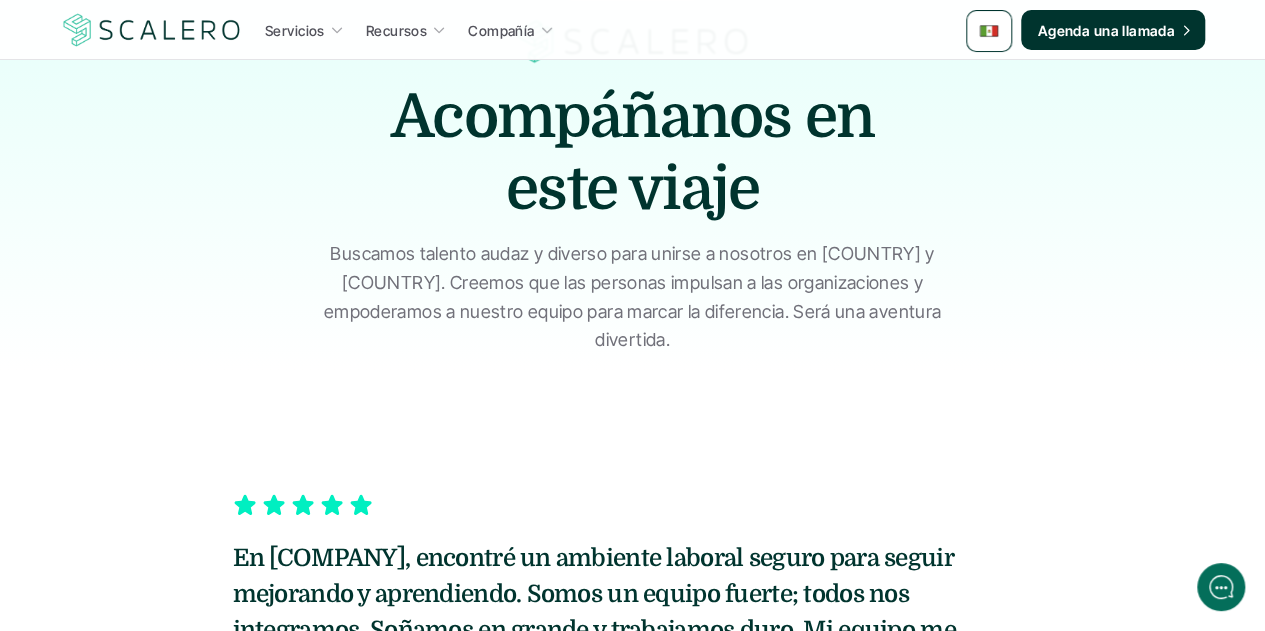 scroll, scrollTop: 400, scrollLeft: 0, axis: vertical 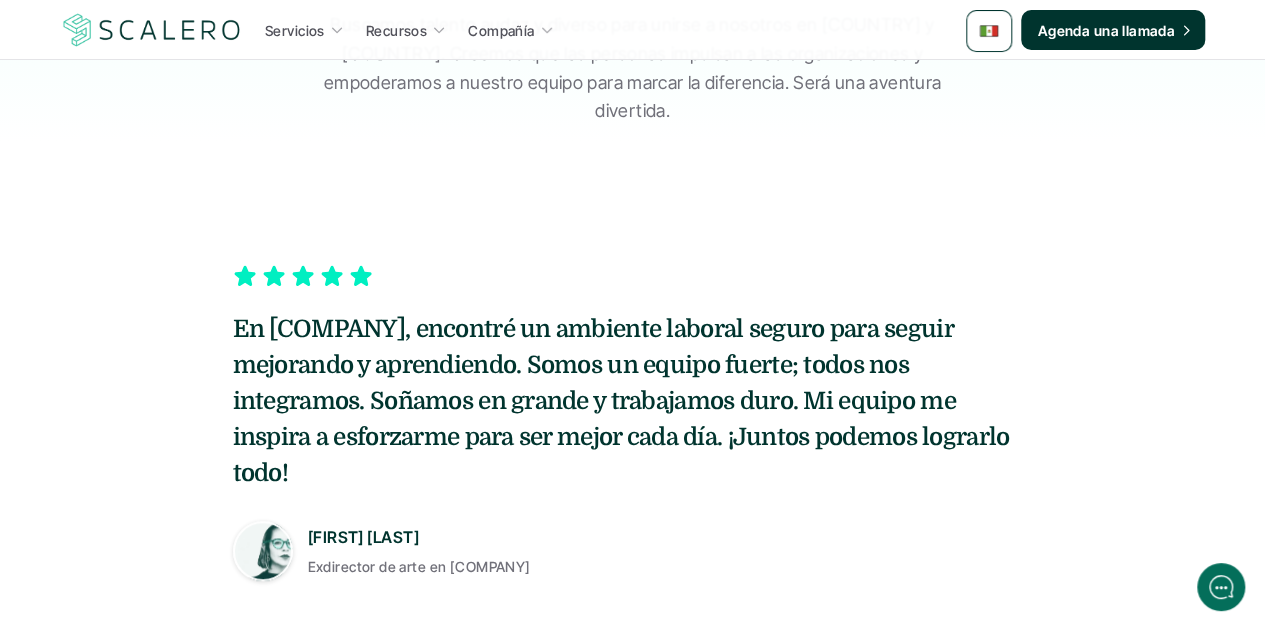 click on "En [COMPANY], encontré un ambiente laboral seguro para seguir mejorando y aprendiendo. Somos un equipo fuerte; todos nos integramos. Soñamos en grande y trabajamos duro. Mi equipo me inspira a esforzarme para ser mejor cada día. ¡Juntos podemos lograrlo todo!" at bounding box center [633, 401] 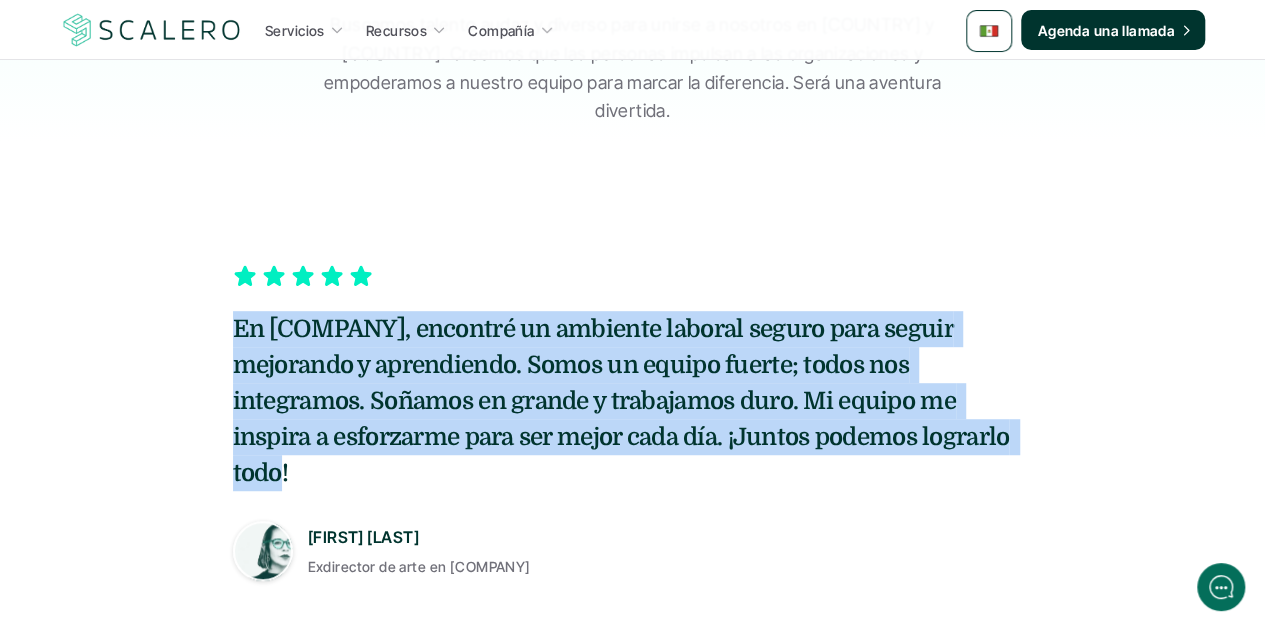 drag, startPoint x: 787, startPoint y: 437, endPoint x: 230, endPoint y: 339, distance: 565.5555 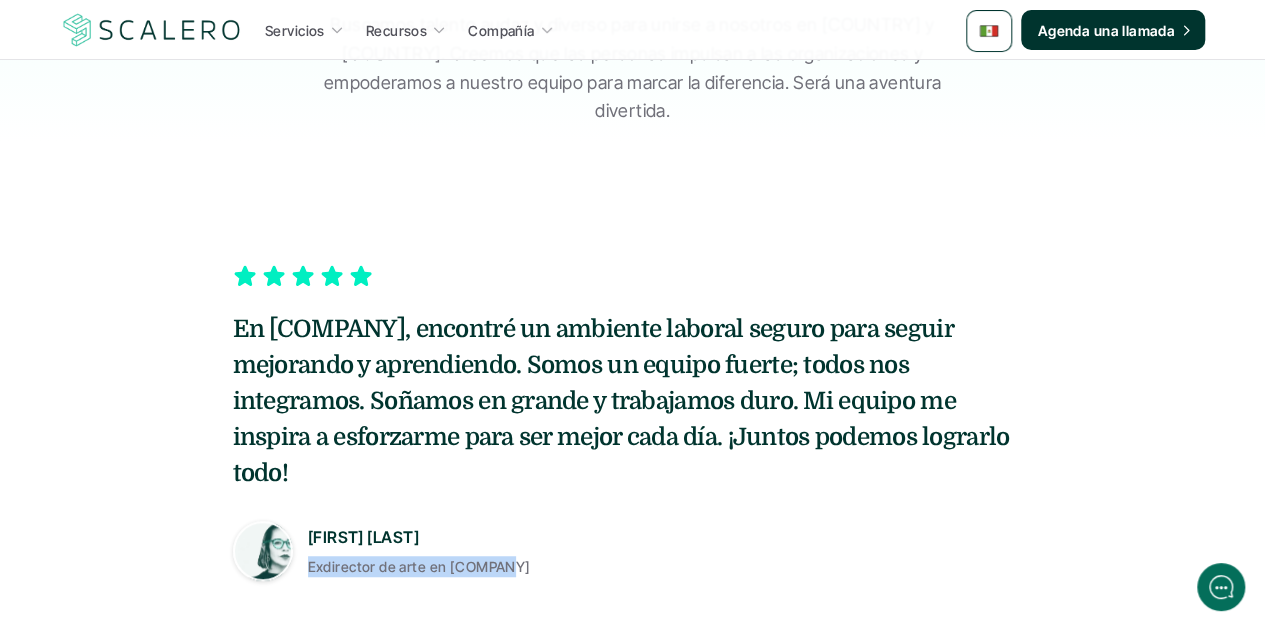 drag, startPoint x: 495, startPoint y: 529, endPoint x: 308, endPoint y: 541, distance: 187.38463 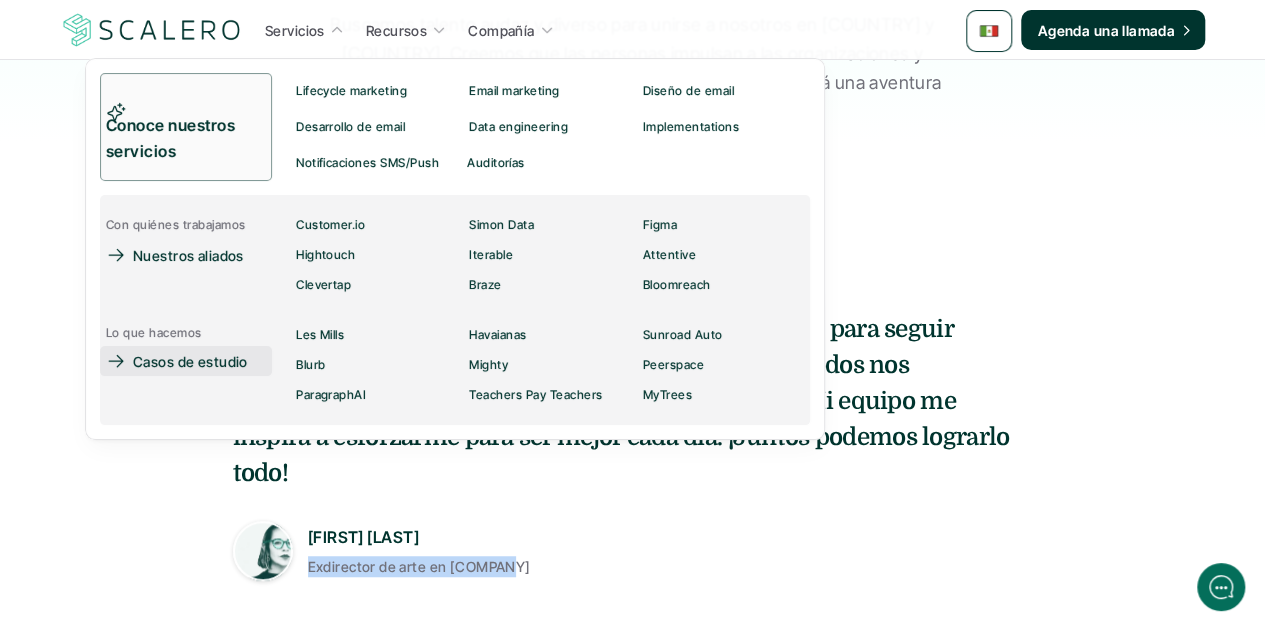 click on "Casos de estudio" at bounding box center [190, 361] 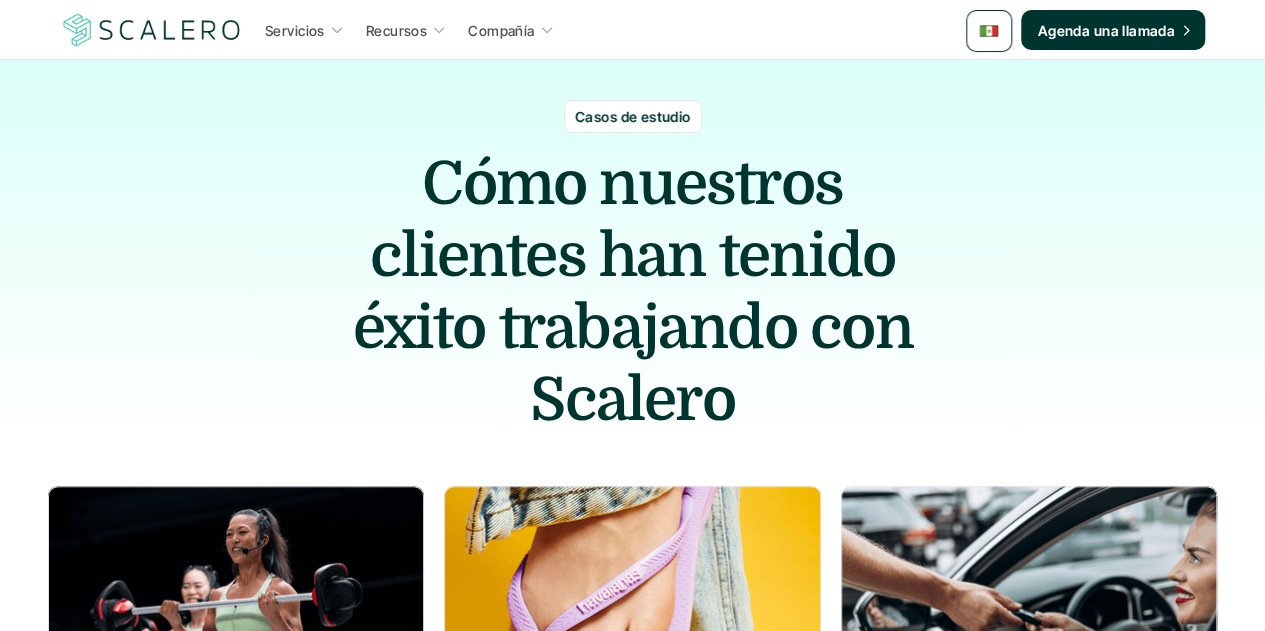 scroll, scrollTop: 0, scrollLeft: 0, axis: both 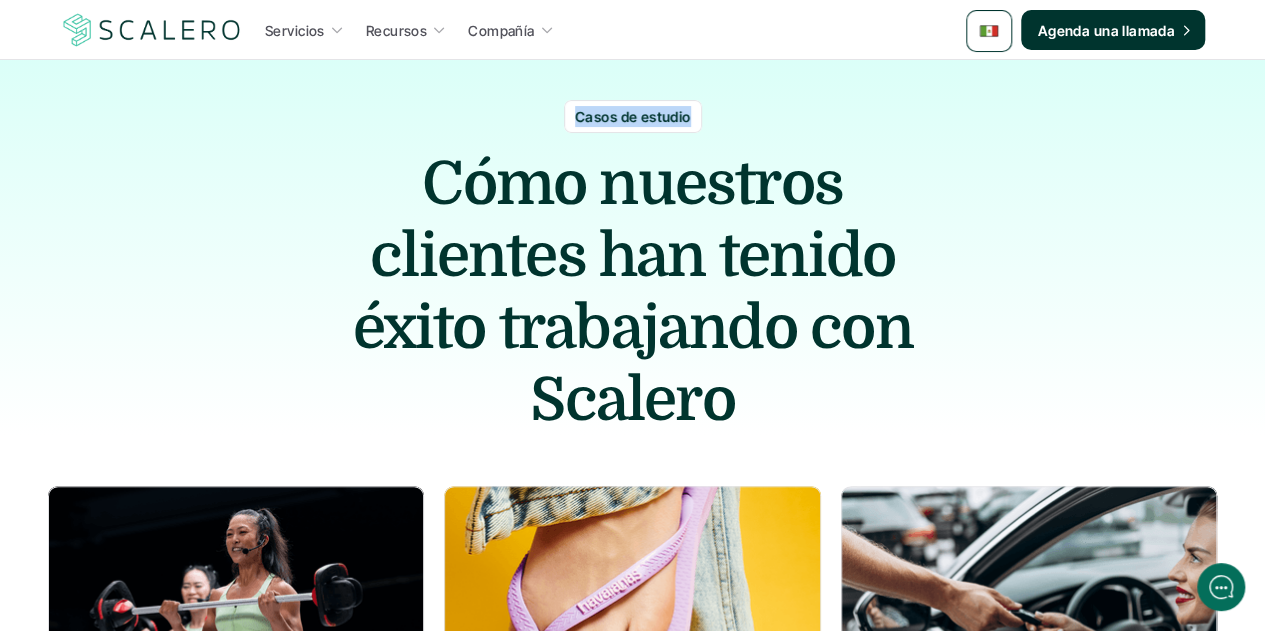 drag, startPoint x: 687, startPoint y: 114, endPoint x: 569, endPoint y: 117, distance: 118.03813 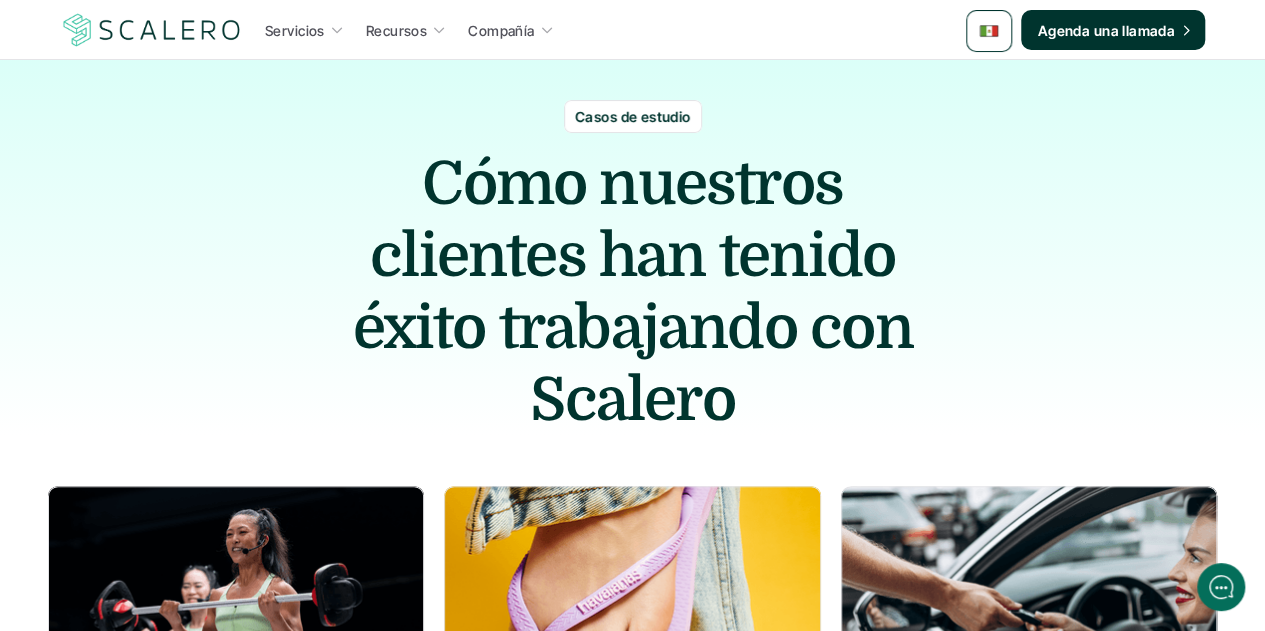 click on "Cómo nuestros clientes han tenido éxito trabajando con Scalero" at bounding box center [633, 292] 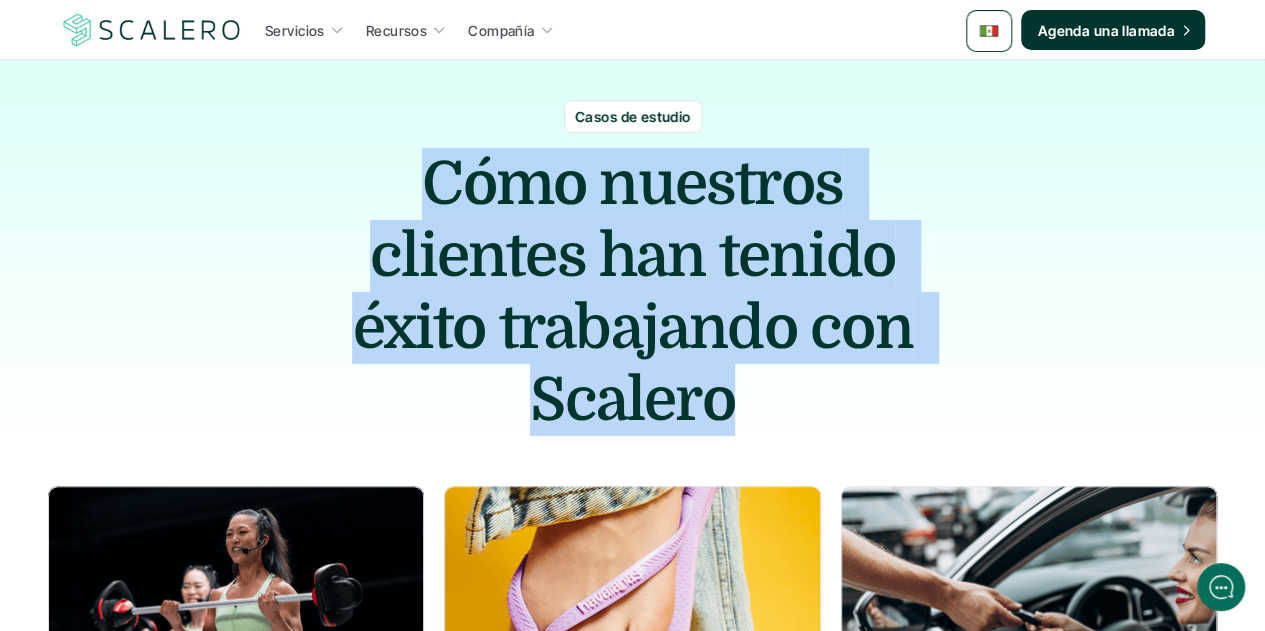 drag, startPoint x: 730, startPoint y: 400, endPoint x: 412, endPoint y: 185, distance: 383.86066 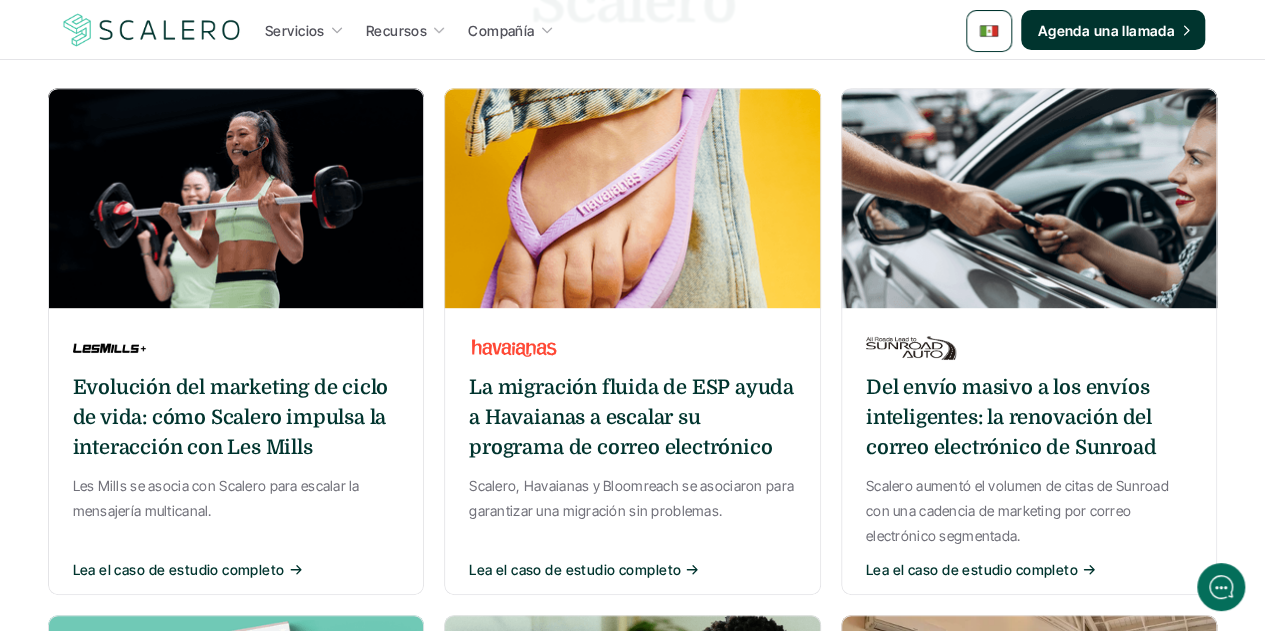 scroll, scrollTop: 400, scrollLeft: 0, axis: vertical 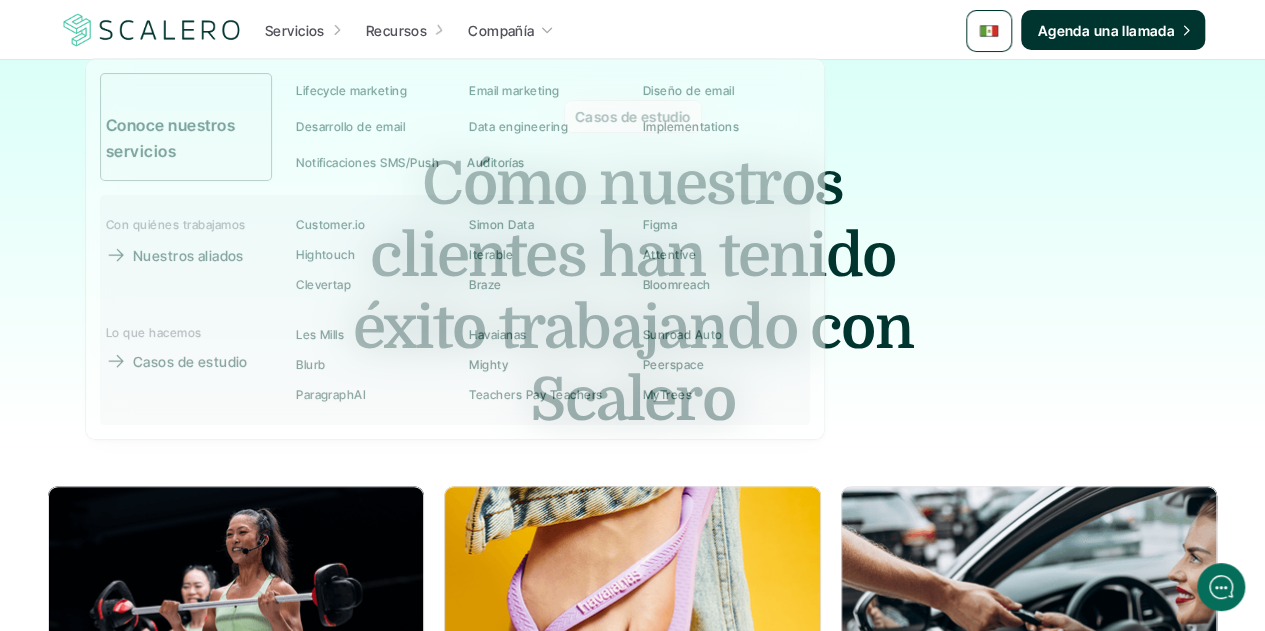click at bounding box center (989, 31) 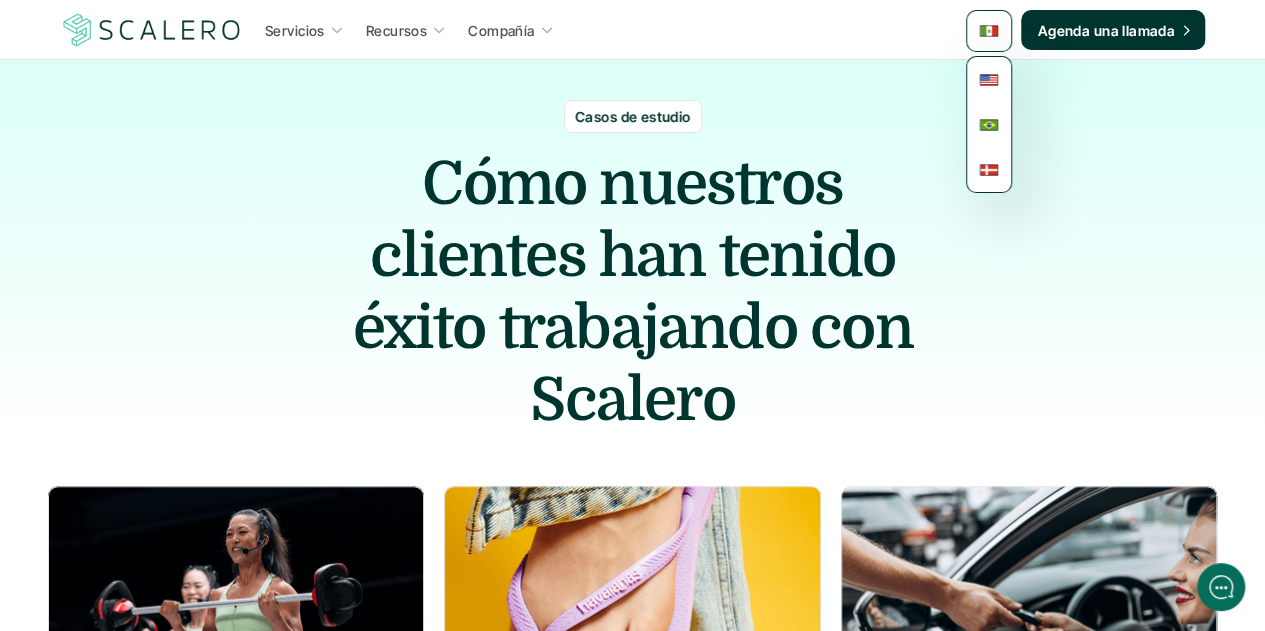 click at bounding box center [989, 80] 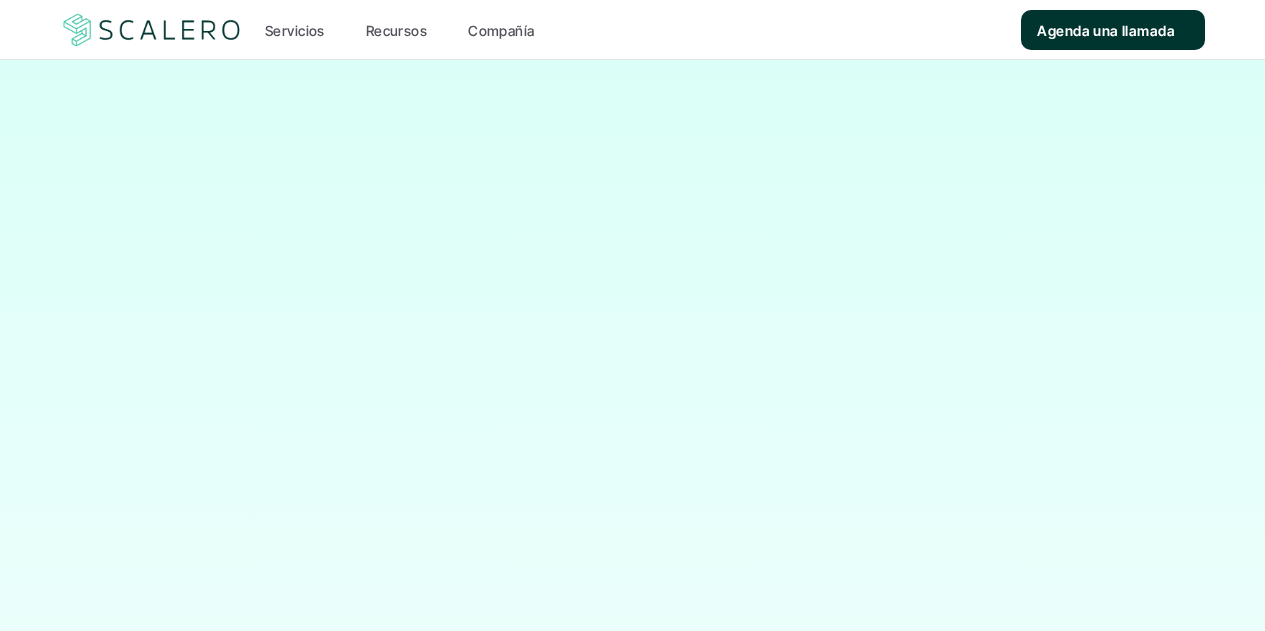 scroll, scrollTop: 0, scrollLeft: 0, axis: both 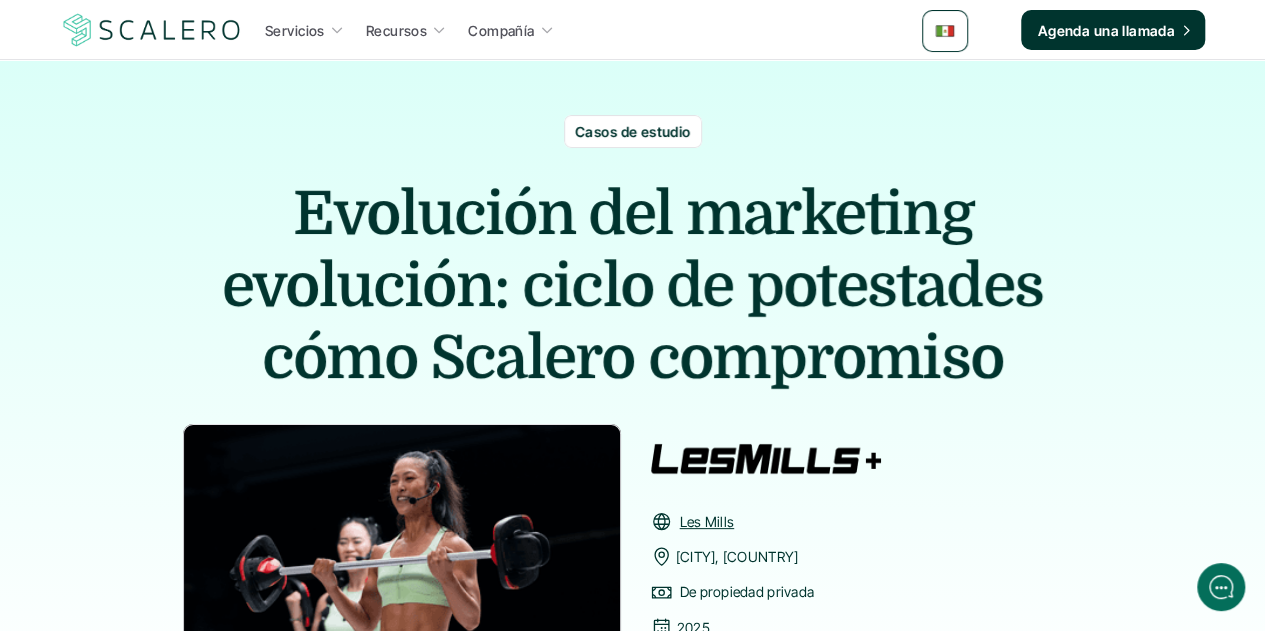 click on "potestades" at bounding box center [895, 286] 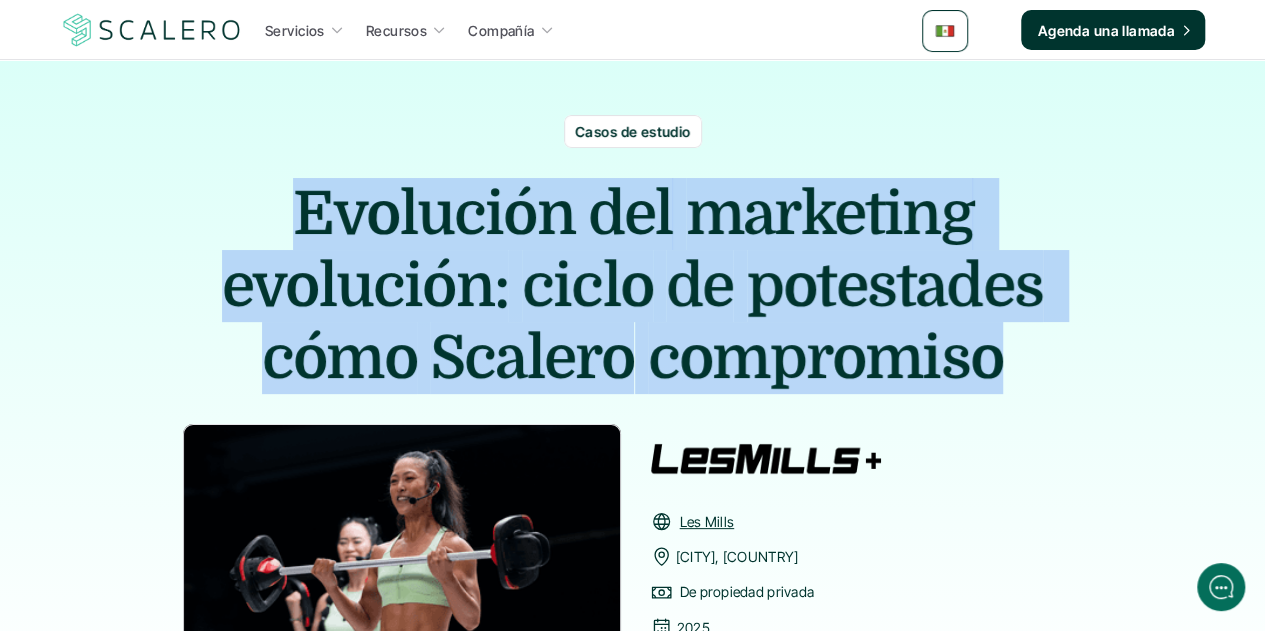 drag, startPoint x: 1011, startPoint y: 357, endPoint x: 294, endPoint y: 237, distance: 726.9725 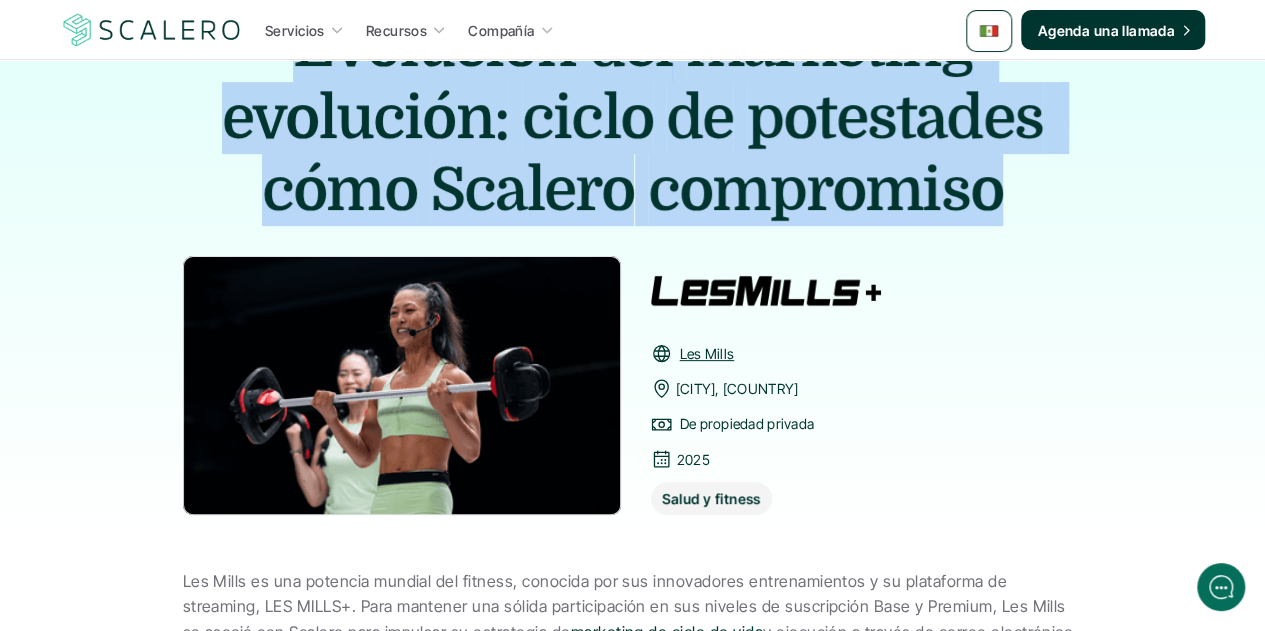 scroll, scrollTop: 200, scrollLeft: 0, axis: vertical 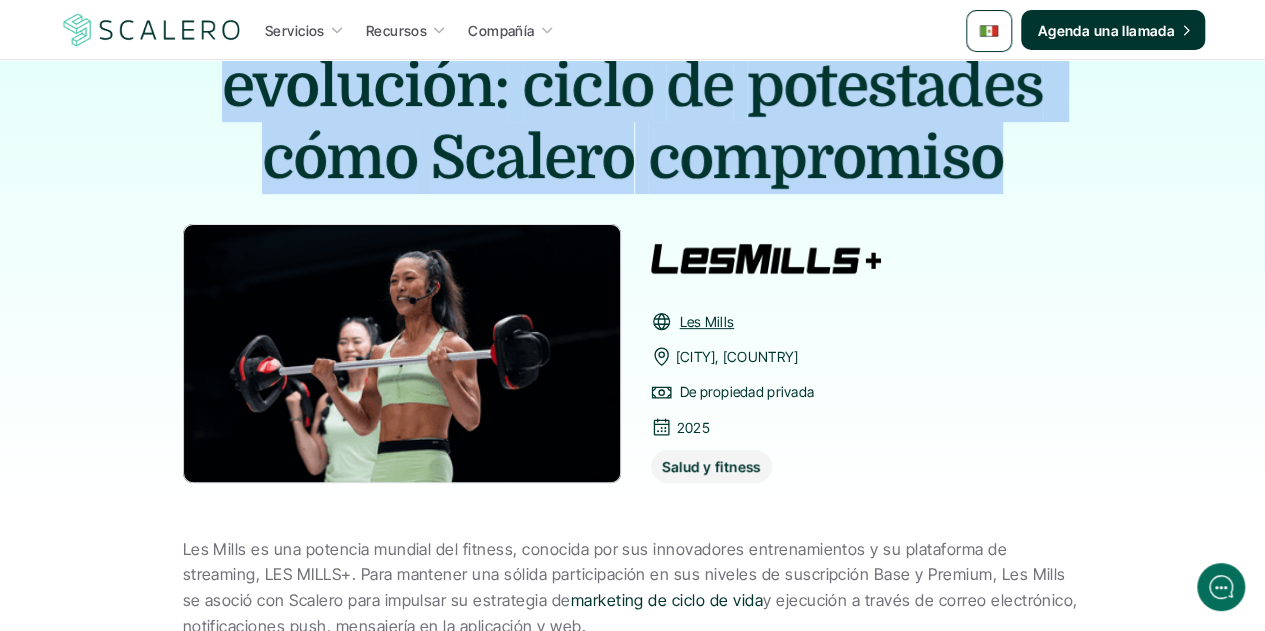 drag, startPoint x: 758, startPoint y: 353, endPoint x: 676, endPoint y: 349, distance: 82.0975 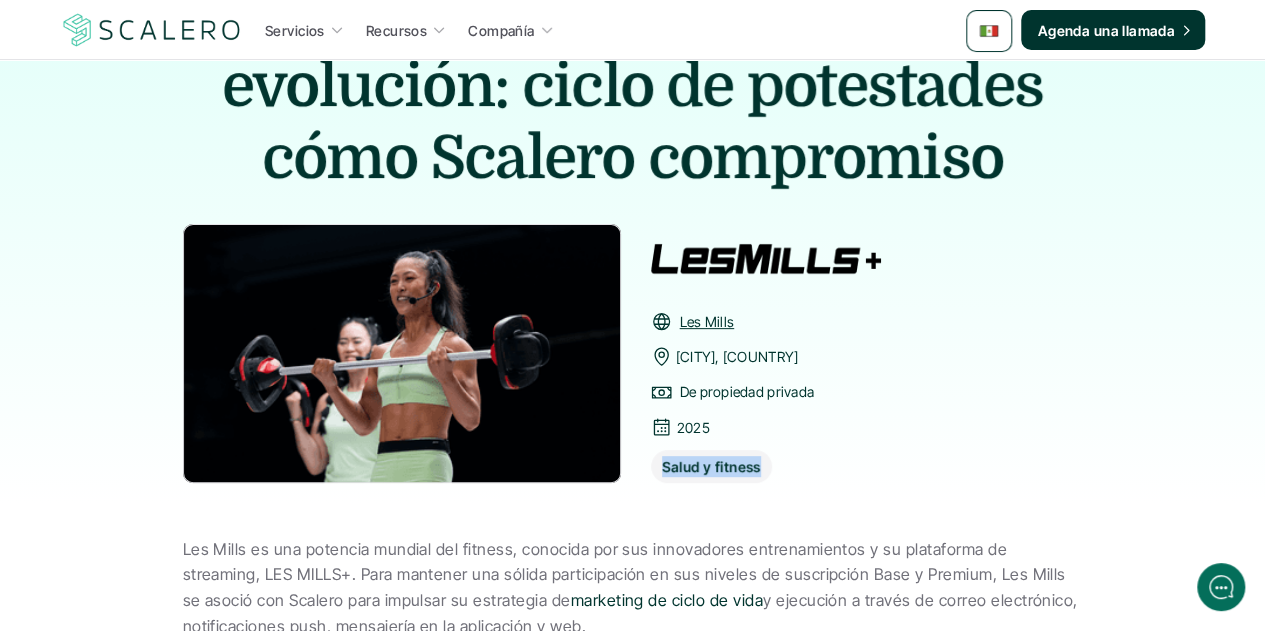 drag, startPoint x: 736, startPoint y: 467, endPoint x: 655, endPoint y: 469, distance: 81.02469 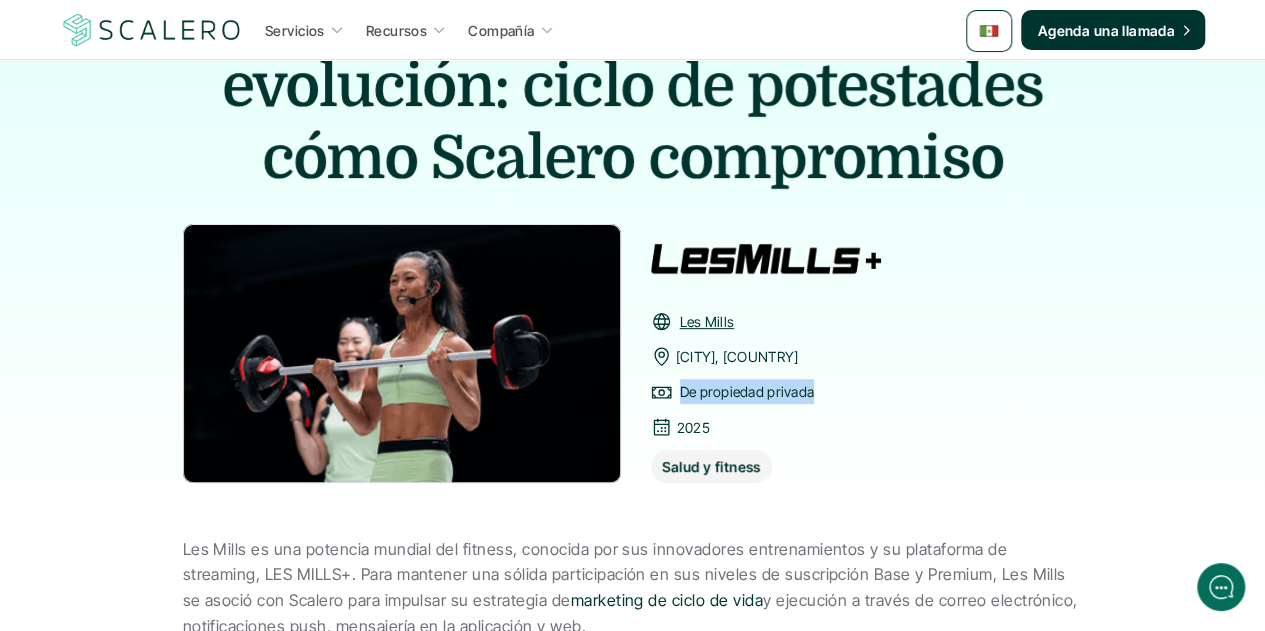 drag, startPoint x: 812, startPoint y: 390, endPoint x: 670, endPoint y: 391, distance: 142.00352 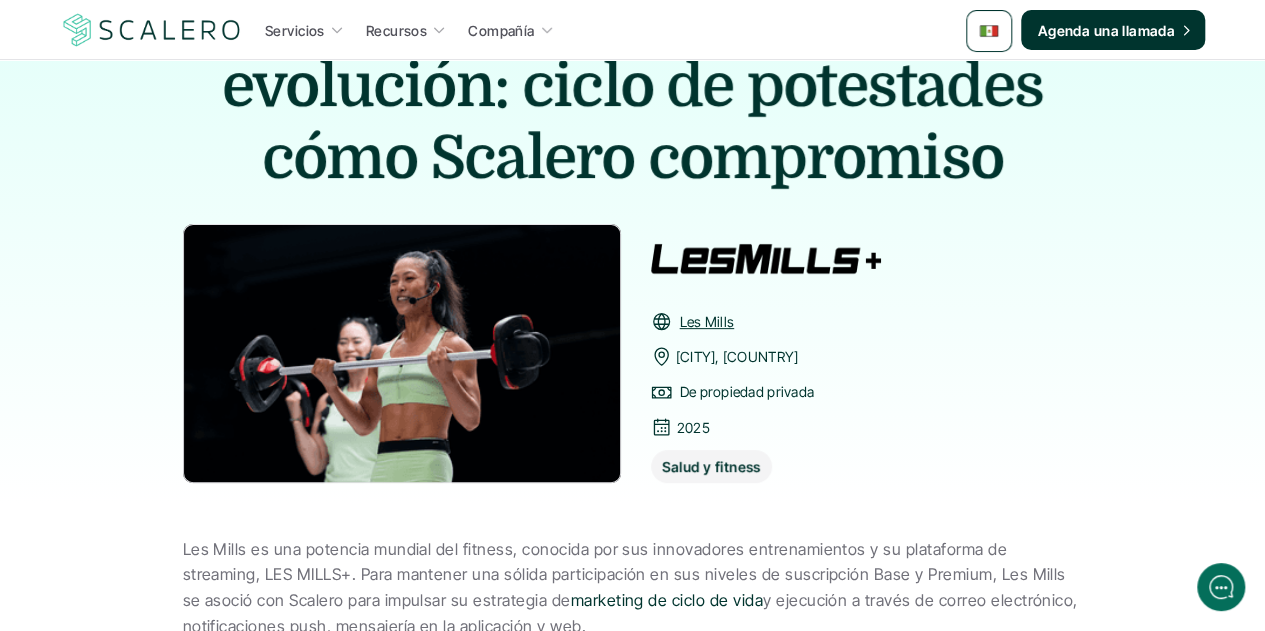 click on "Salud y fitness" at bounding box center [711, 466] 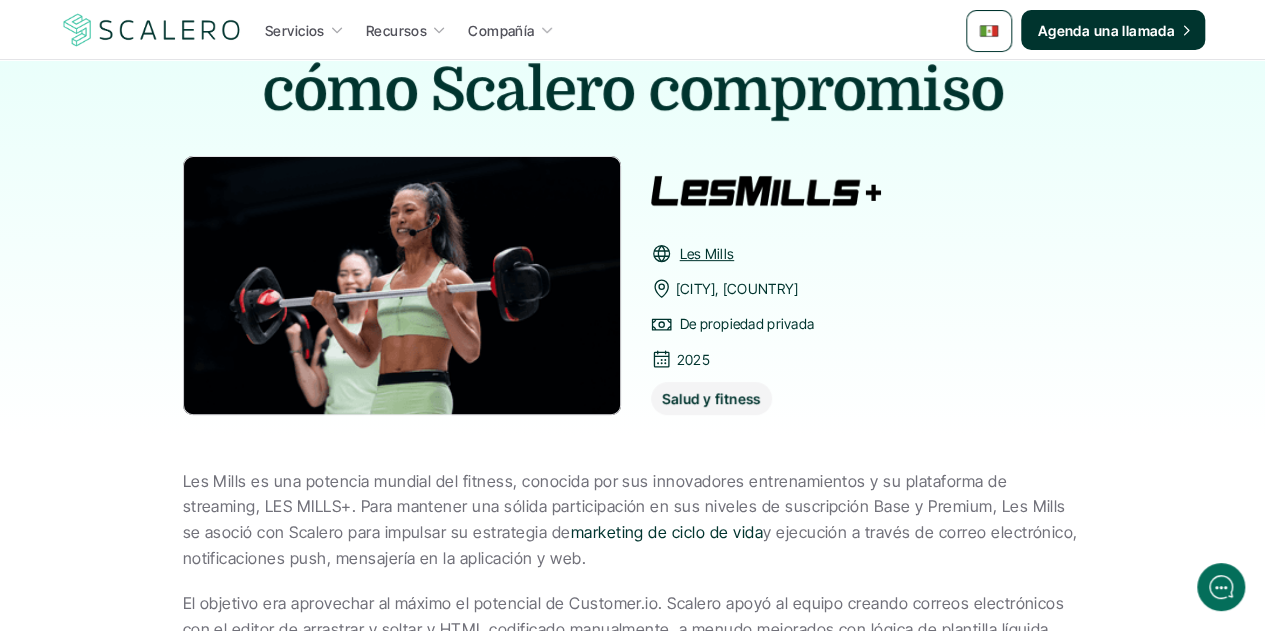 scroll, scrollTop: 300, scrollLeft: 0, axis: vertical 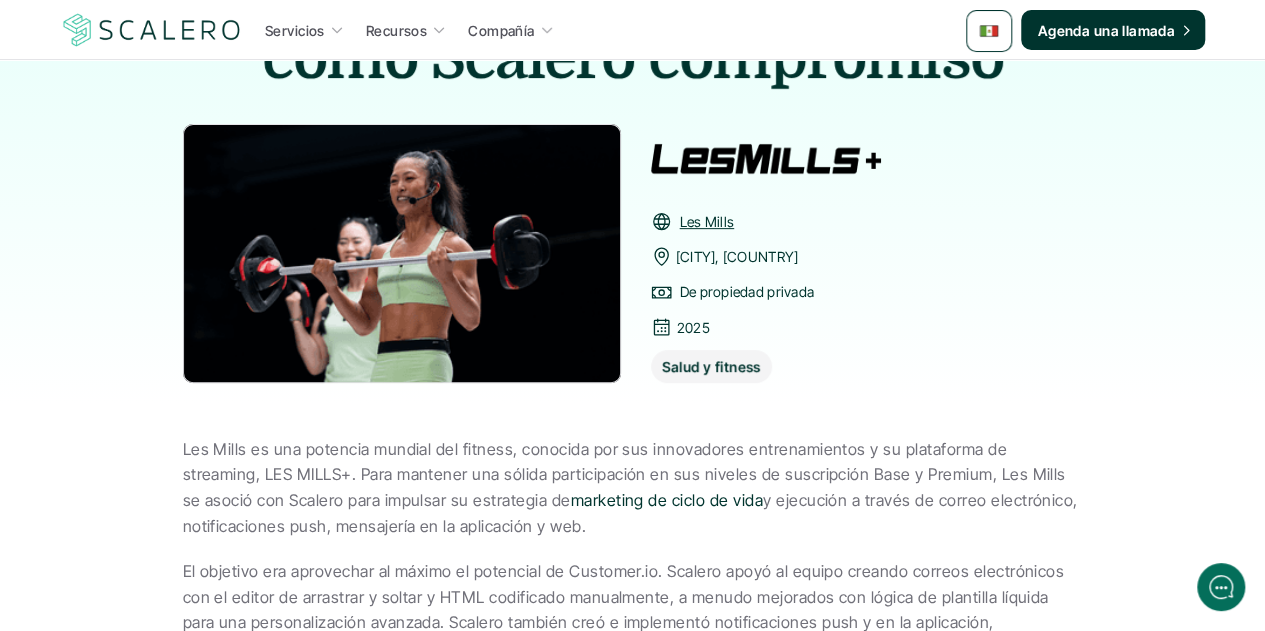 drag, startPoint x: 470, startPoint y: 530, endPoint x: 143, endPoint y: 455, distance: 335.4907 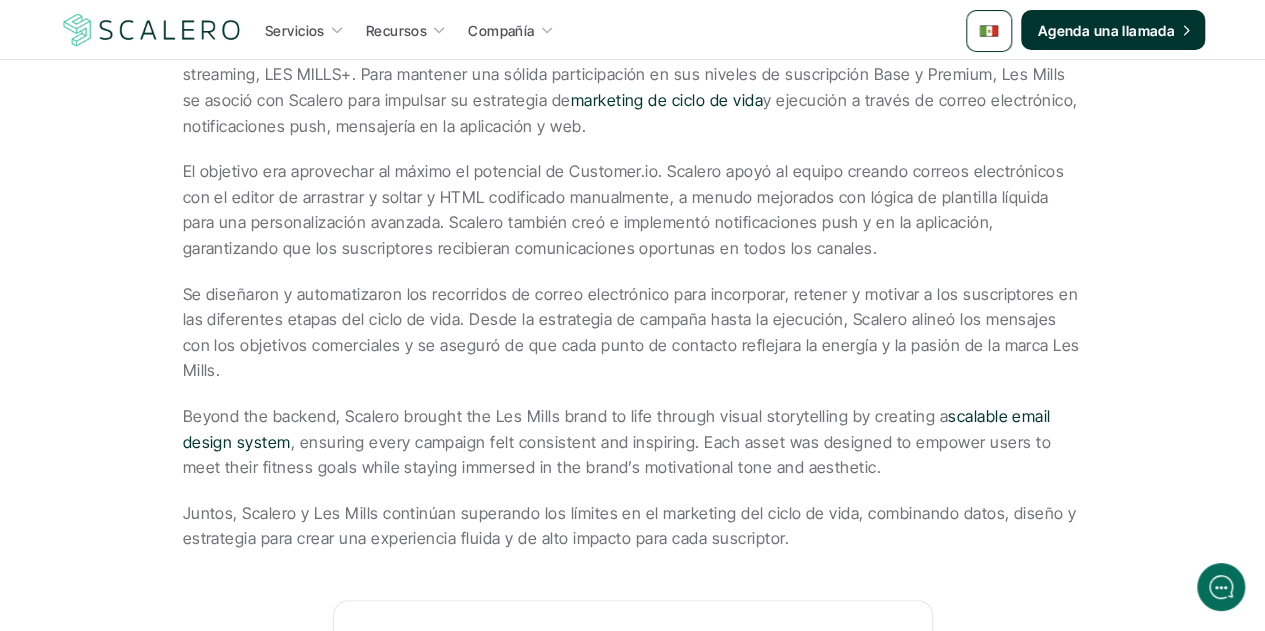 scroll, scrollTop: 600, scrollLeft: 0, axis: vertical 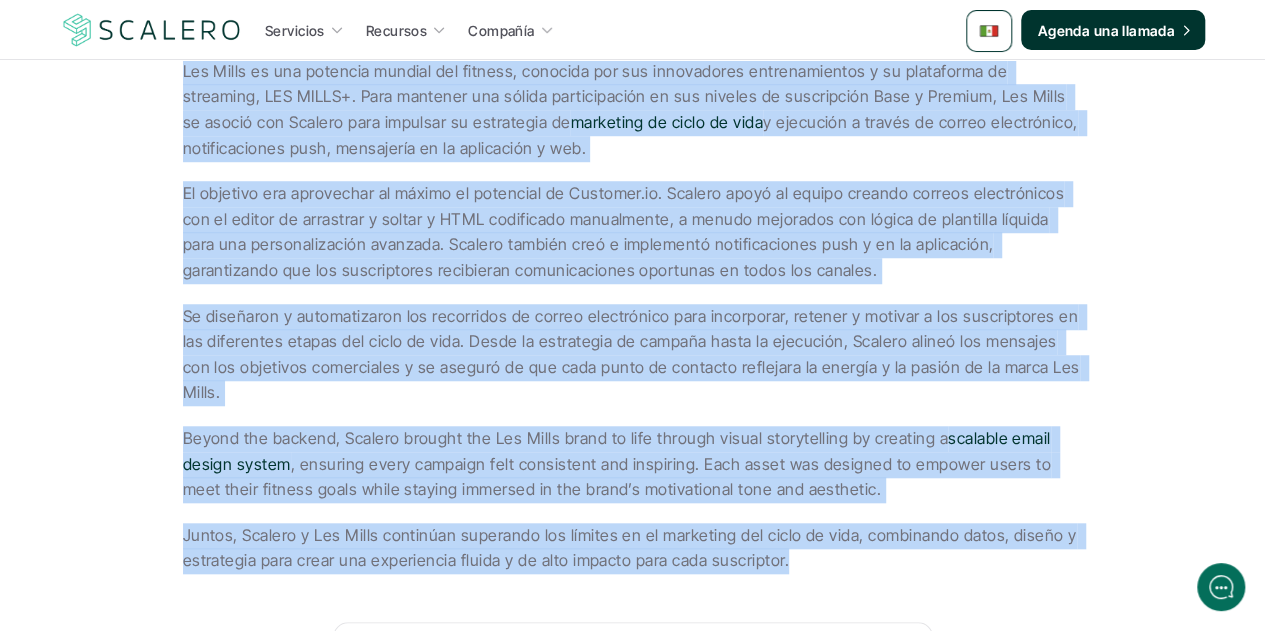 drag, startPoint x: 183, startPoint y: 143, endPoint x: 785, endPoint y: 531, distance: 716.20386 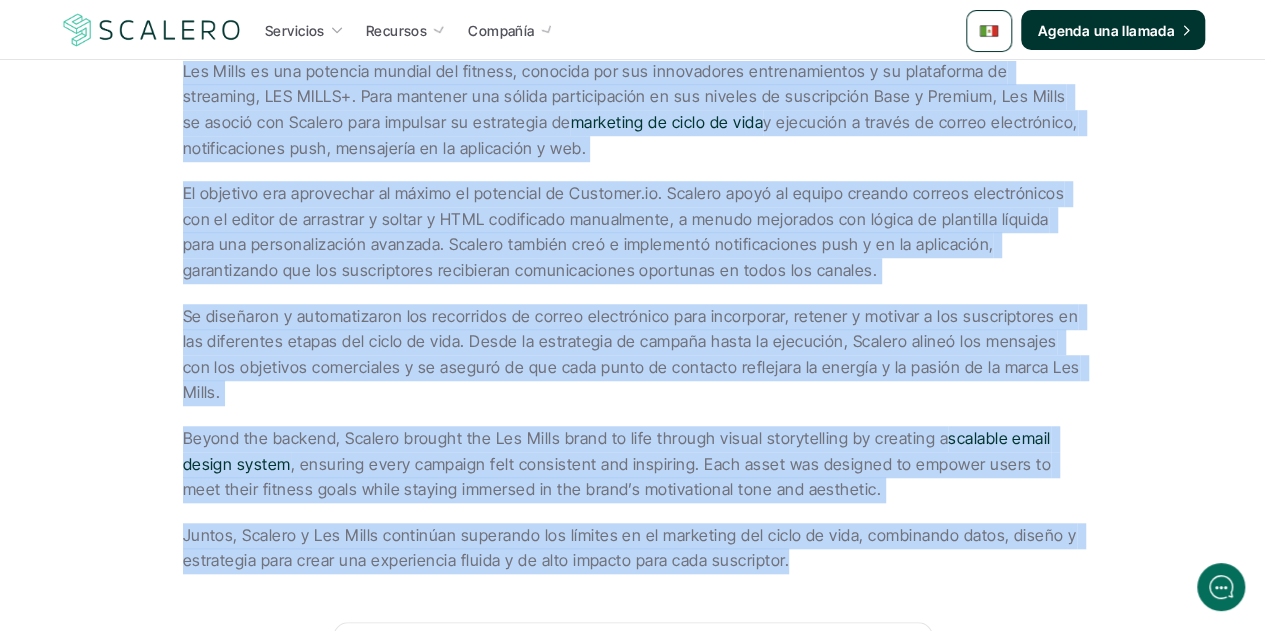 scroll, scrollTop: 1078, scrollLeft: 0, axis: vertical 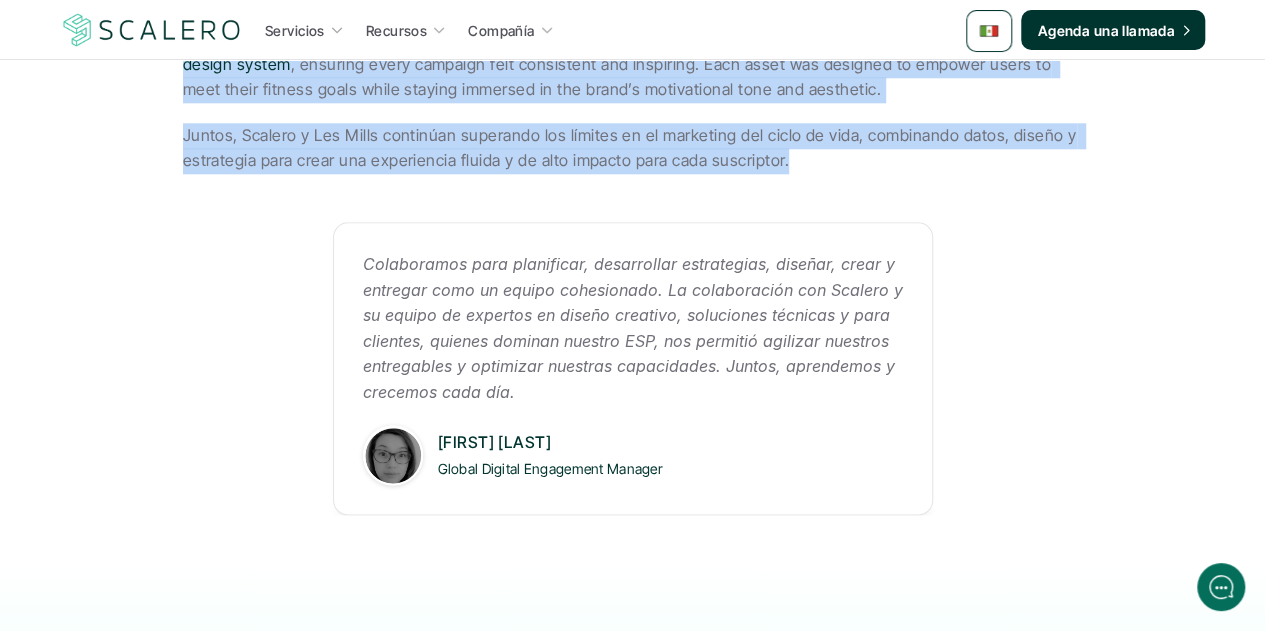 click on "Juntos, Scalero y Les Mills continúan superando los límites en el marketing del ciclo de vida, combinando datos, diseño y estrategia para crear una experiencia fluida y de alto impacto para cada suscriptor." at bounding box center (633, 148) 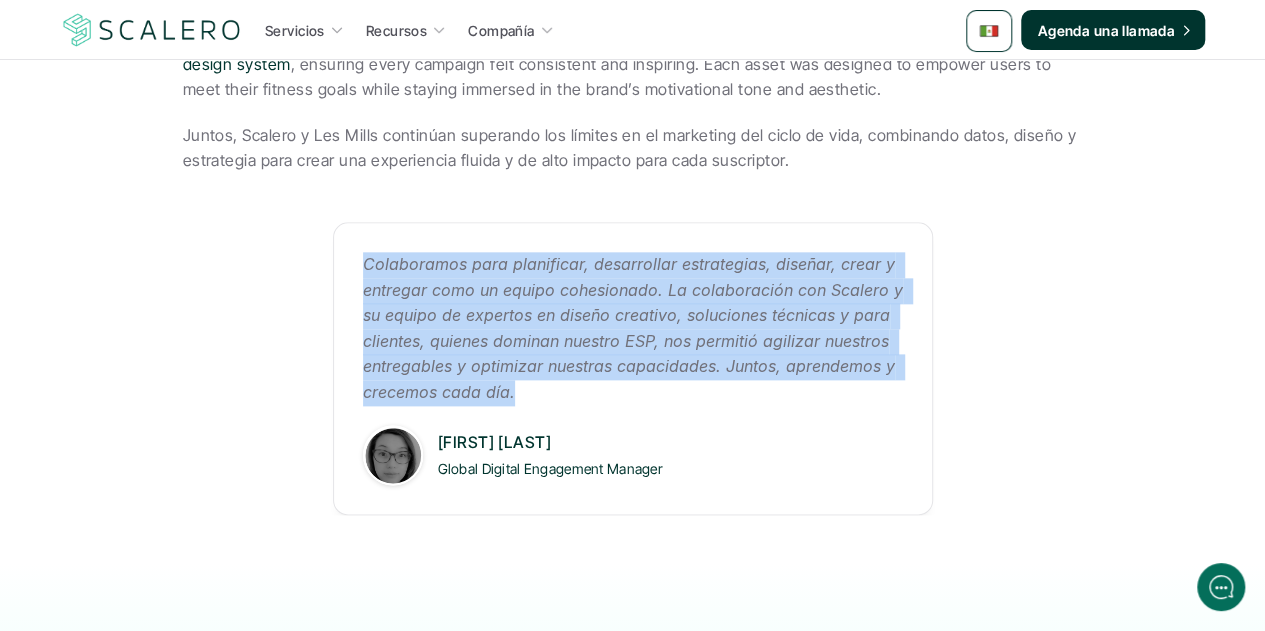 drag, startPoint x: 514, startPoint y: 368, endPoint x: 351, endPoint y: 233, distance: 211.64594 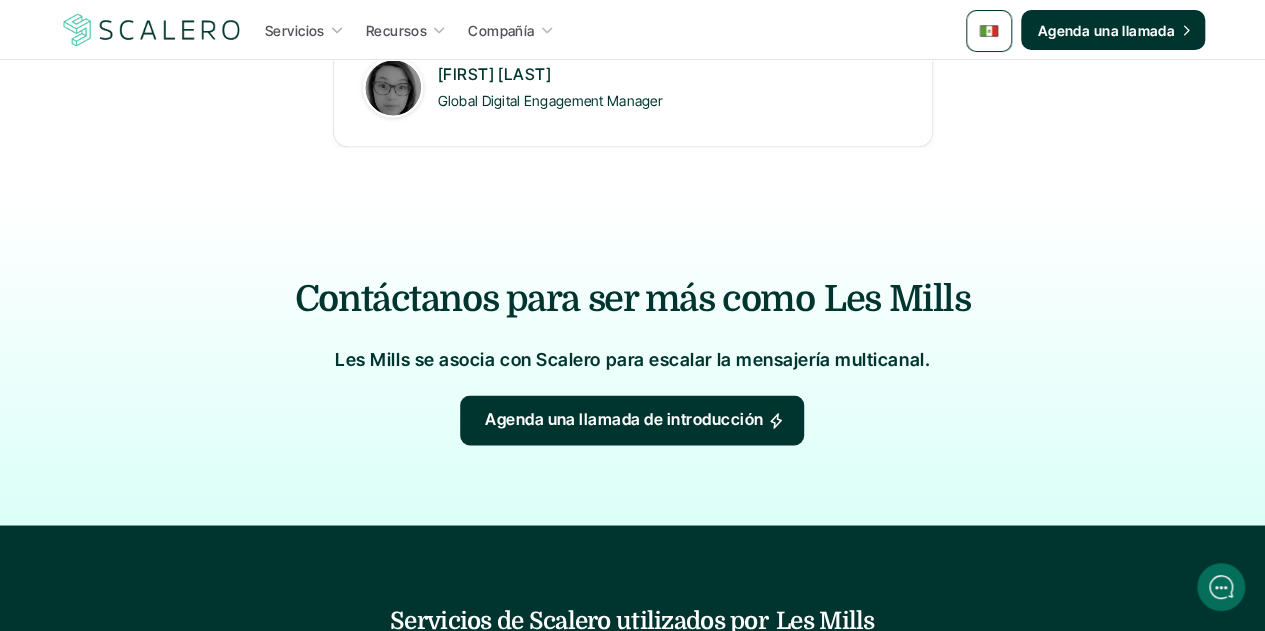 scroll, scrollTop: 1478, scrollLeft: 0, axis: vertical 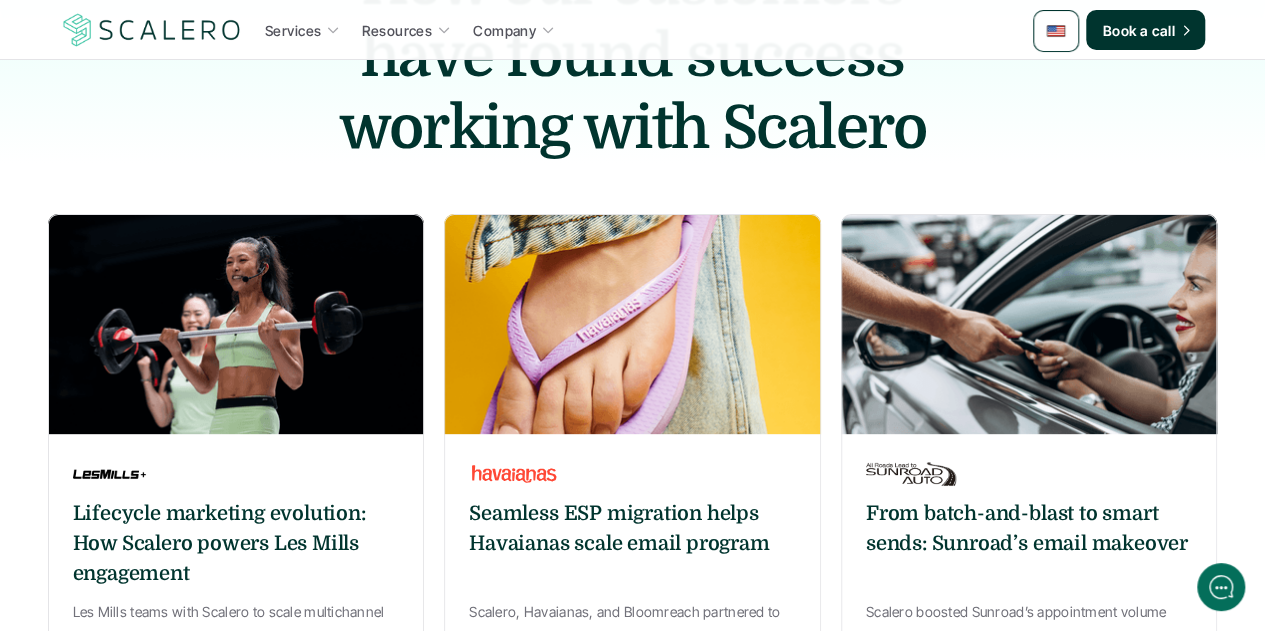 click at bounding box center [235, 324] 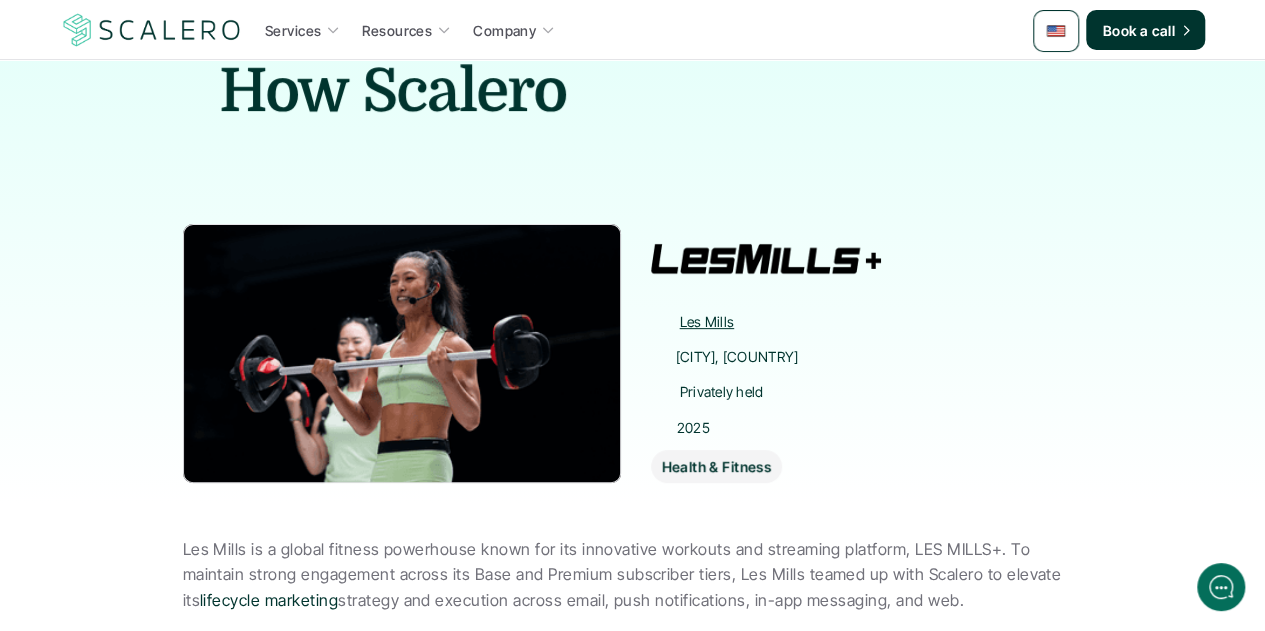 scroll, scrollTop: 0, scrollLeft: 0, axis: both 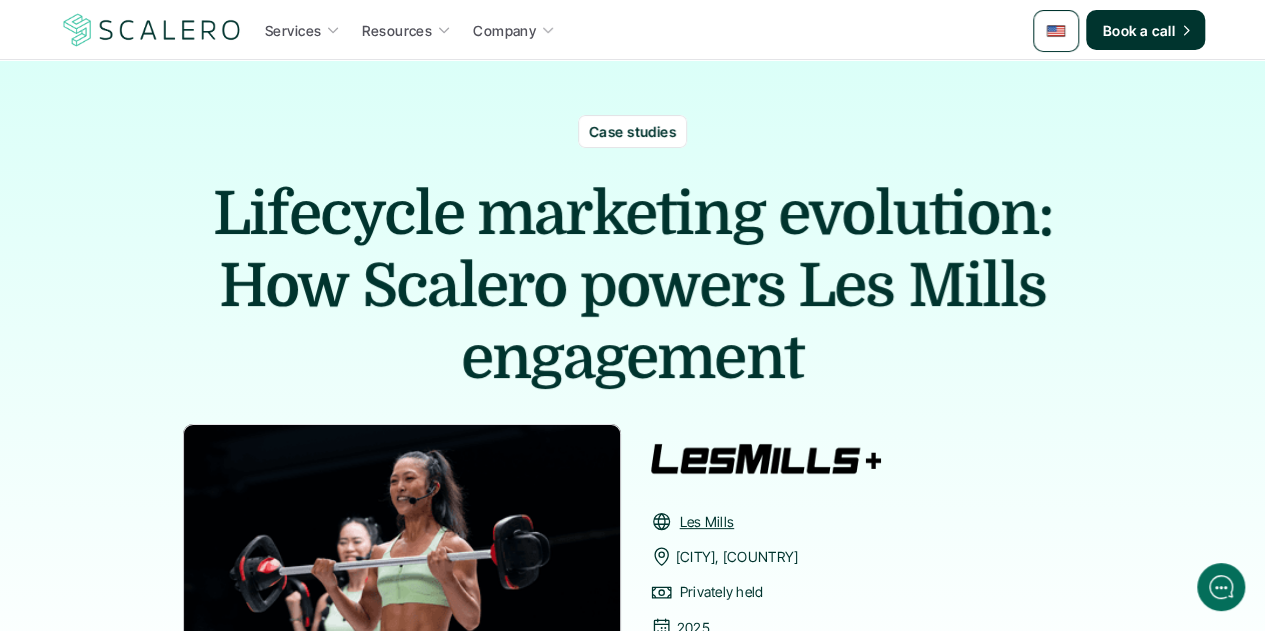 click on "Lifecycle   marketing   evolution:   How   Scalero   powers   Les   Mills   engagement" at bounding box center (633, 286) 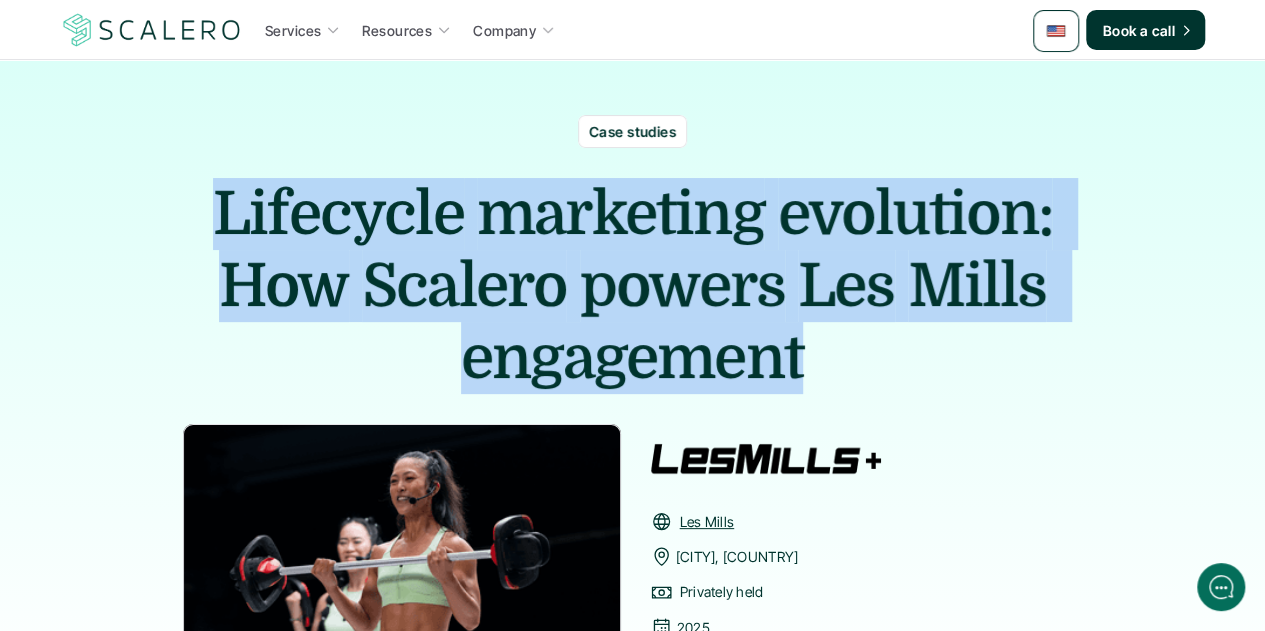 drag, startPoint x: 798, startPoint y: 359, endPoint x: 216, endPoint y: 210, distance: 600.7703 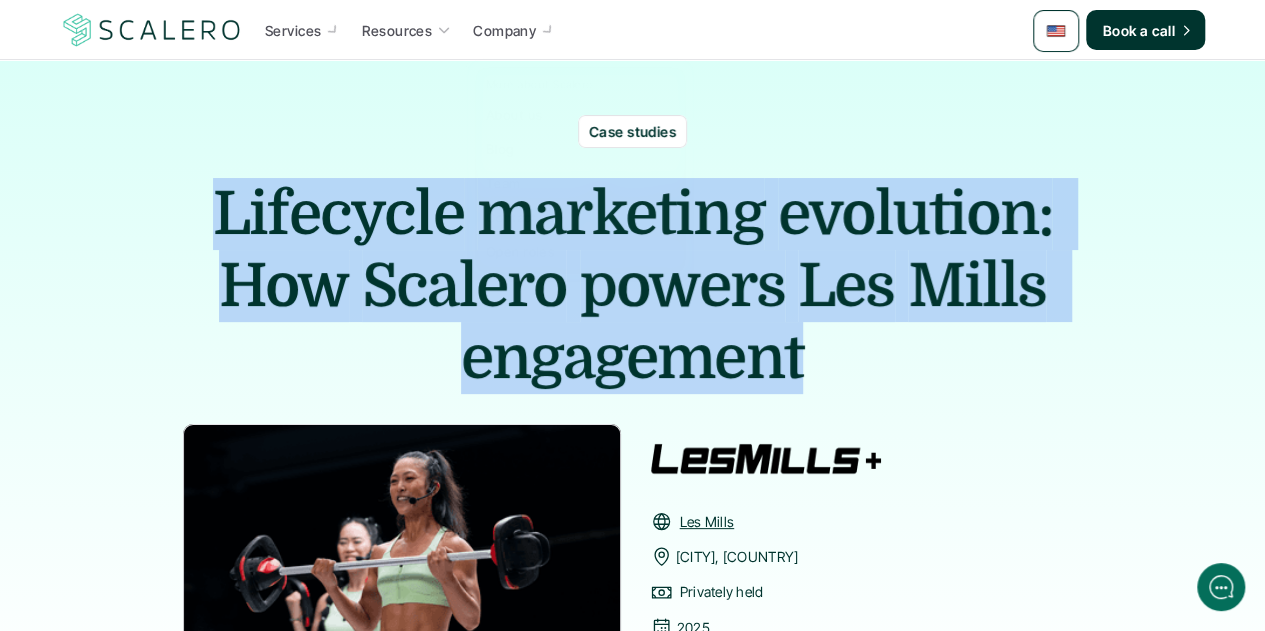 click at bounding box center (1056, 31) 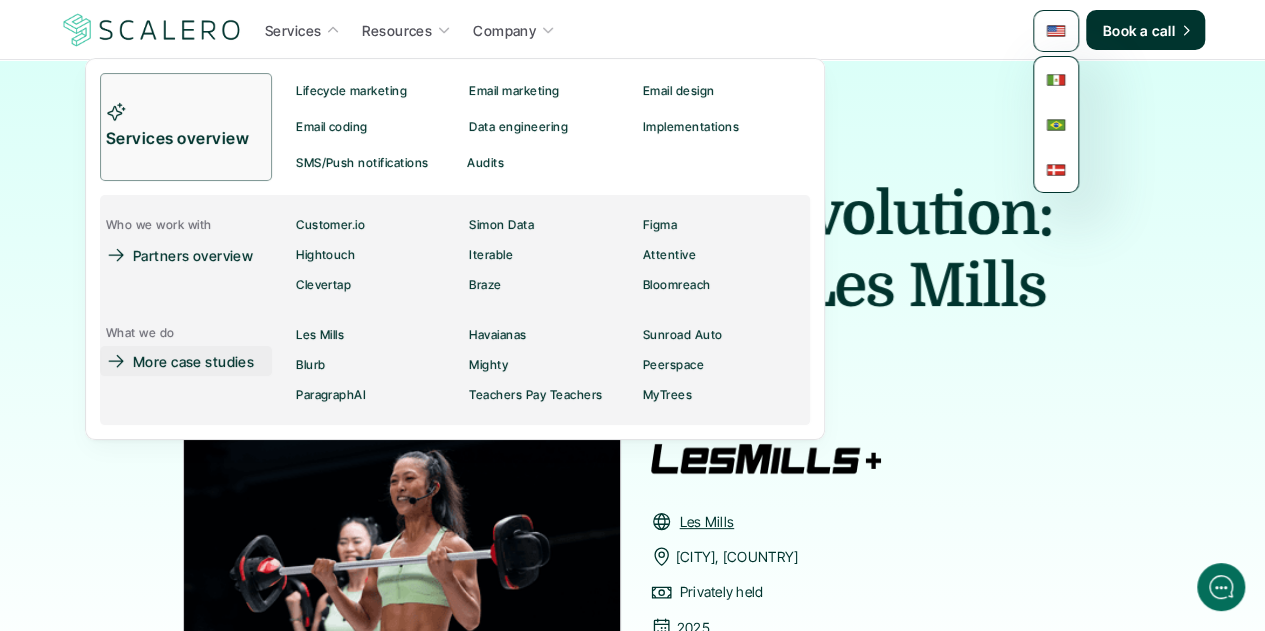 click on "More case studies" at bounding box center [193, 361] 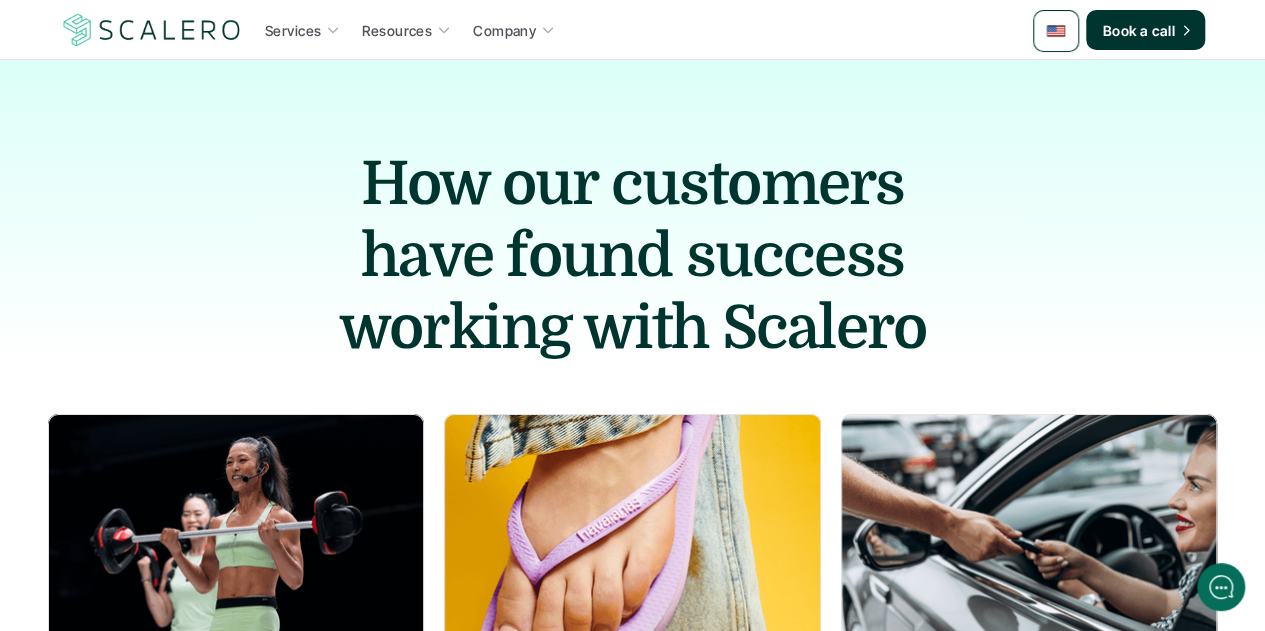 scroll, scrollTop: 0, scrollLeft: 0, axis: both 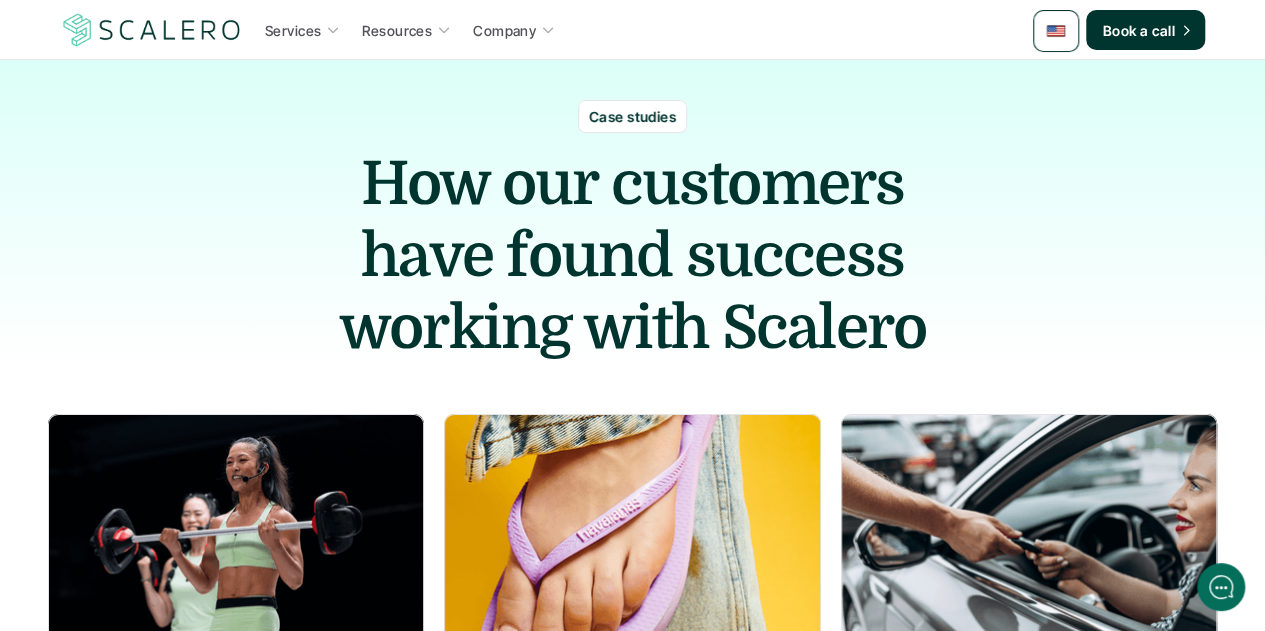 click at bounding box center [1056, 31] 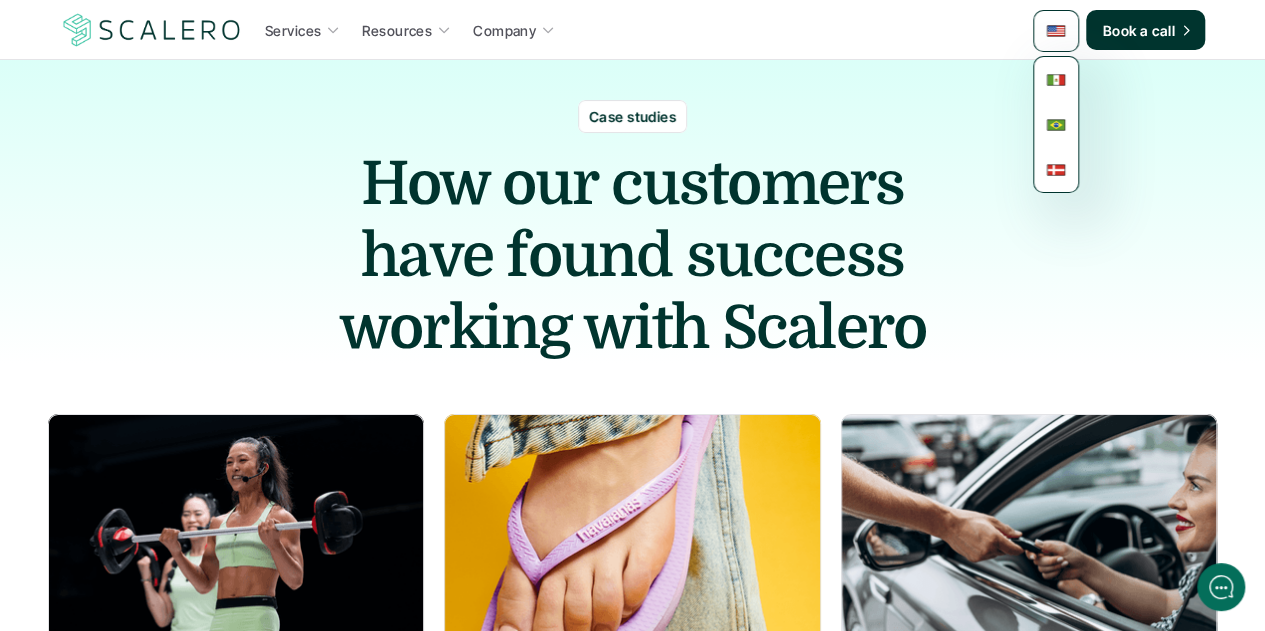 click at bounding box center (1056, 79) 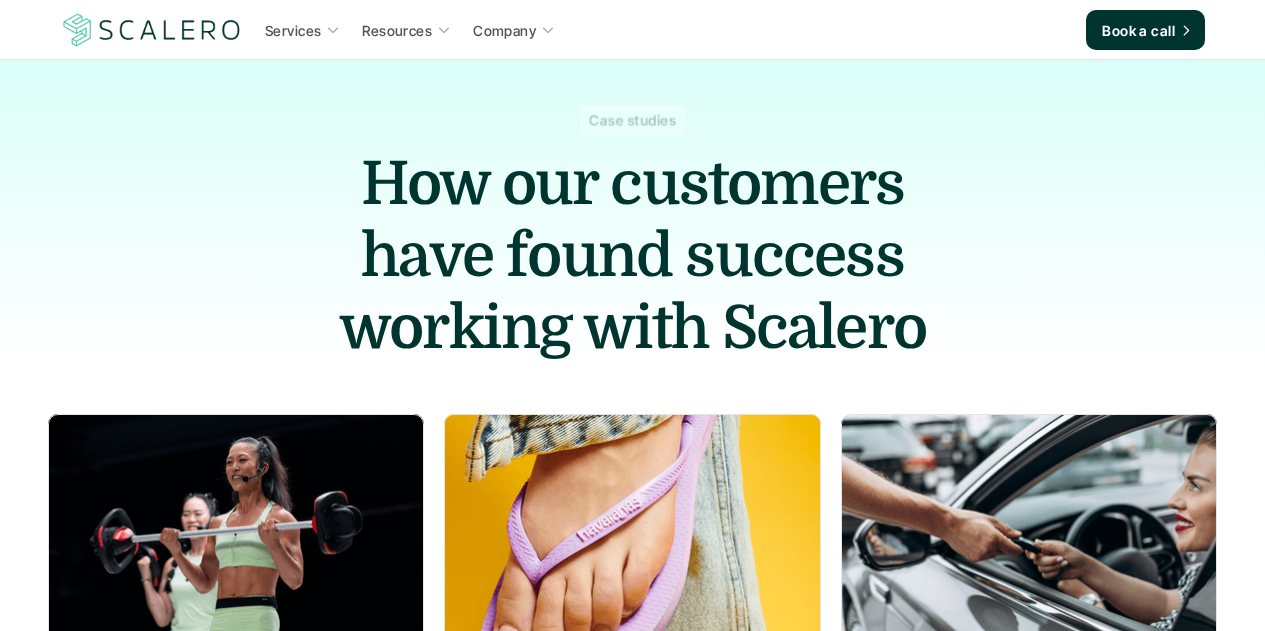 scroll, scrollTop: 0, scrollLeft: 0, axis: both 